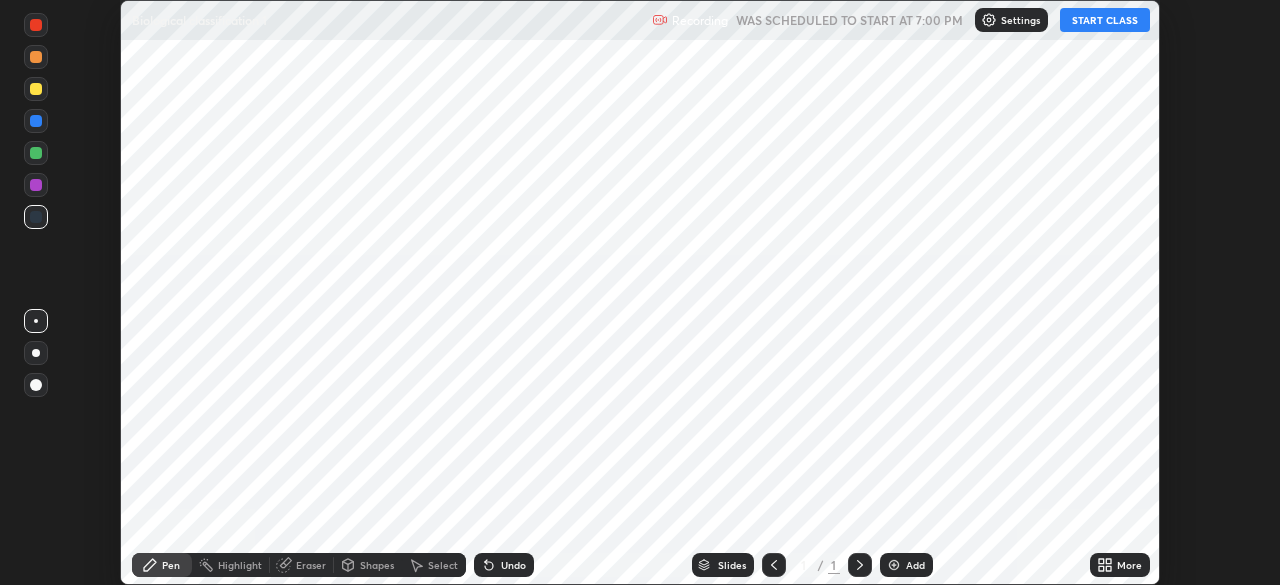 scroll, scrollTop: 0, scrollLeft: 0, axis: both 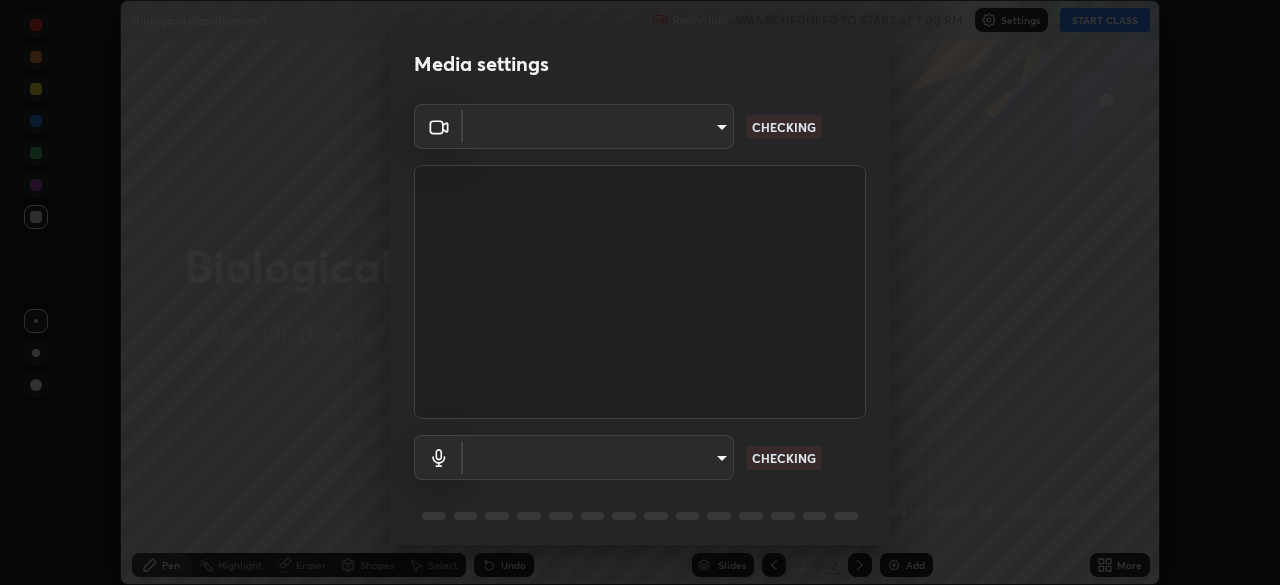 type on "8428e2be8a3e3f13974341e33778a08111258fb38798500ded61d344a6a8a77e" 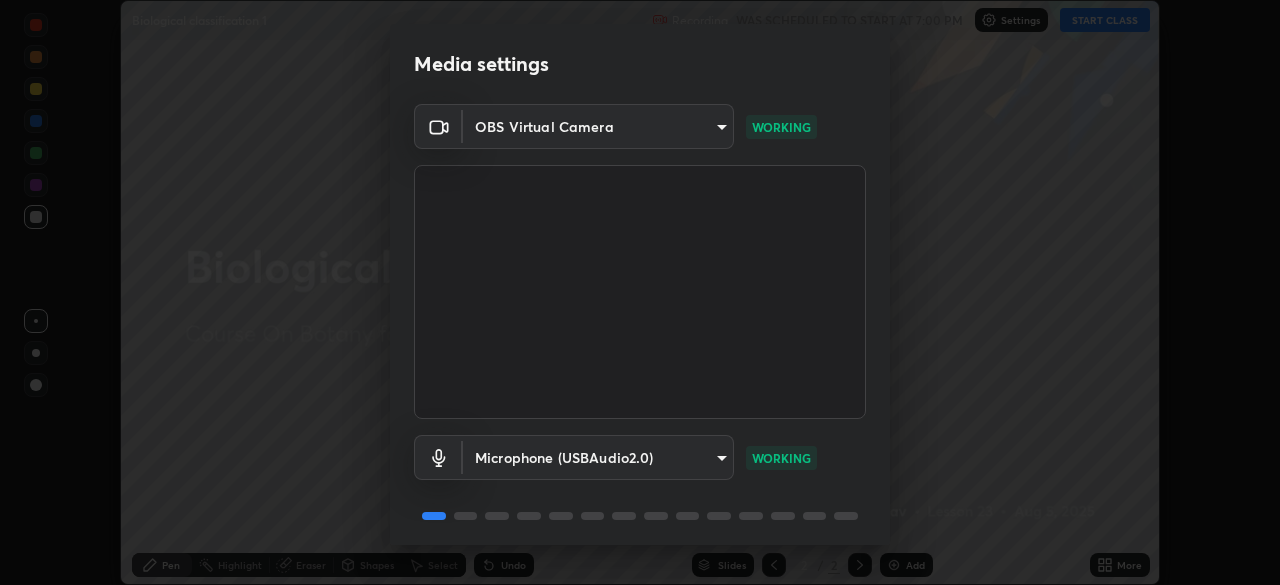 scroll, scrollTop: 71, scrollLeft: 0, axis: vertical 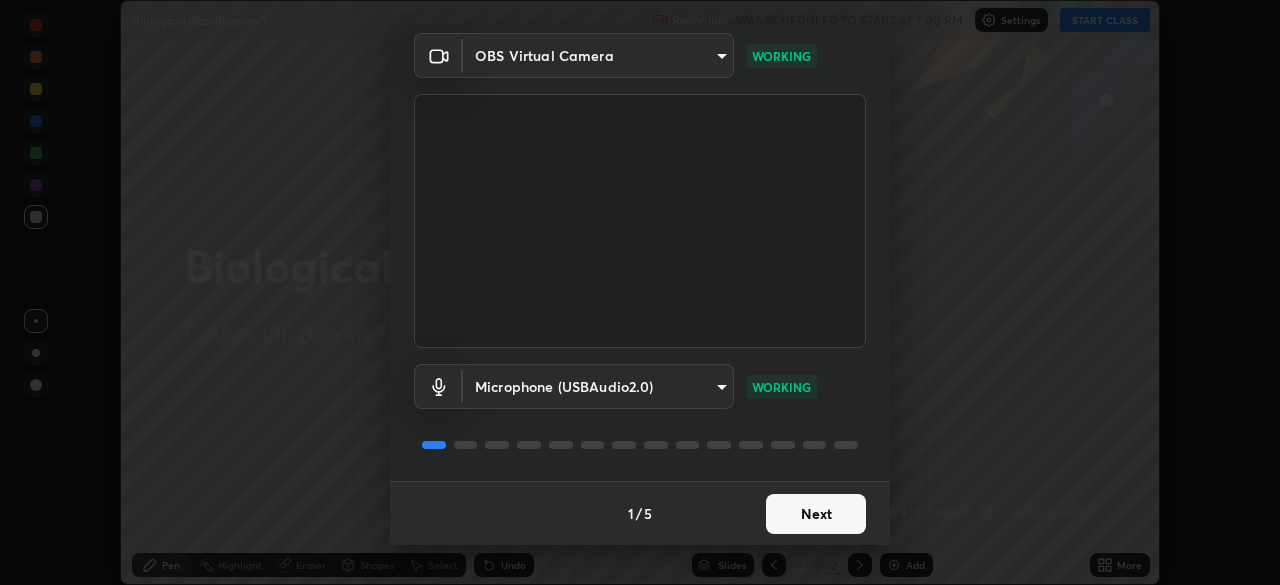 click on "Next" at bounding box center (816, 514) 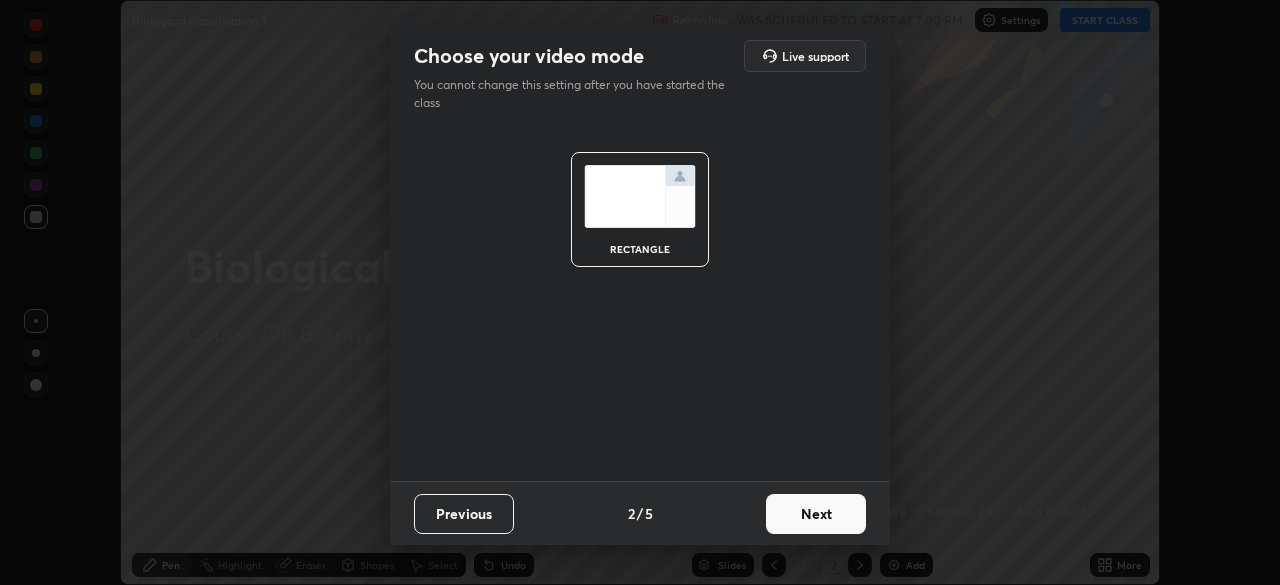 scroll, scrollTop: 0, scrollLeft: 0, axis: both 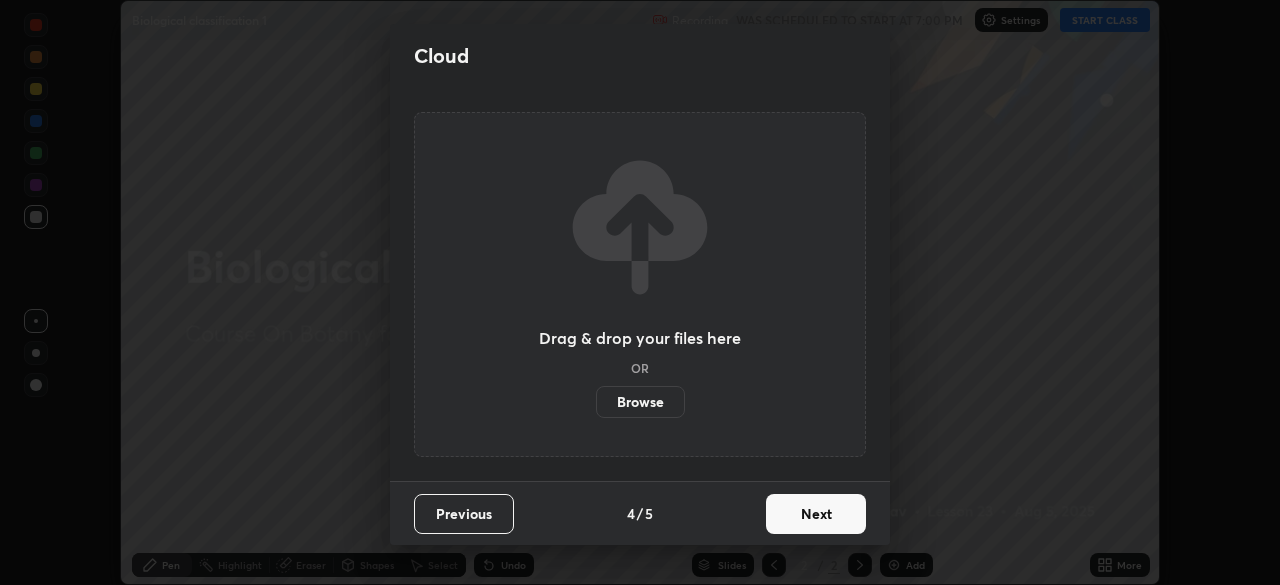click on "Next" at bounding box center (816, 514) 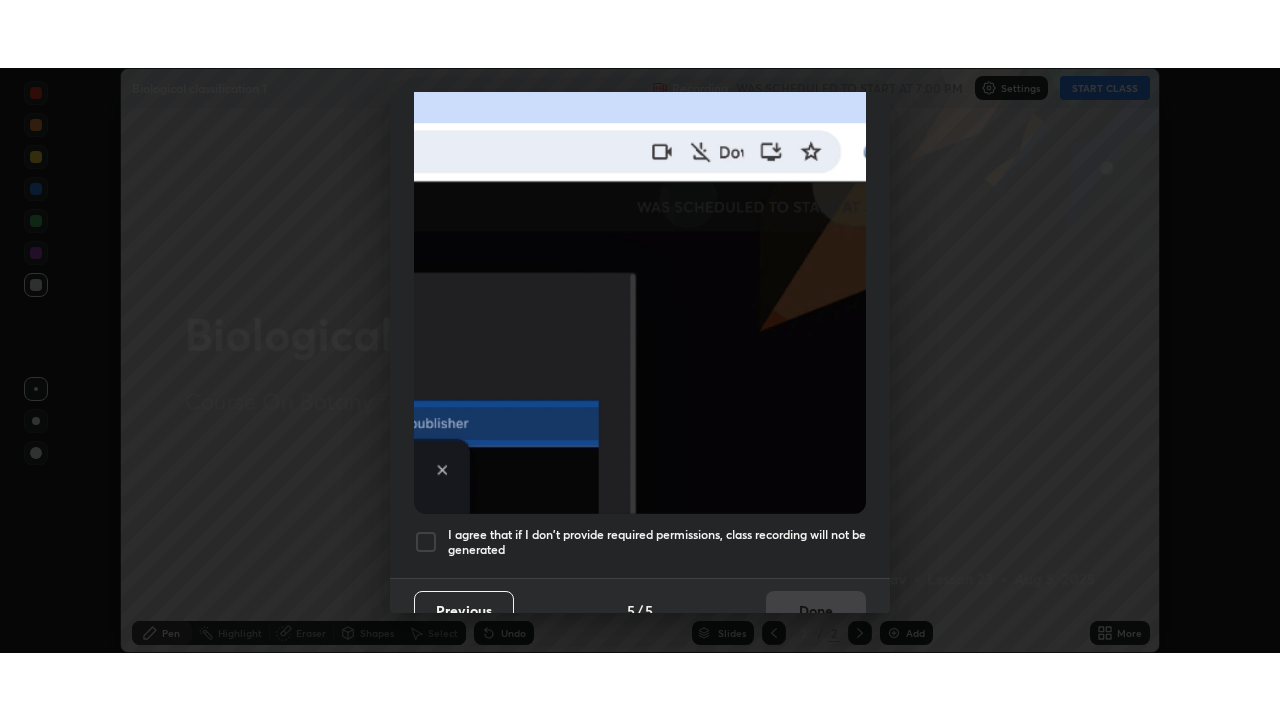 scroll, scrollTop: 479, scrollLeft: 0, axis: vertical 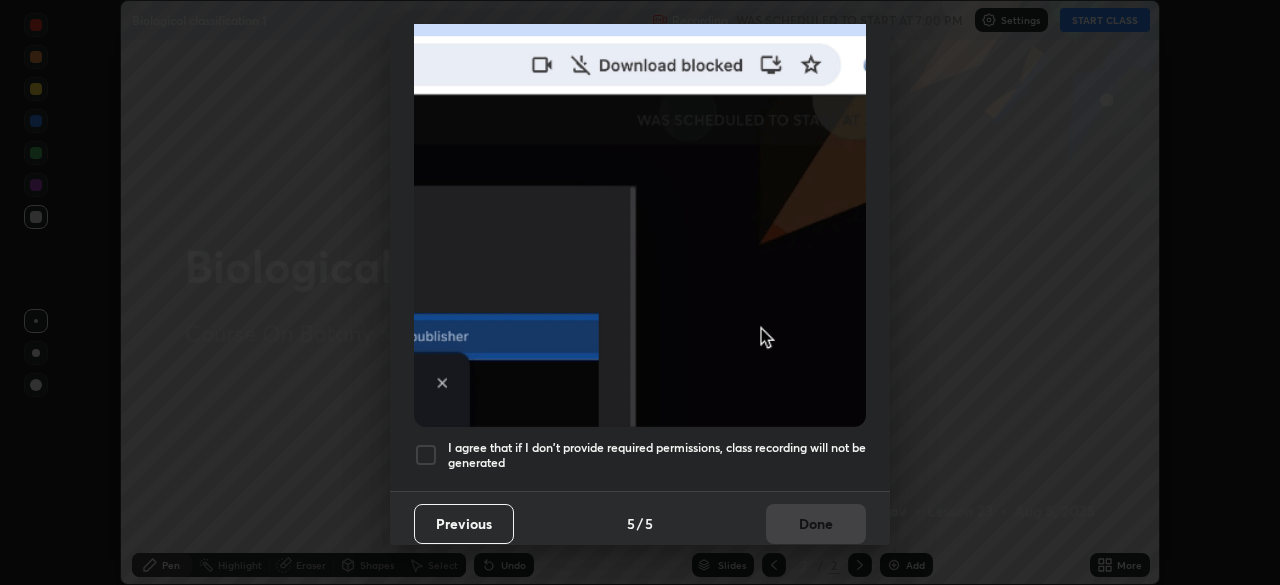click at bounding box center [426, 455] 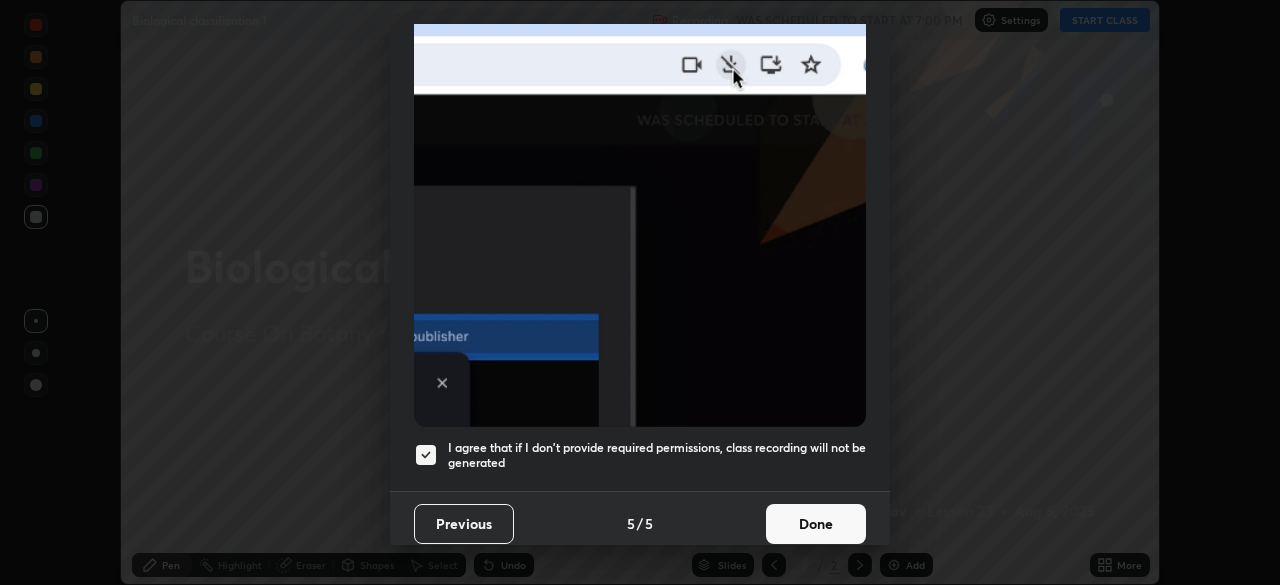 click on "Done" at bounding box center [816, 524] 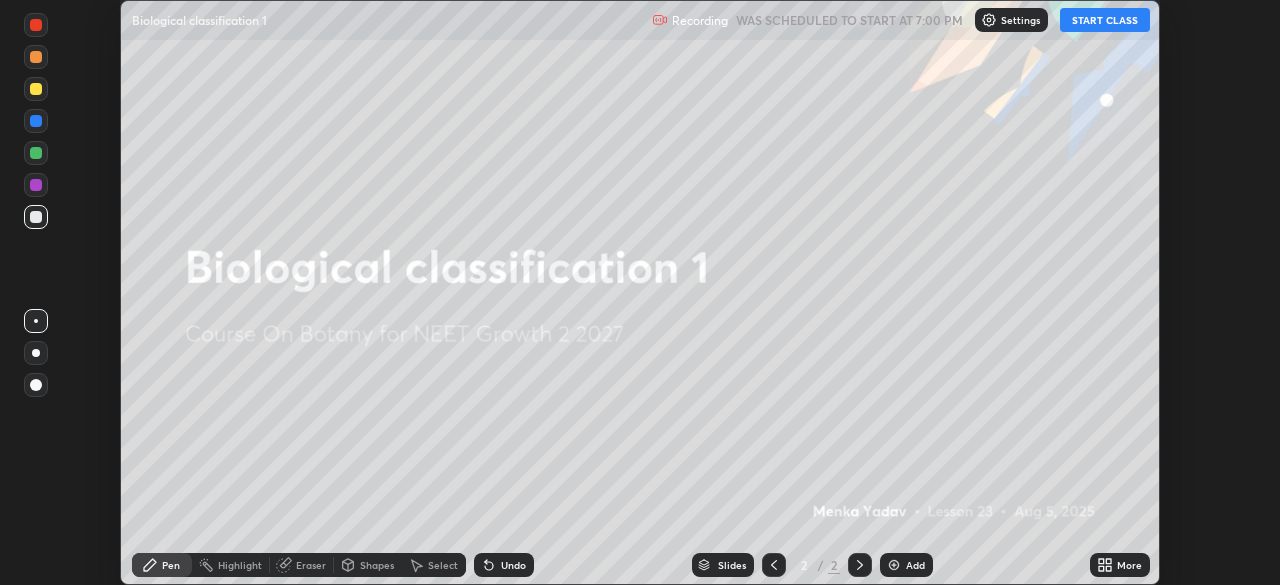 click on "START CLASS" at bounding box center (1105, 20) 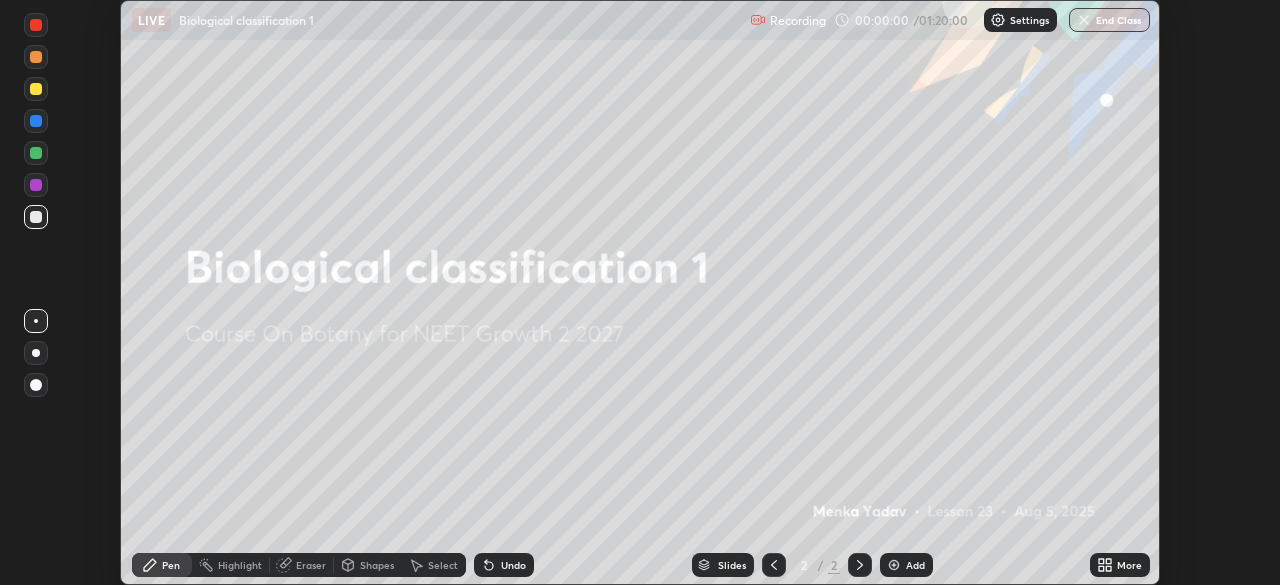 click on "More" at bounding box center [1129, 565] 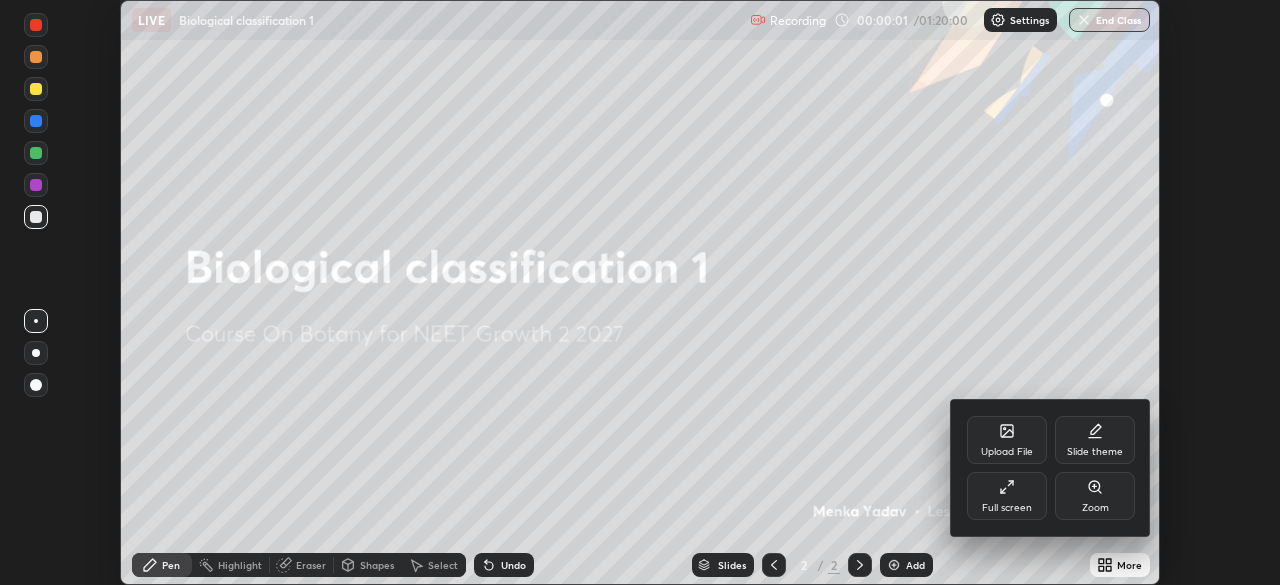 click on "Full screen" at bounding box center (1007, 508) 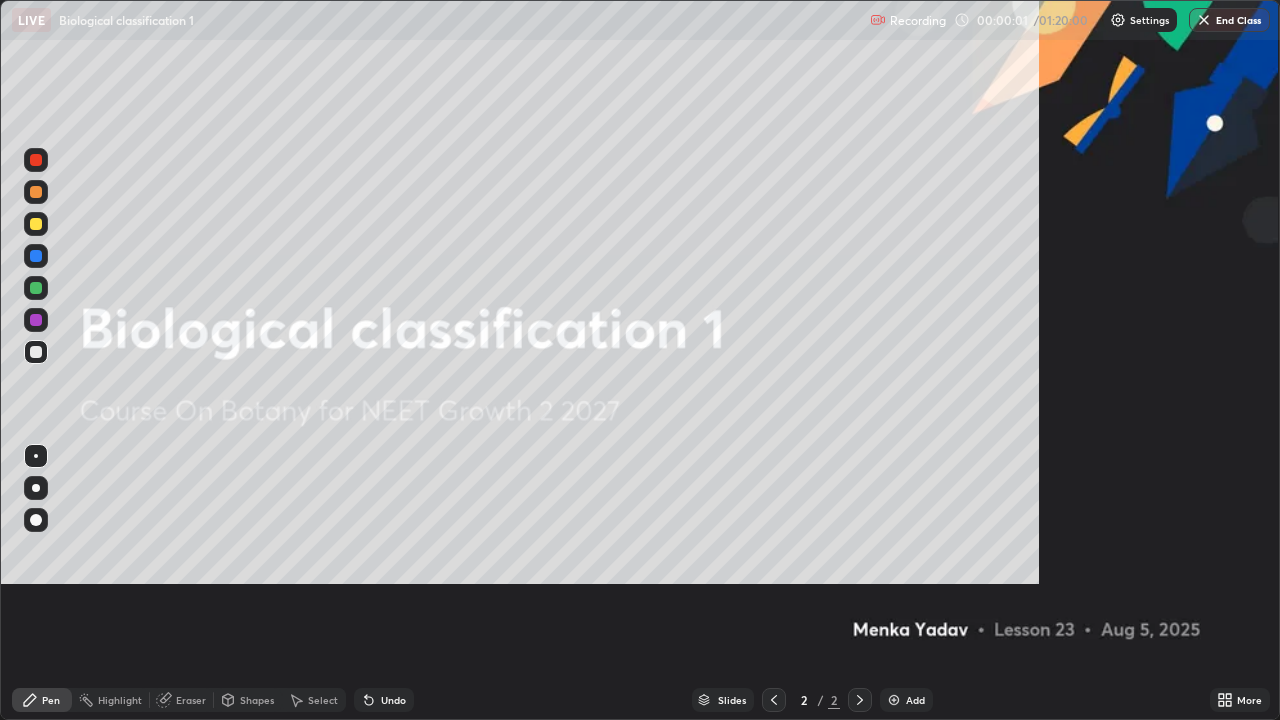 scroll, scrollTop: 99280, scrollLeft: 98720, axis: both 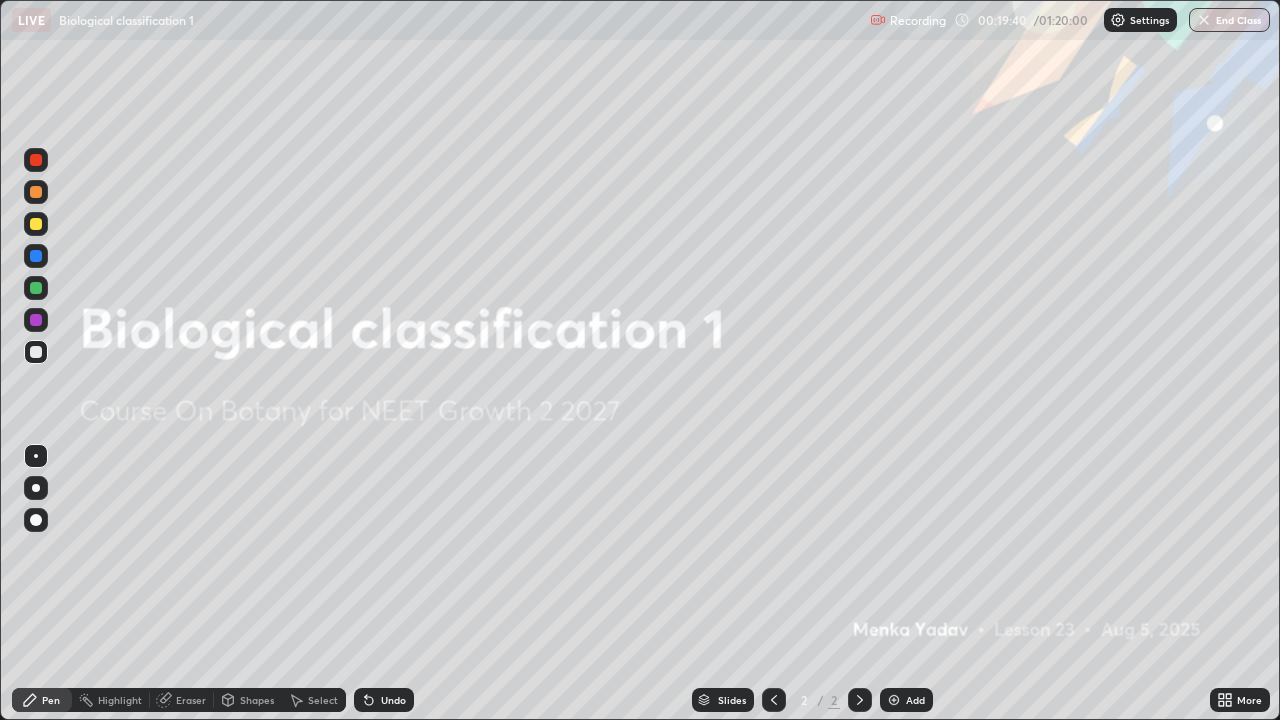 click on "Add" at bounding box center [915, 700] 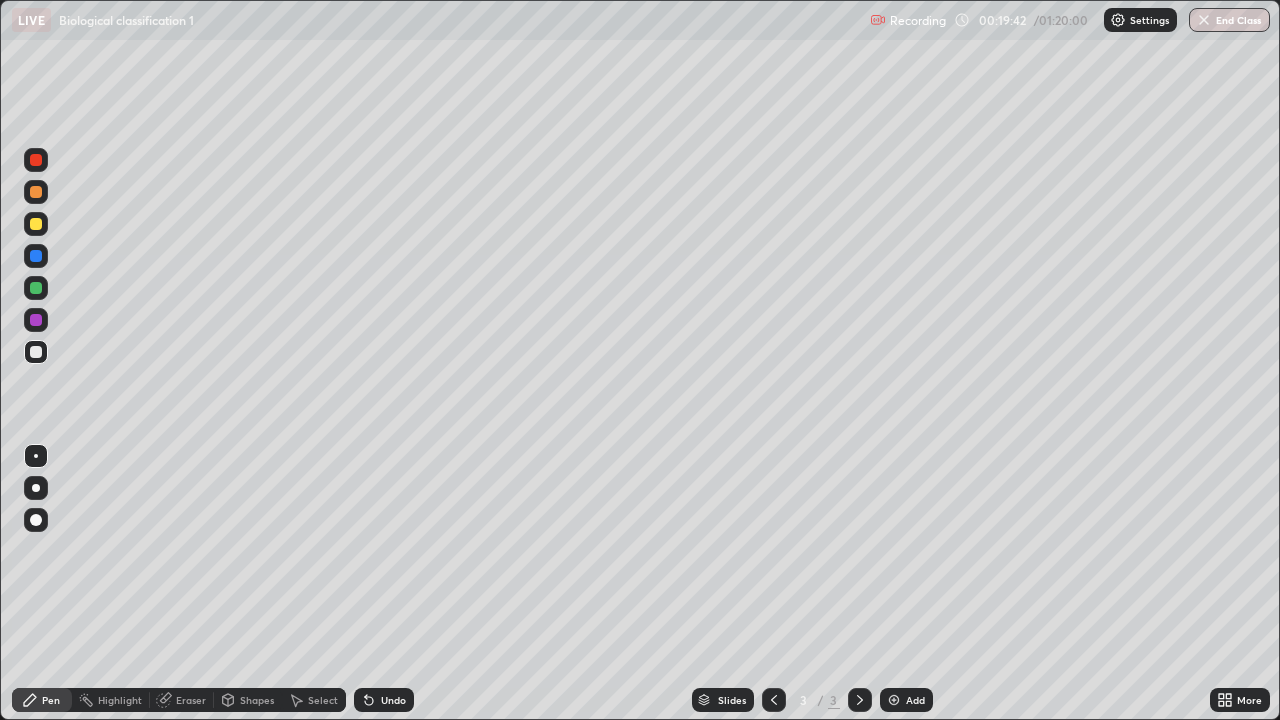 click at bounding box center (36, 192) 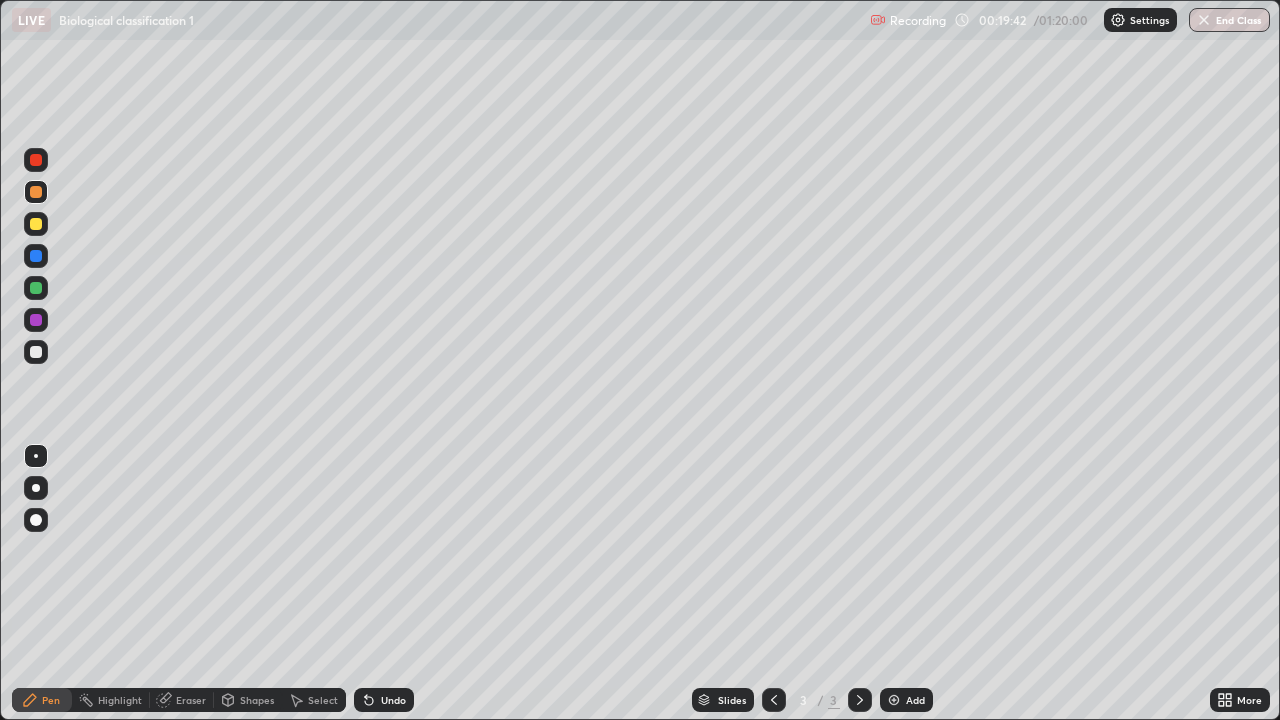 click at bounding box center (36, 456) 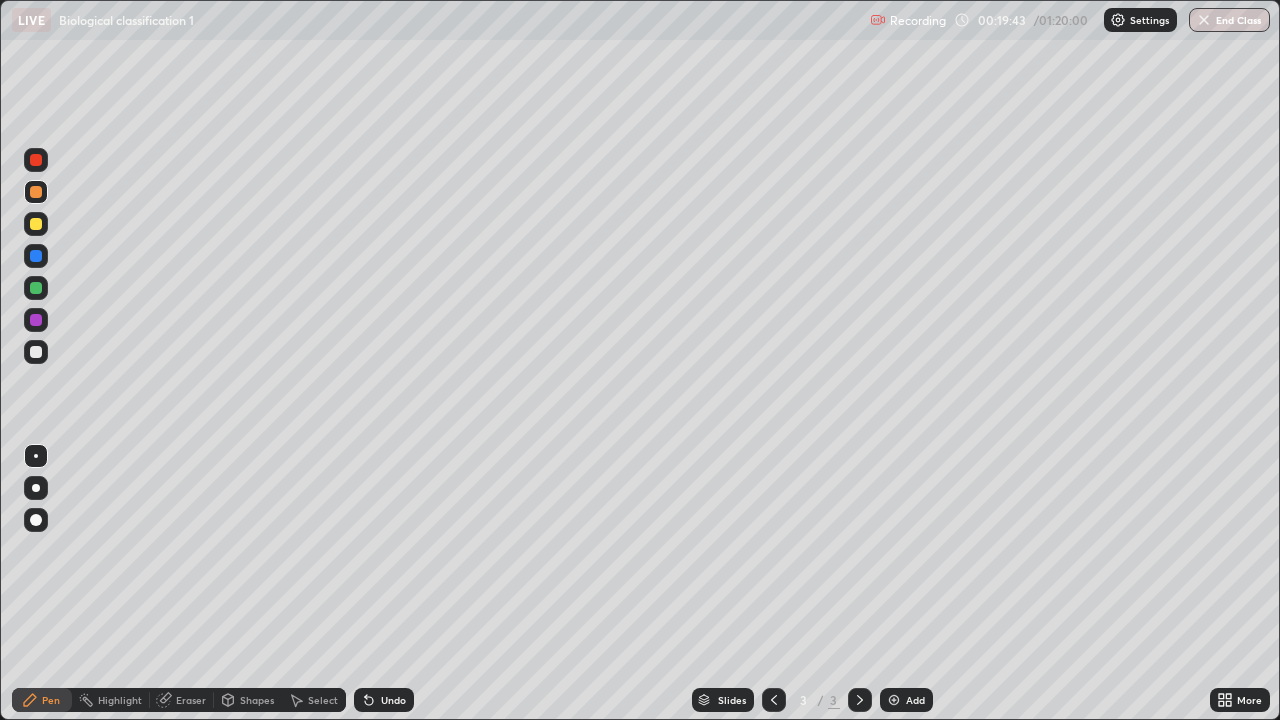 click at bounding box center (36, 488) 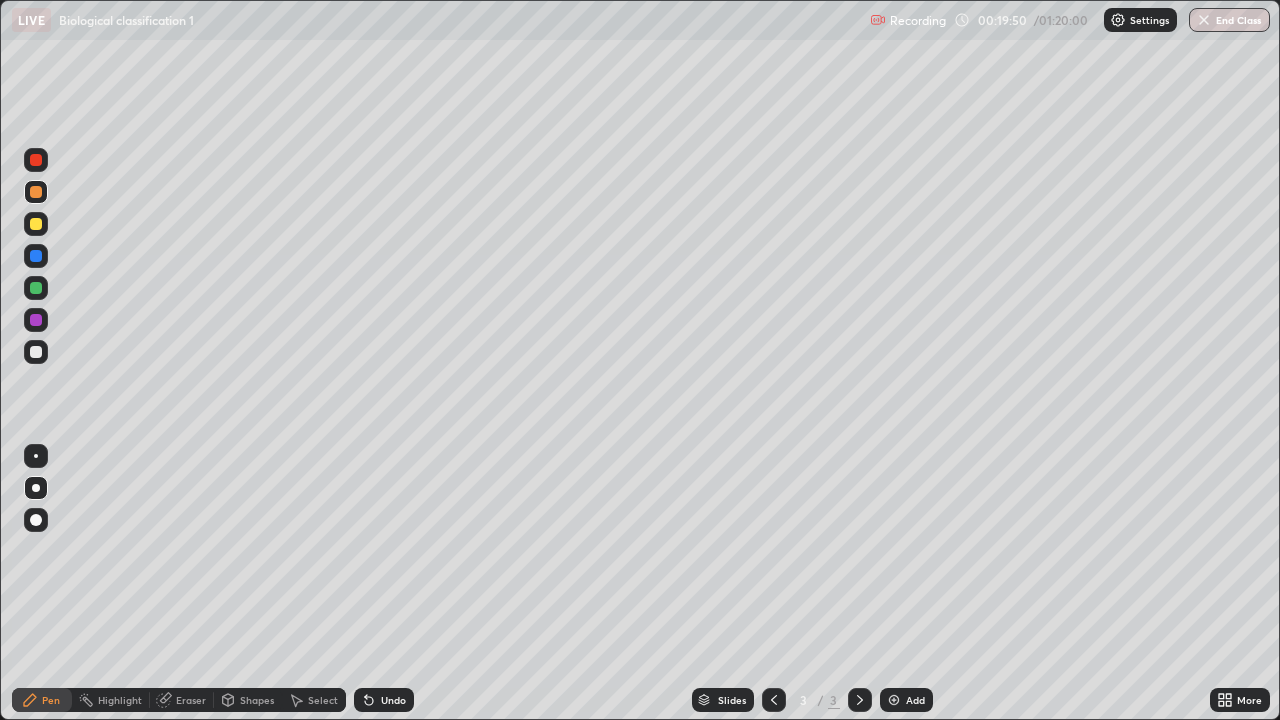 click on "Undo" at bounding box center (384, 700) 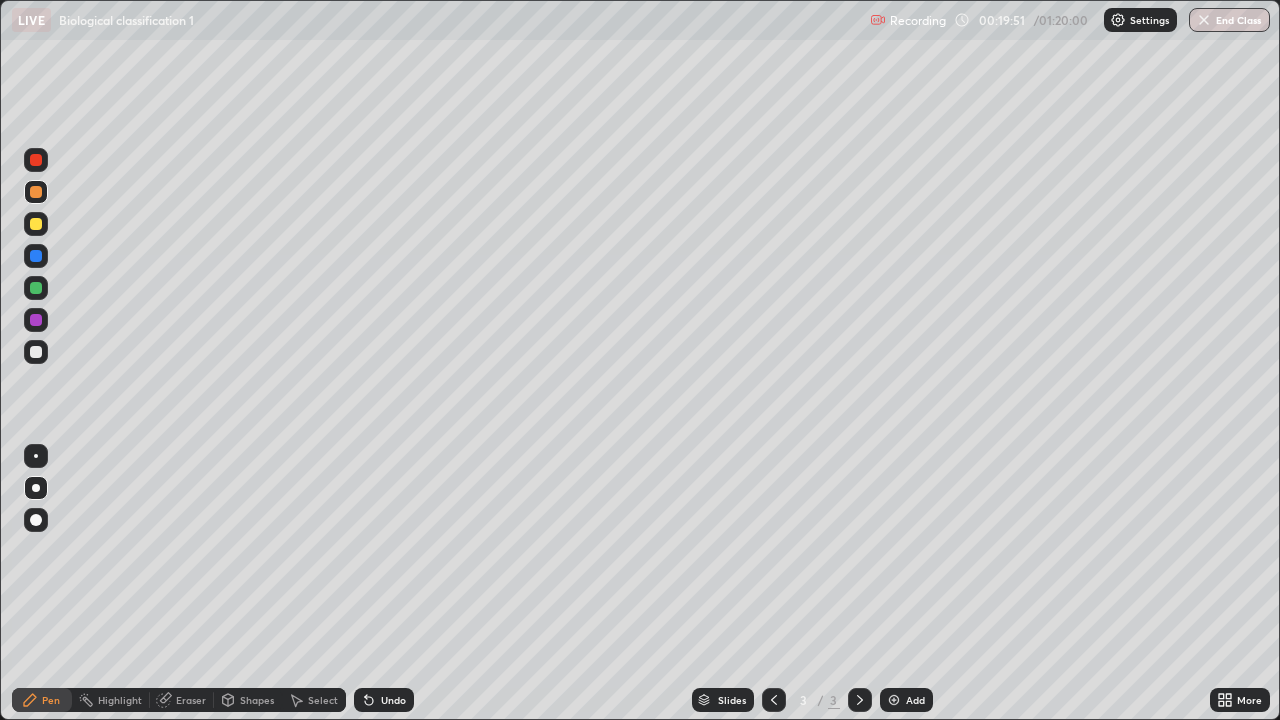 click on "Undo" at bounding box center (384, 700) 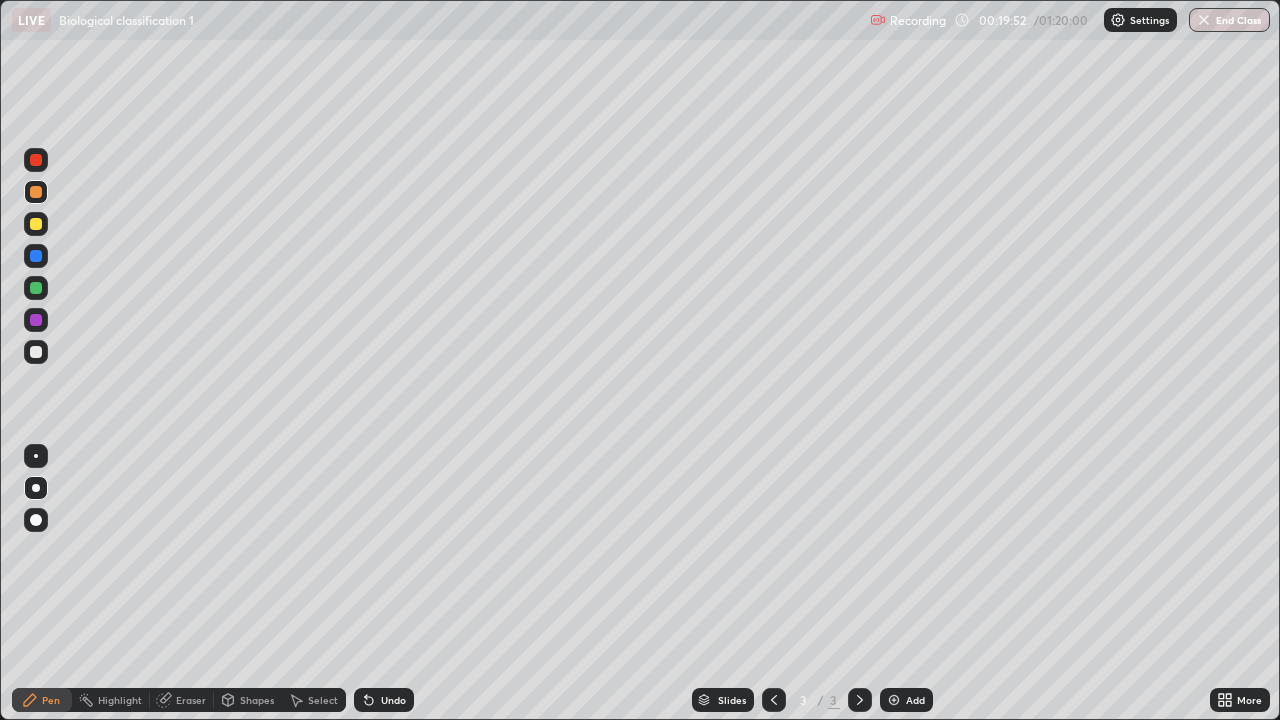 click on "Undo" at bounding box center (384, 700) 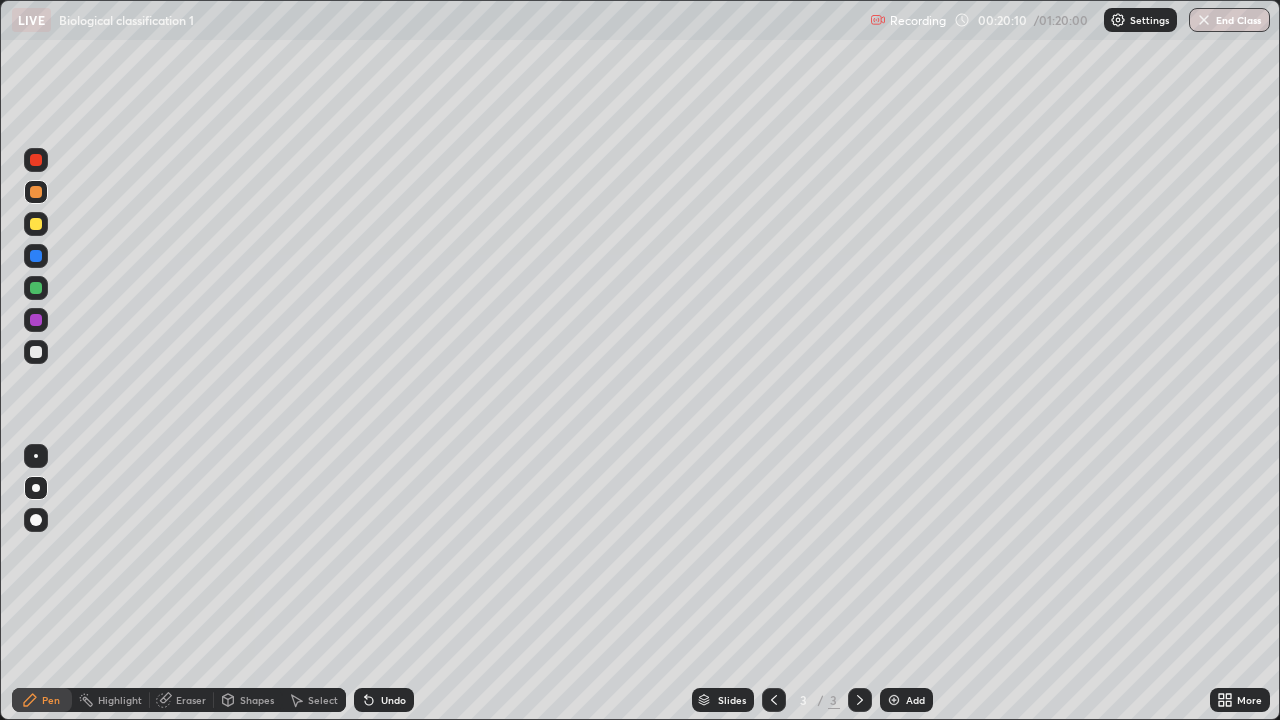 click at bounding box center (36, 288) 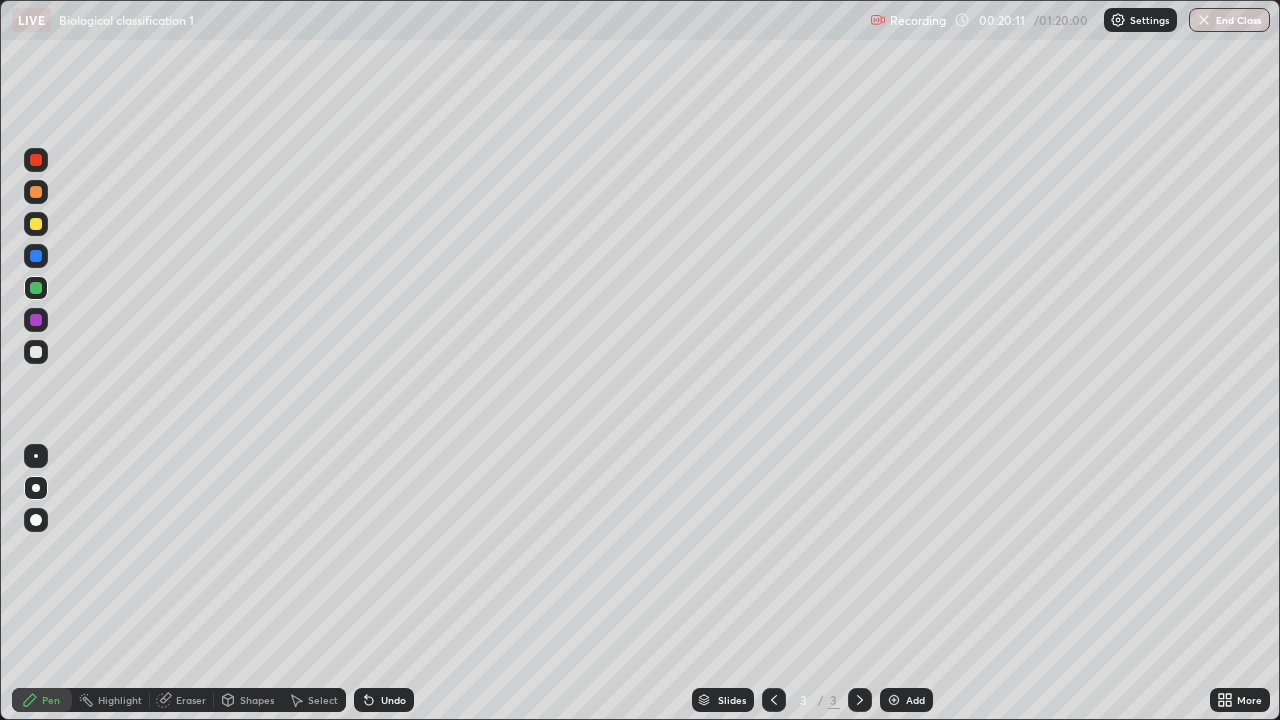 click at bounding box center (36, 456) 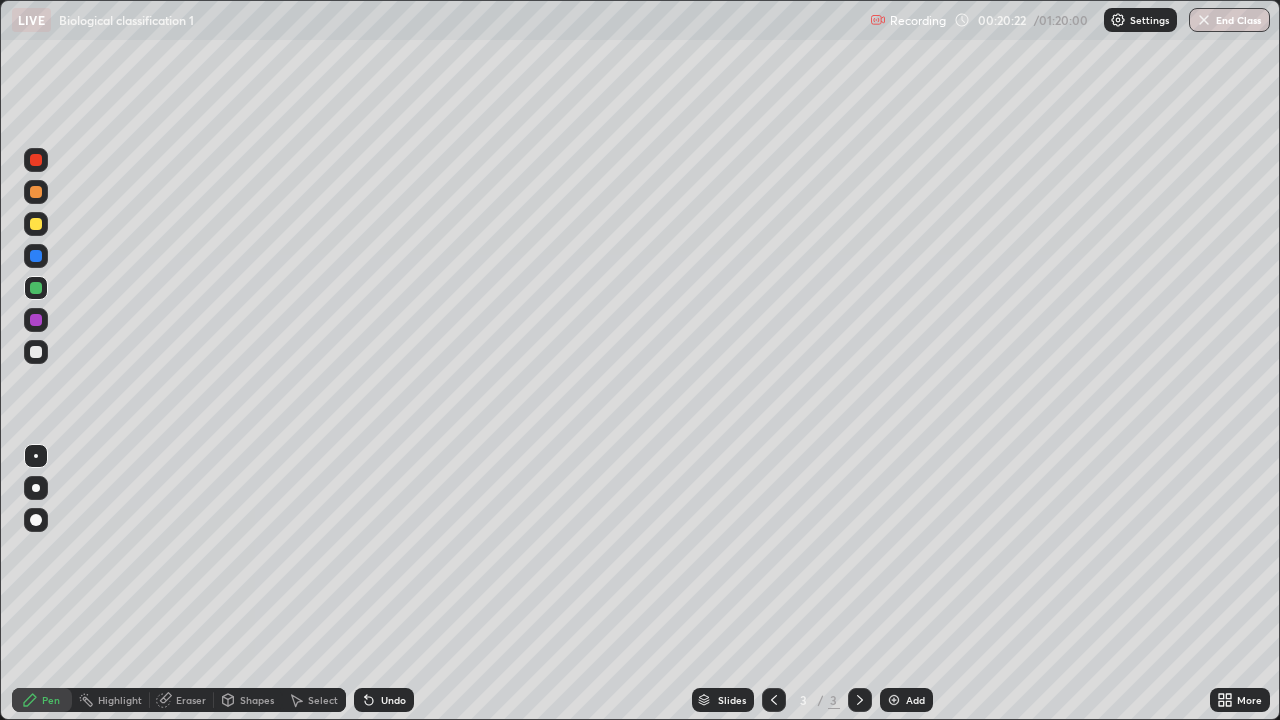 click at bounding box center [36, 352] 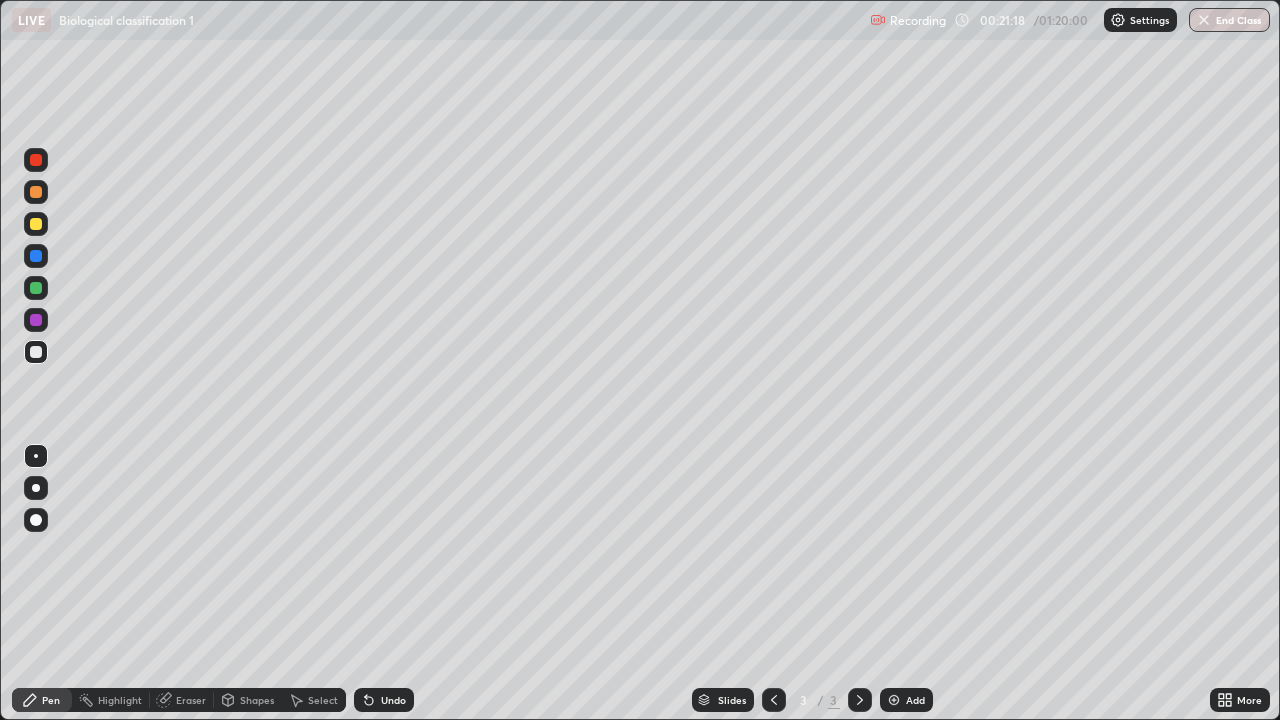 click at bounding box center (36, 288) 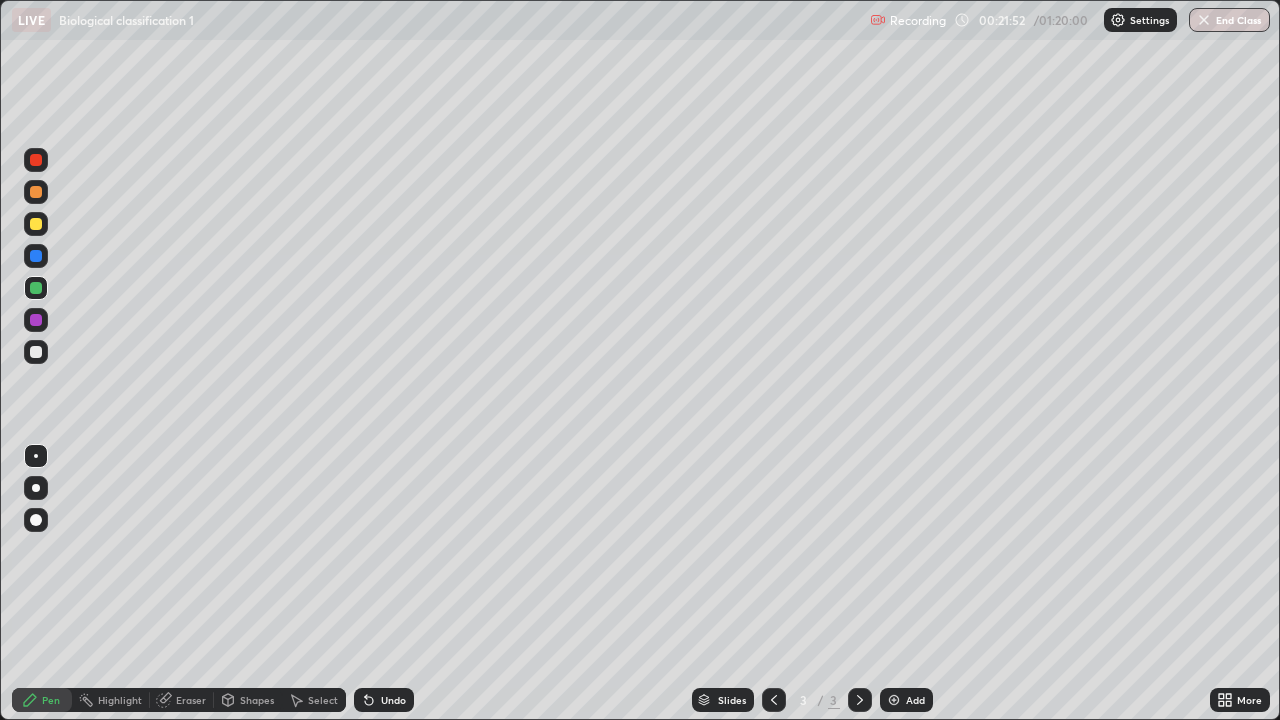 click at bounding box center [36, 320] 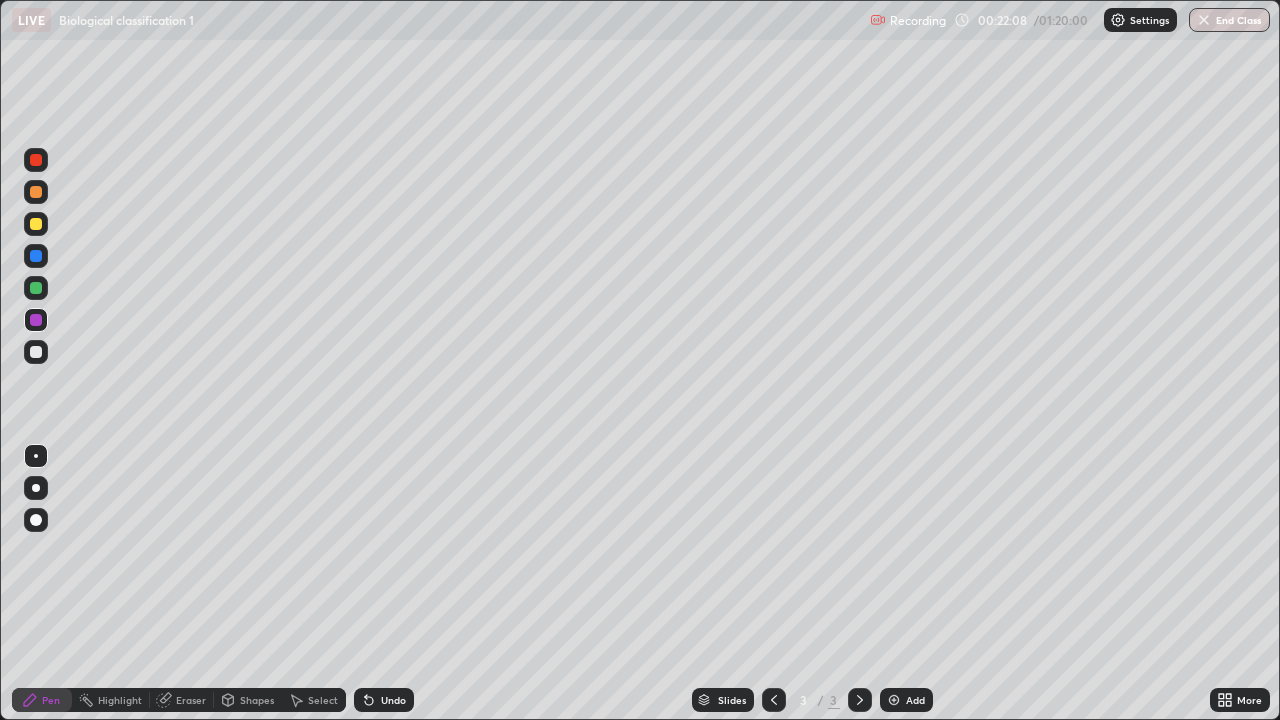 click at bounding box center [36, 352] 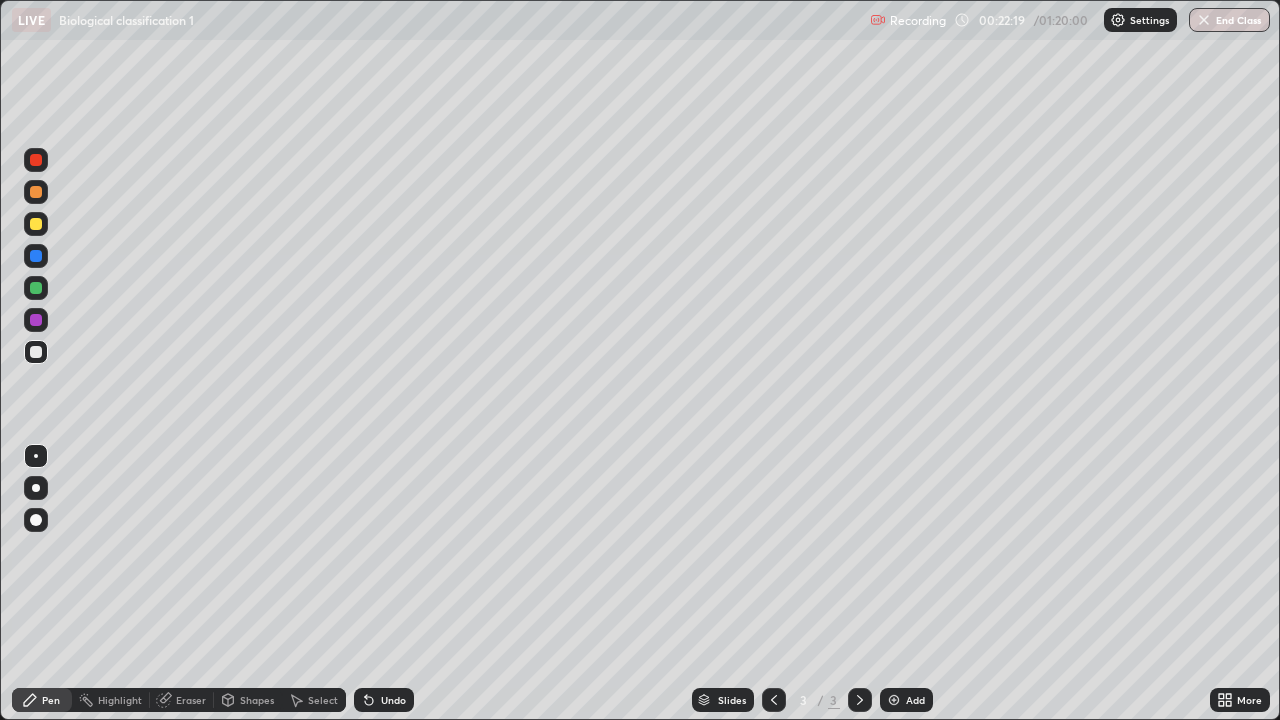 click on "Undo" at bounding box center [393, 700] 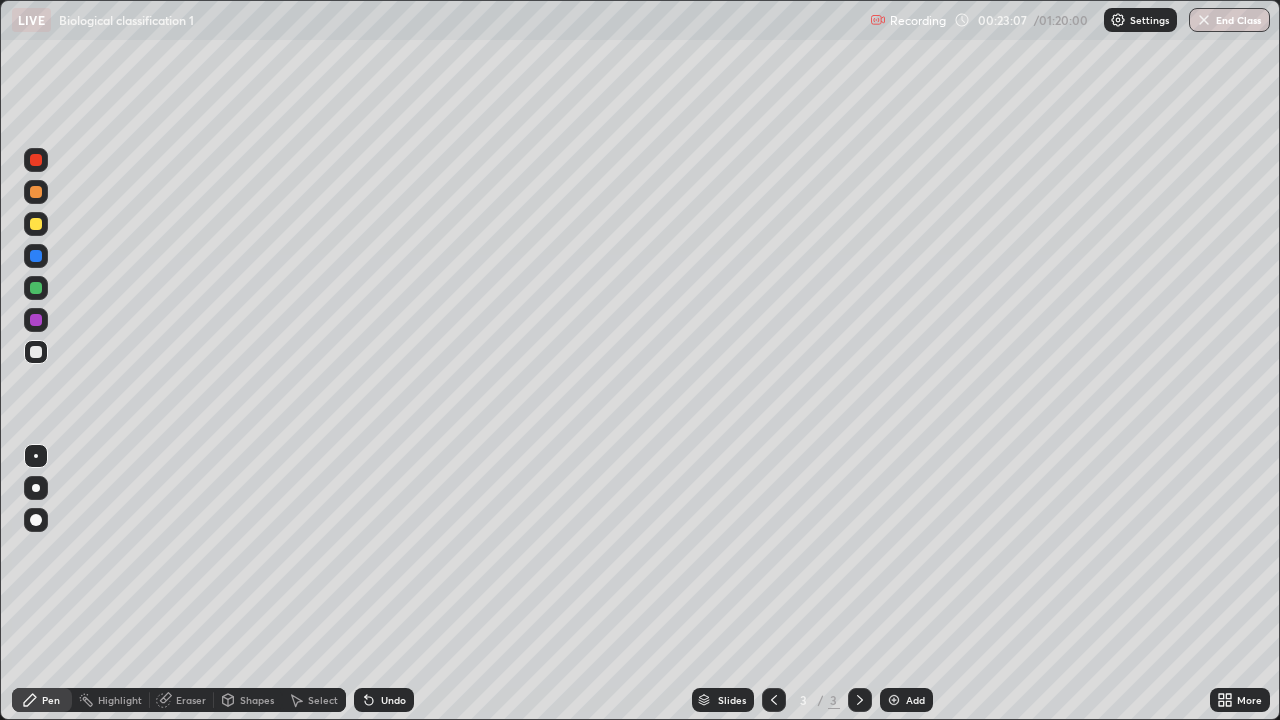 click on "Add" at bounding box center [915, 700] 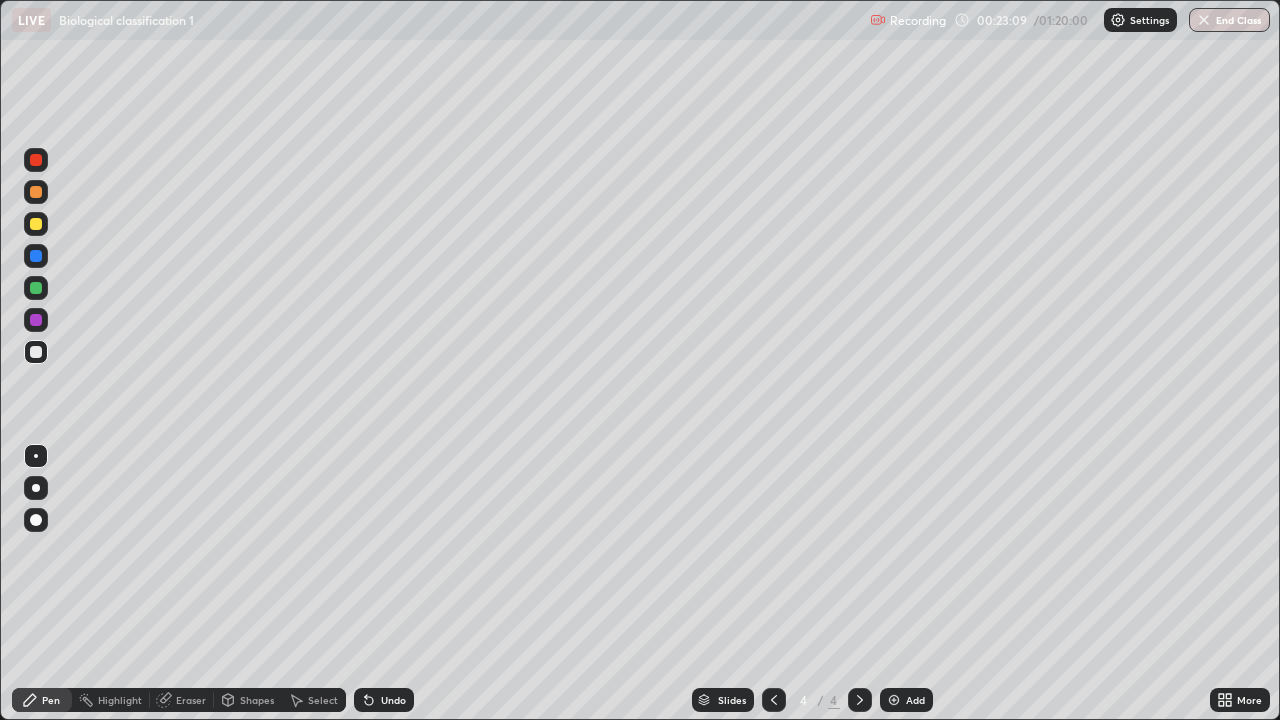 click at bounding box center [36, 224] 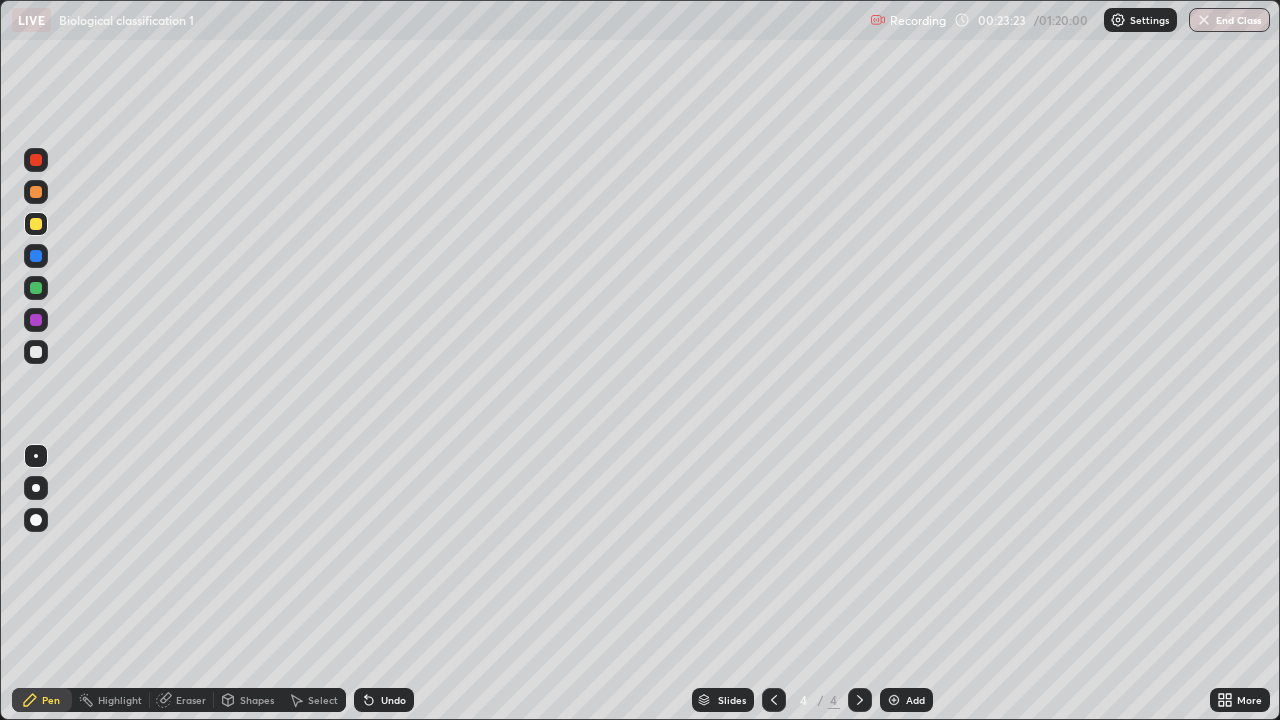 click at bounding box center (36, 288) 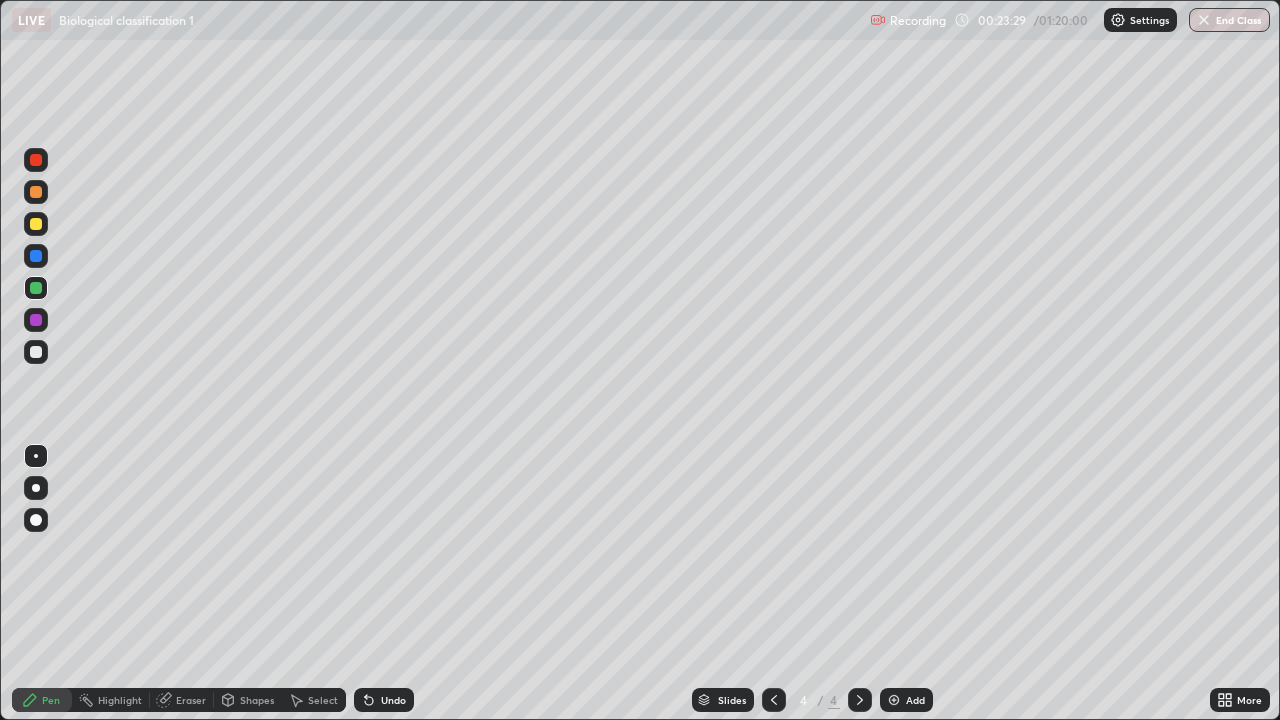 click on "Undo" at bounding box center [393, 700] 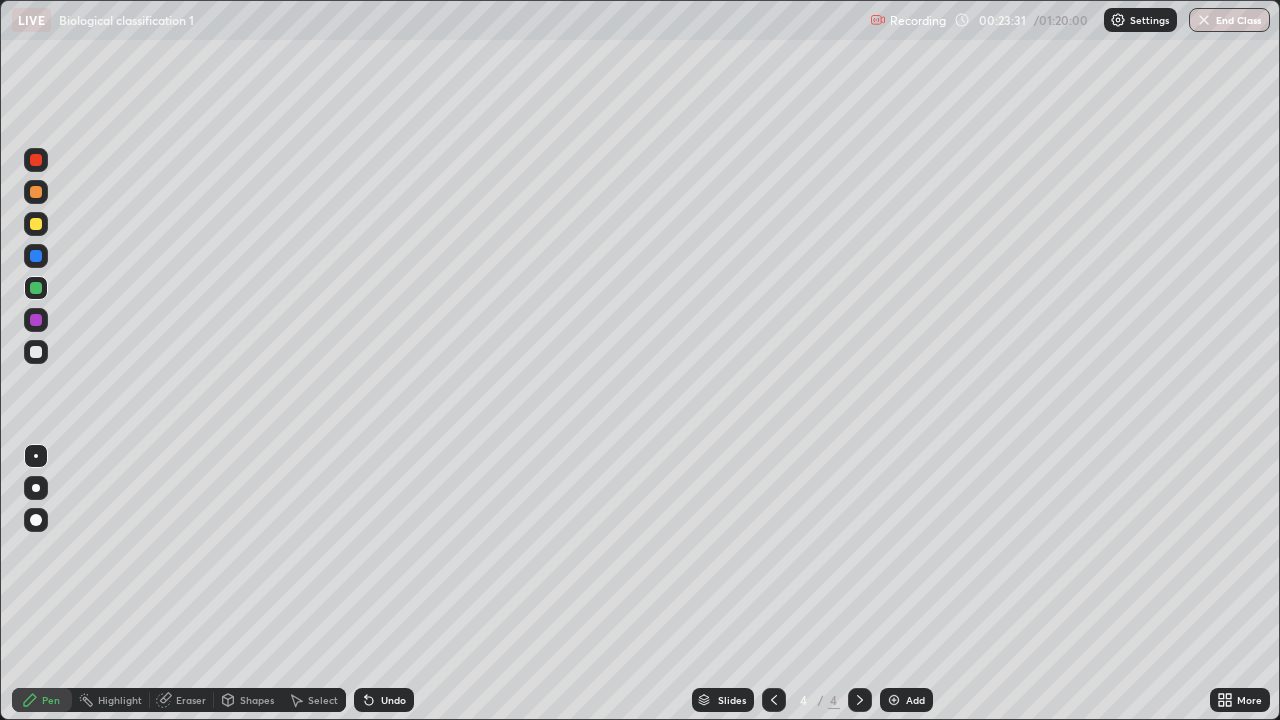 click on "Undo" at bounding box center (393, 700) 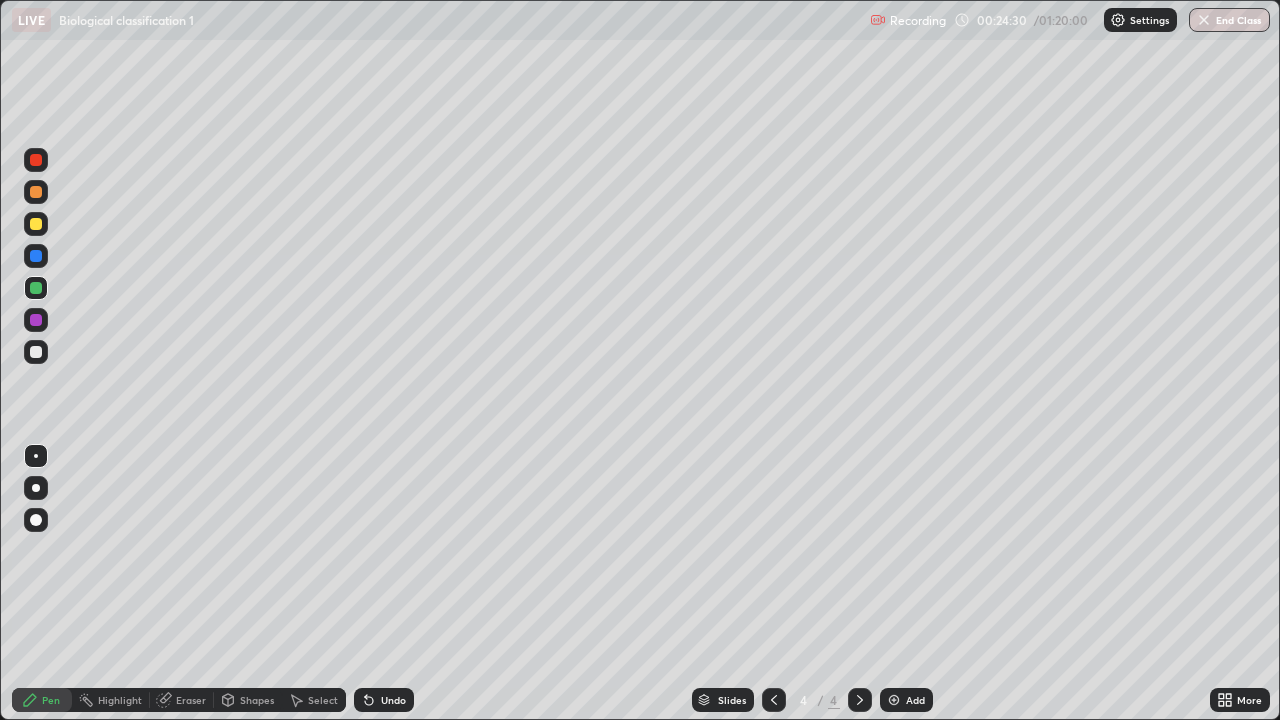 click at bounding box center [36, 224] 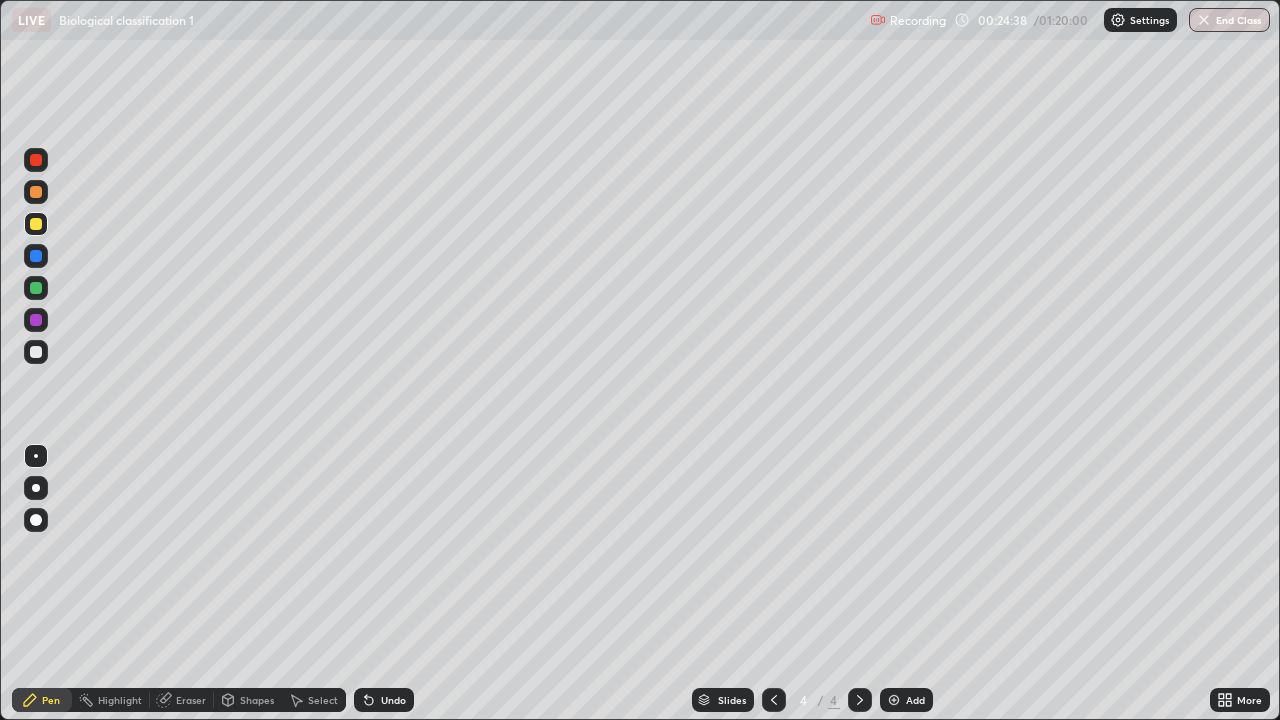 click at bounding box center [36, 352] 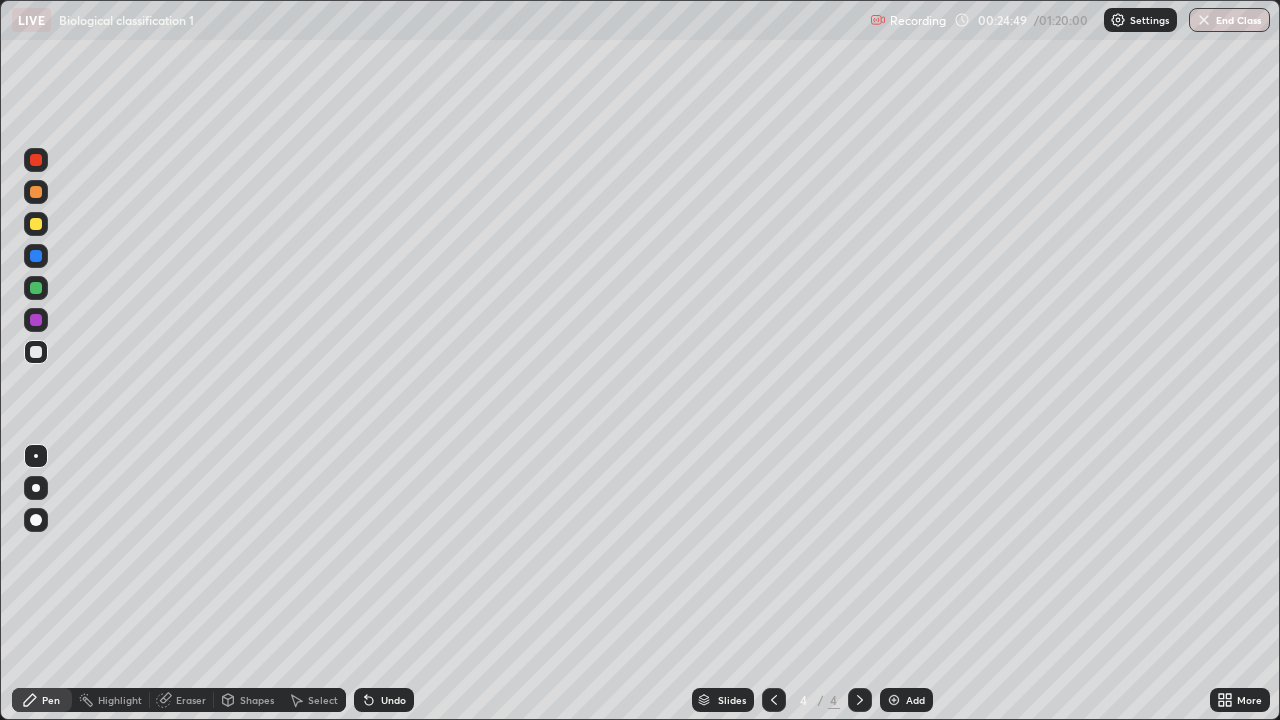 click at bounding box center (36, 320) 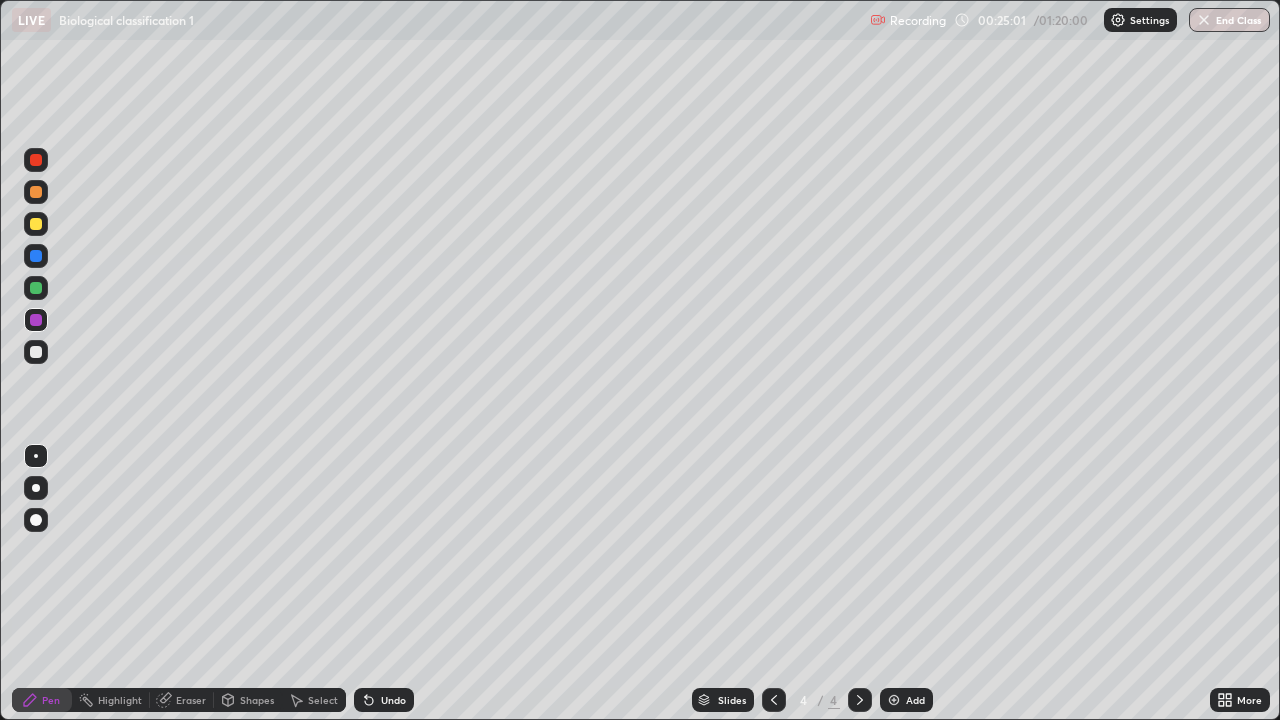 click at bounding box center [36, 288] 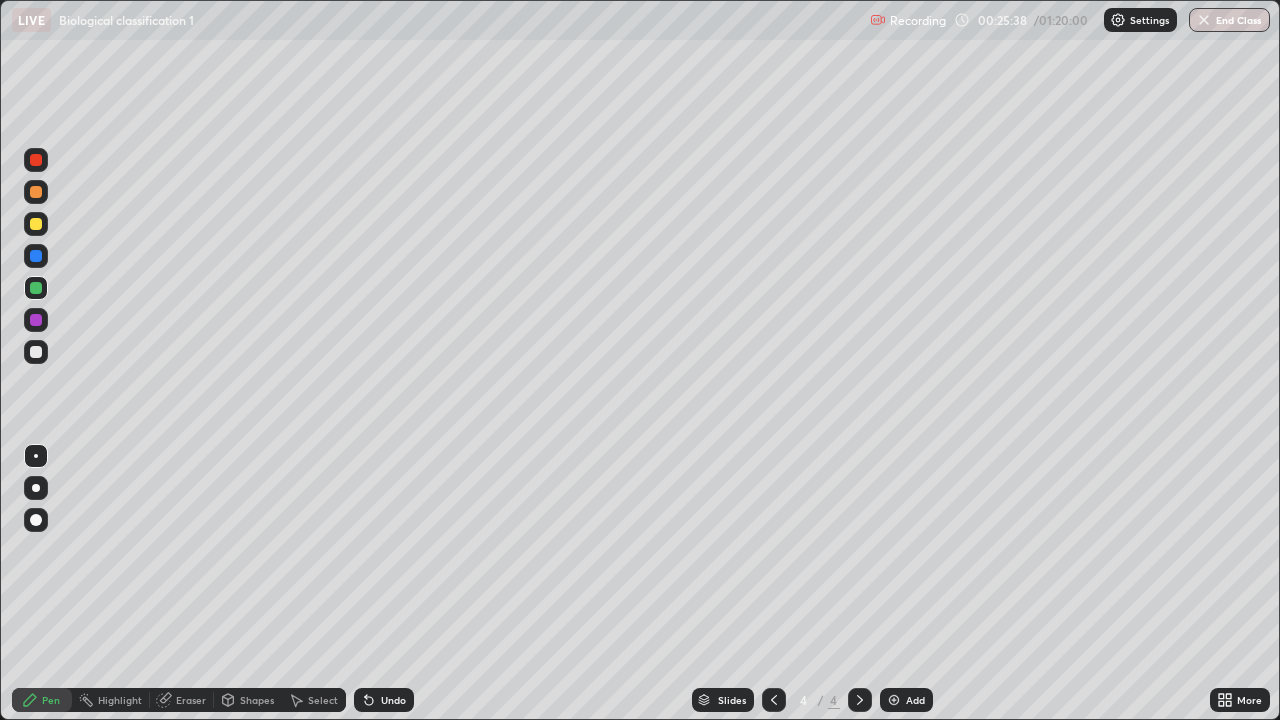 click on "Undo" at bounding box center (384, 700) 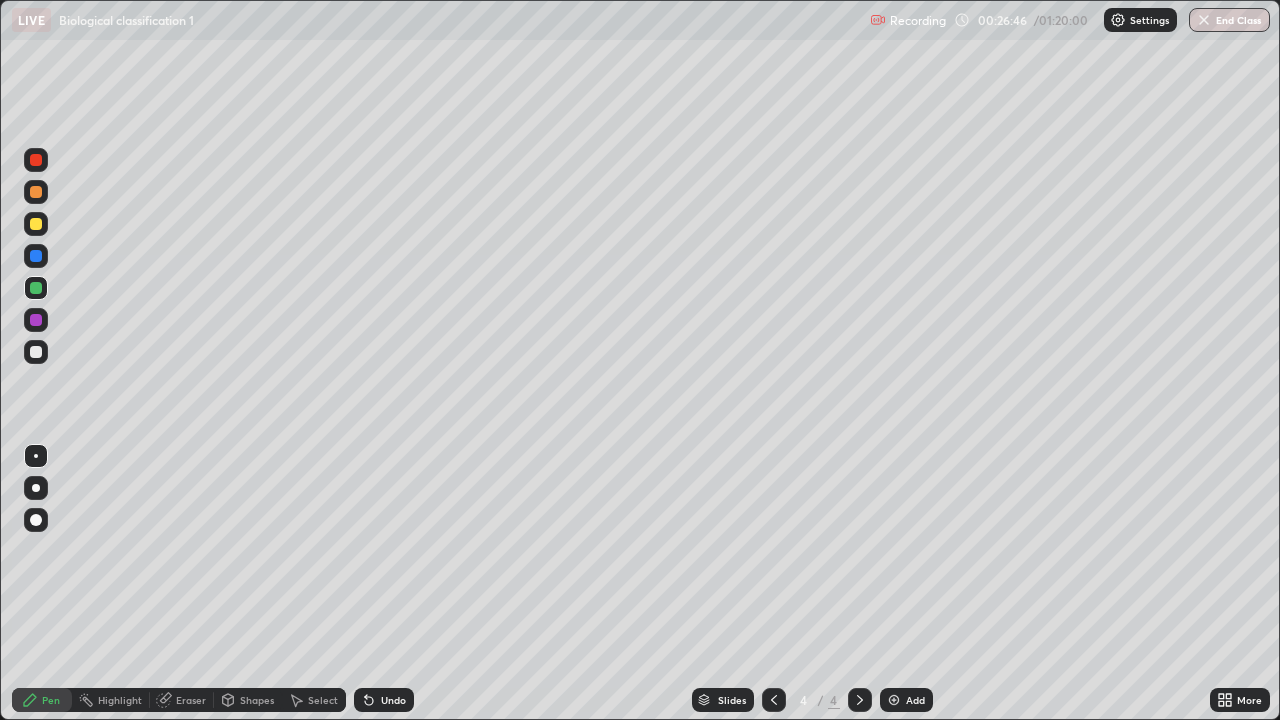 click on "Add" at bounding box center (915, 700) 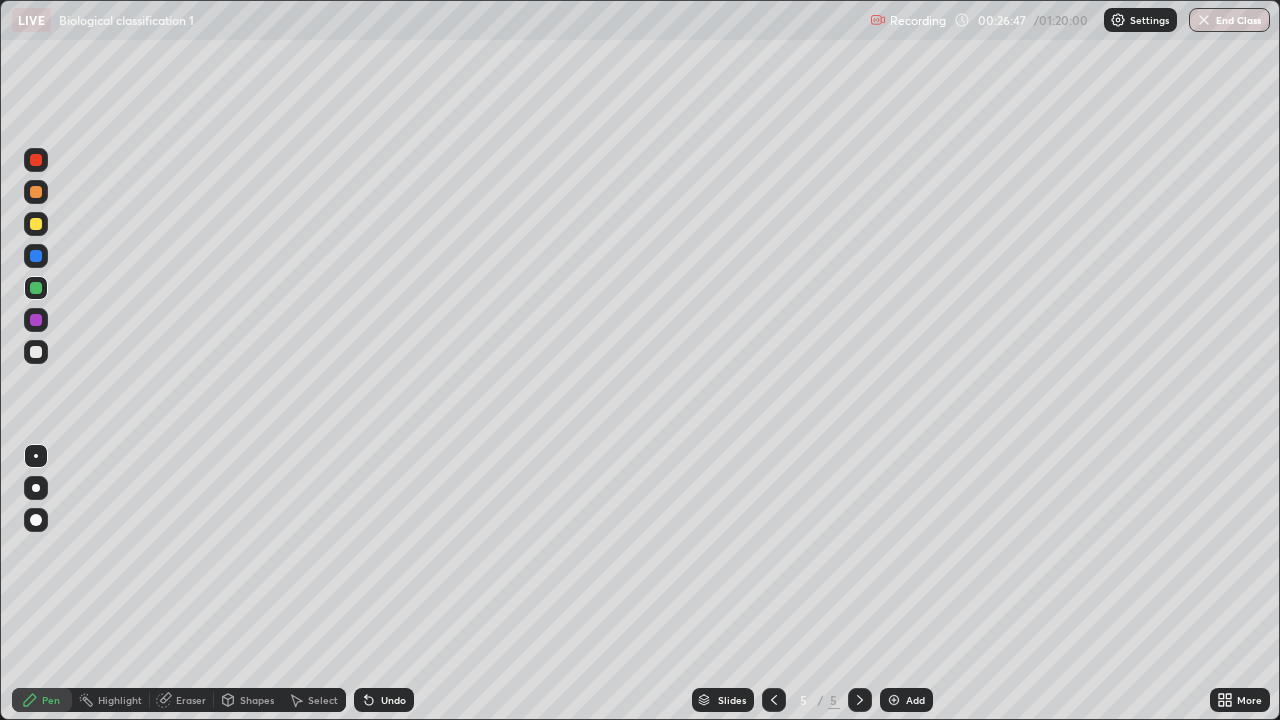 click at bounding box center [36, 224] 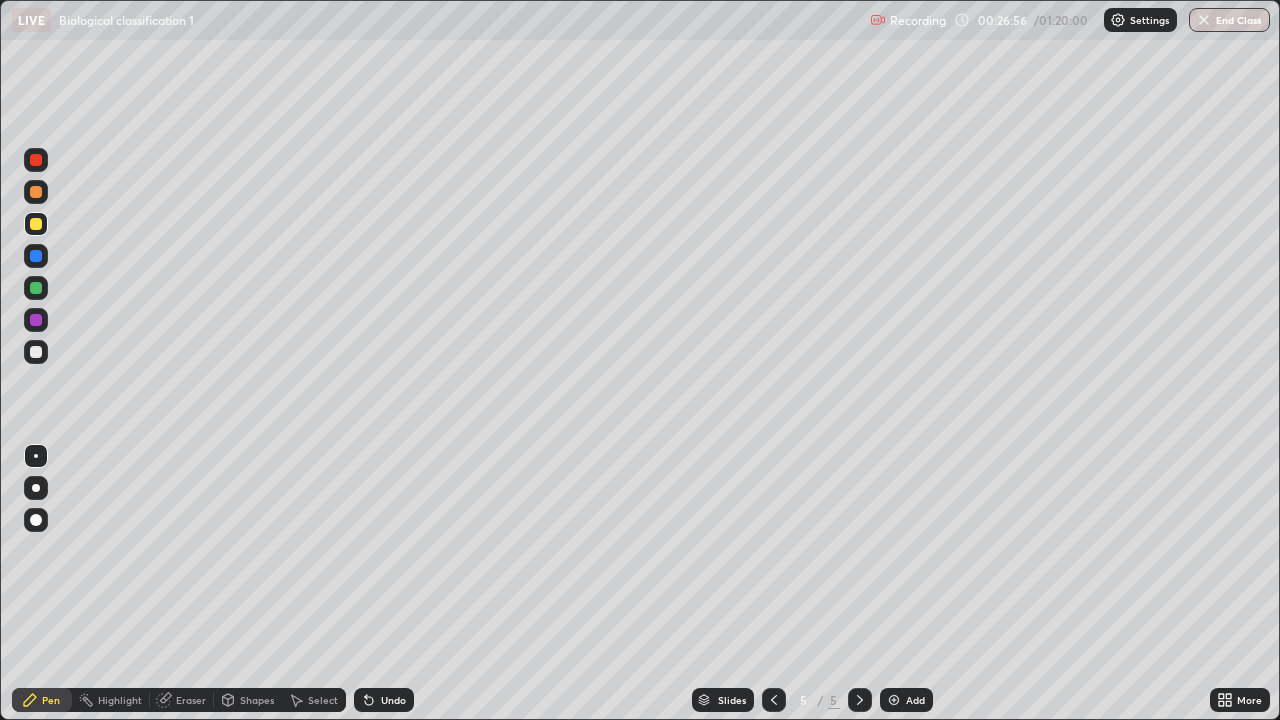 click at bounding box center [36, 288] 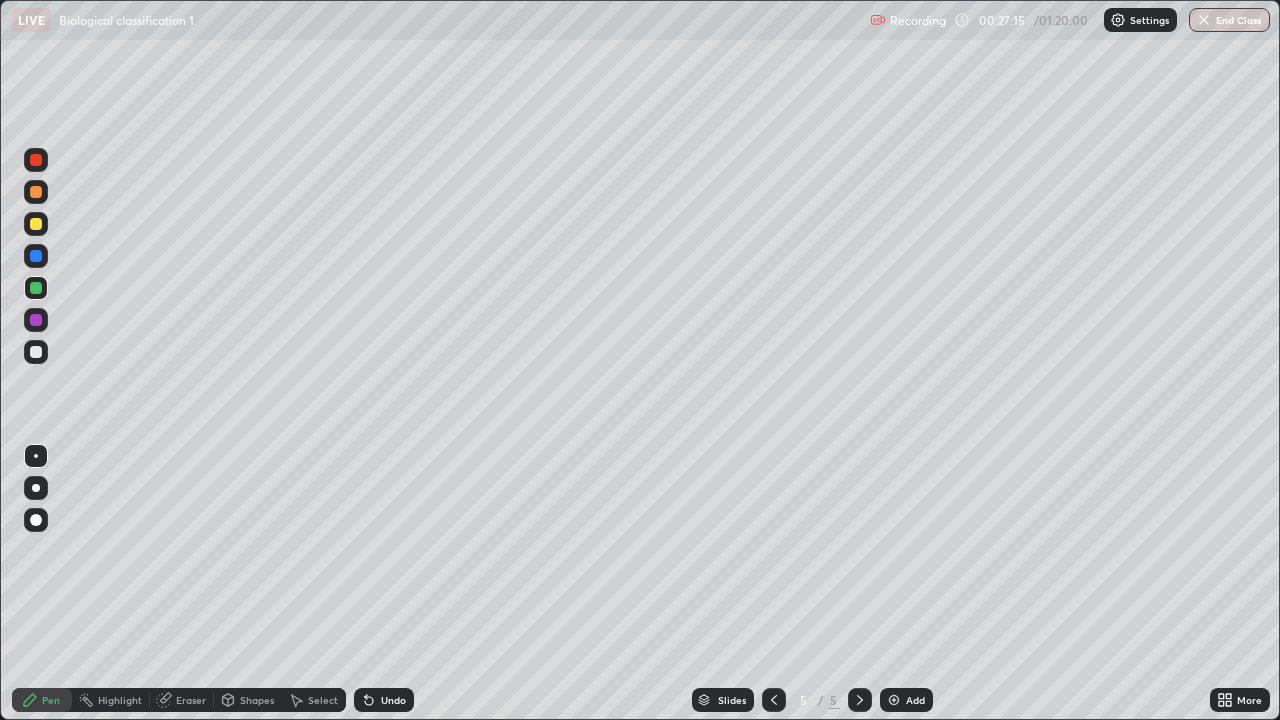 click at bounding box center (36, 320) 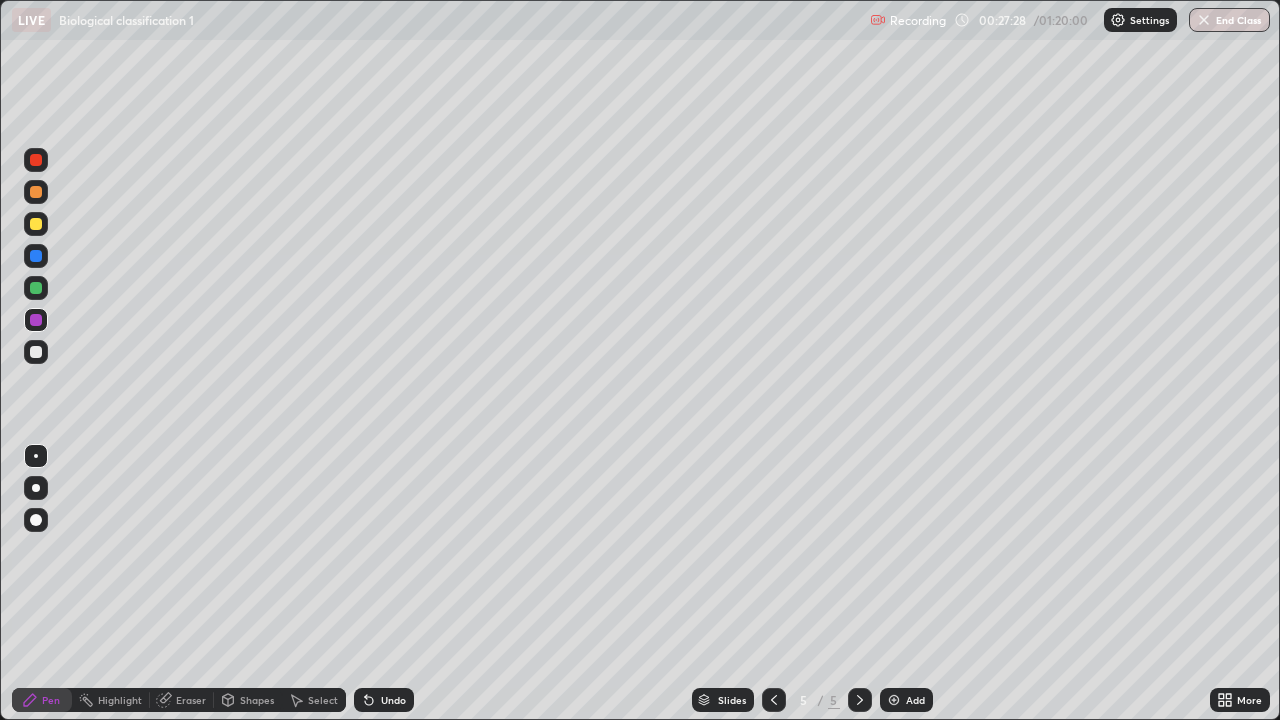 click at bounding box center (36, 352) 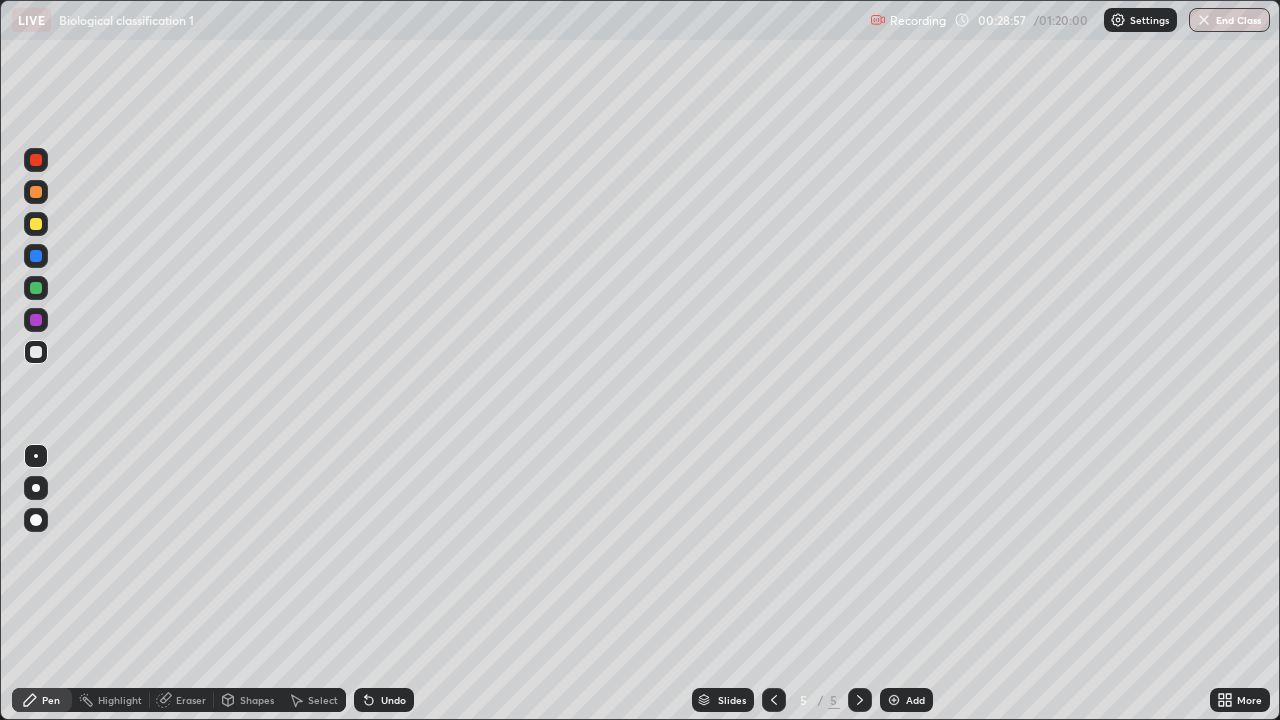 click at bounding box center (36, 224) 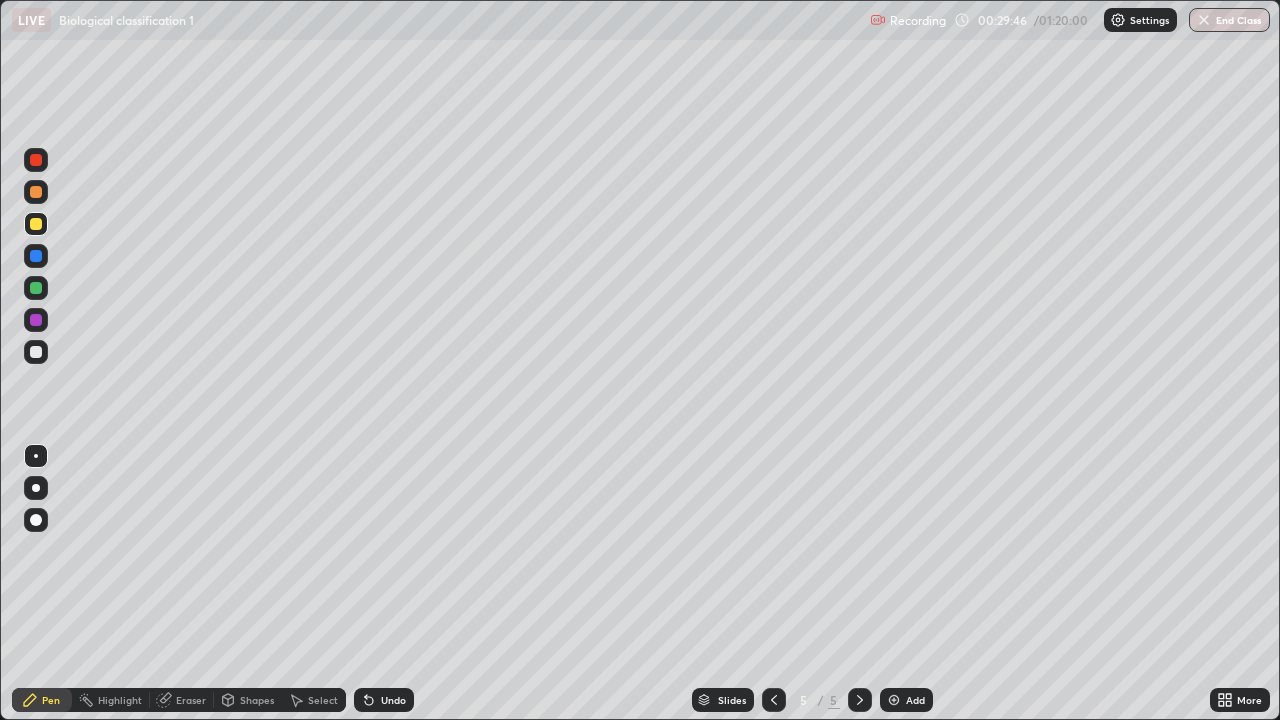 click at bounding box center [36, 288] 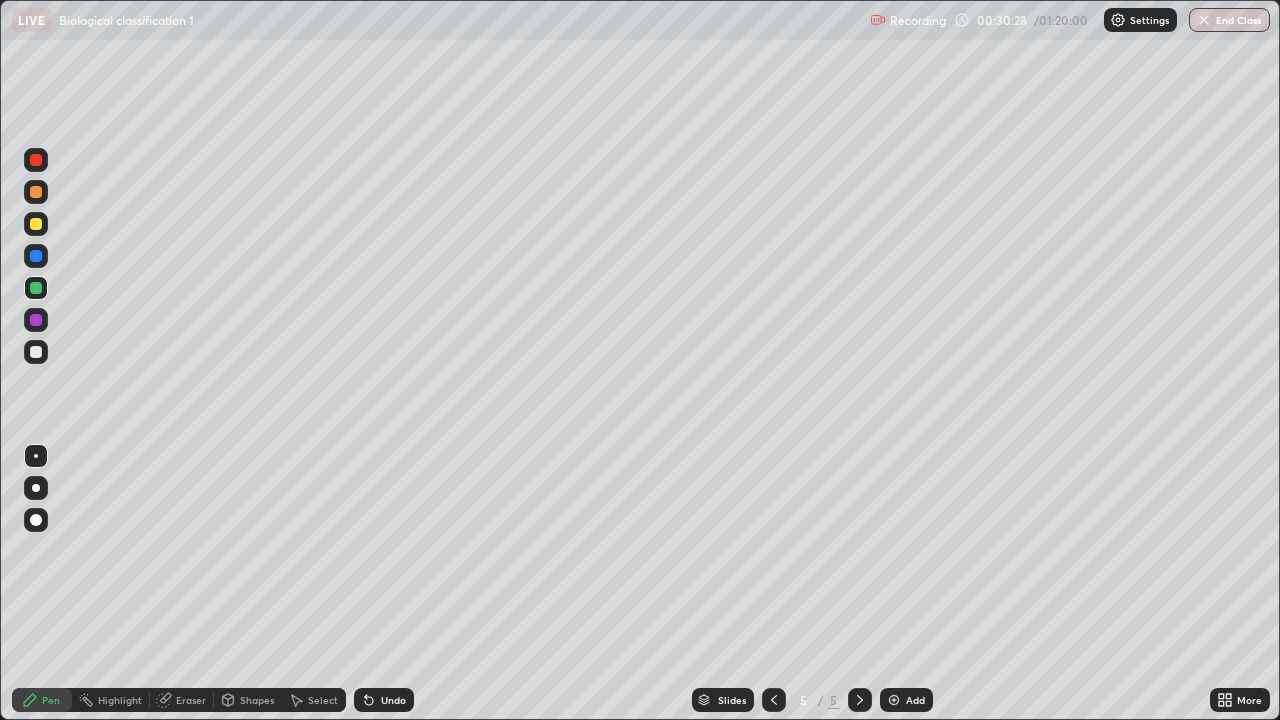 click at bounding box center (36, 352) 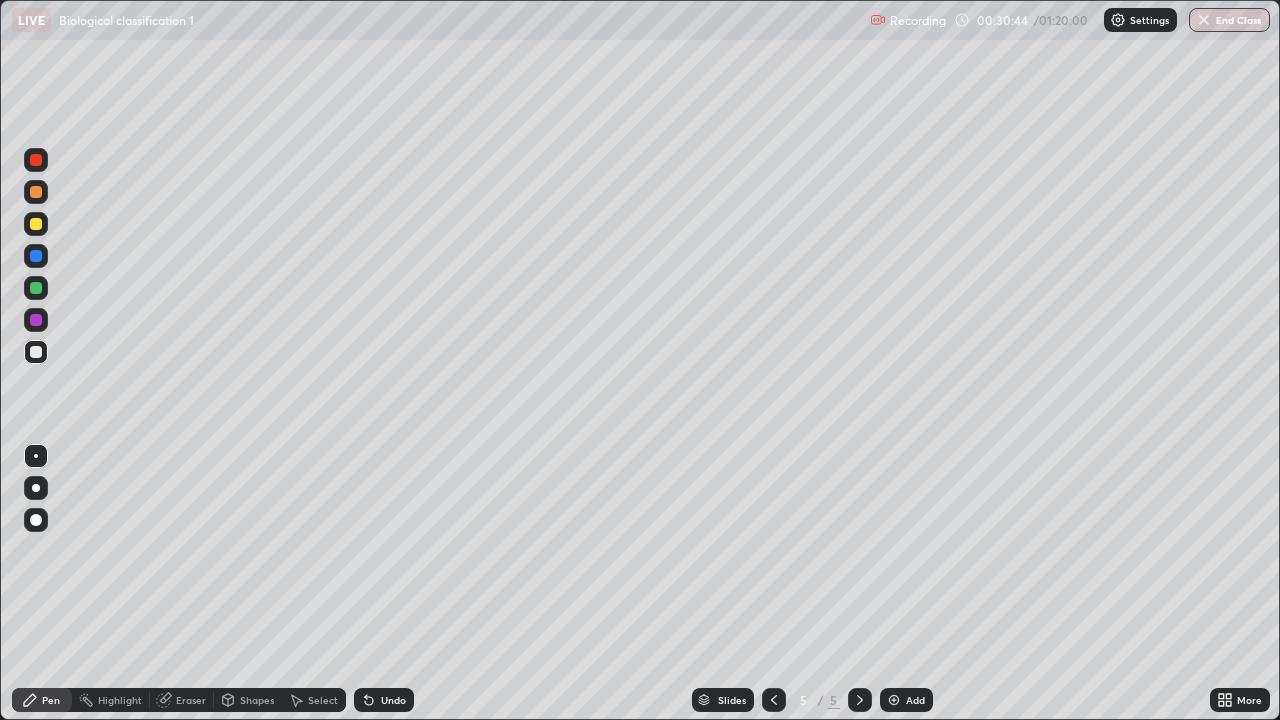 click on "Undo" at bounding box center [393, 700] 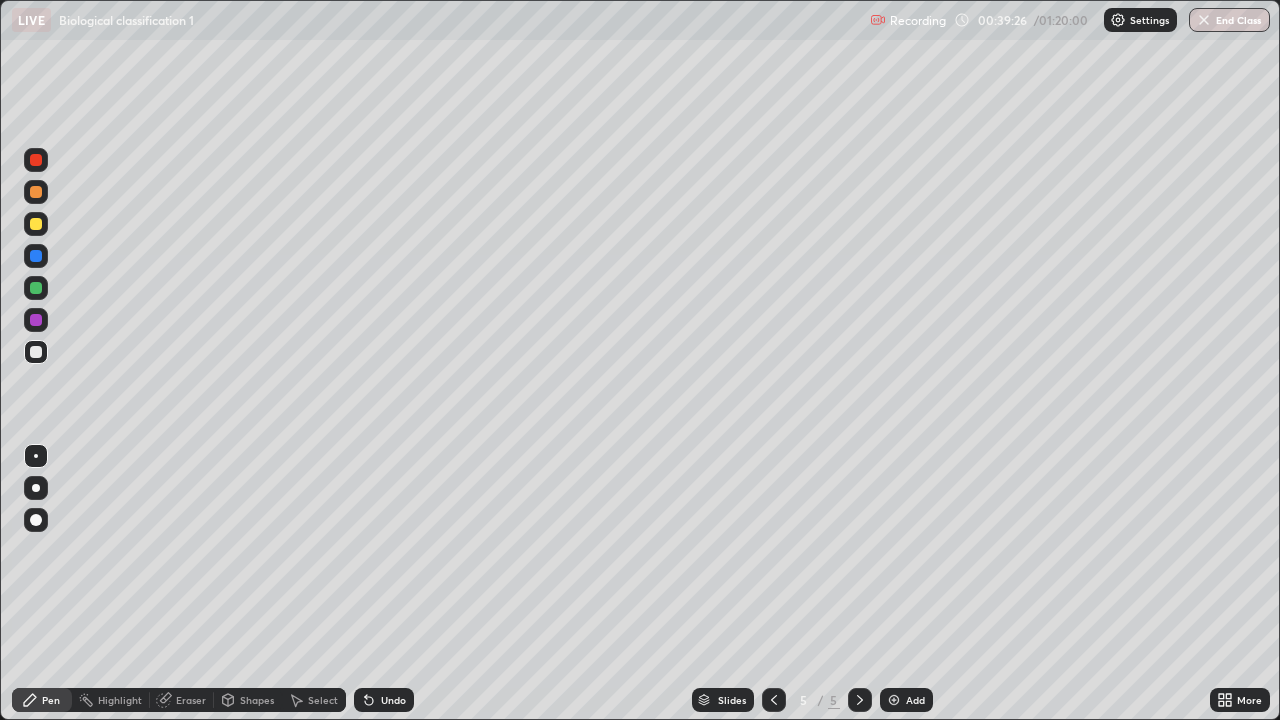 click at bounding box center [894, 700] 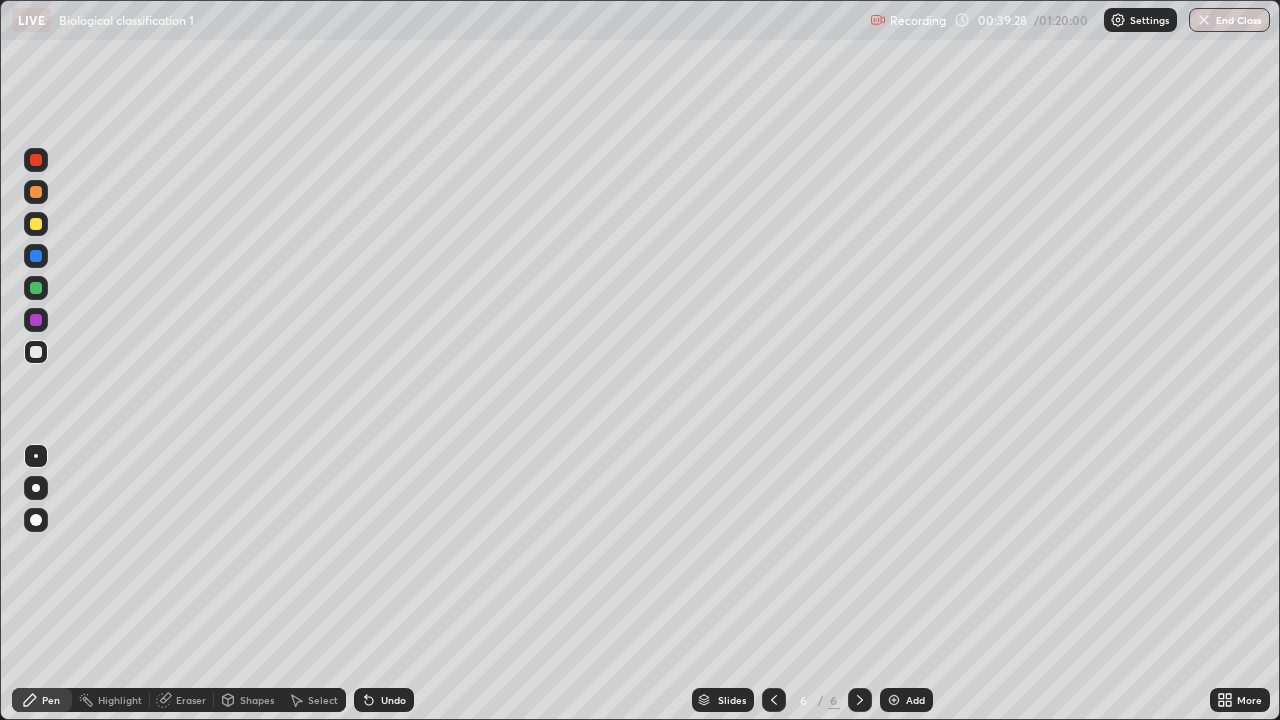 click at bounding box center [36, 192] 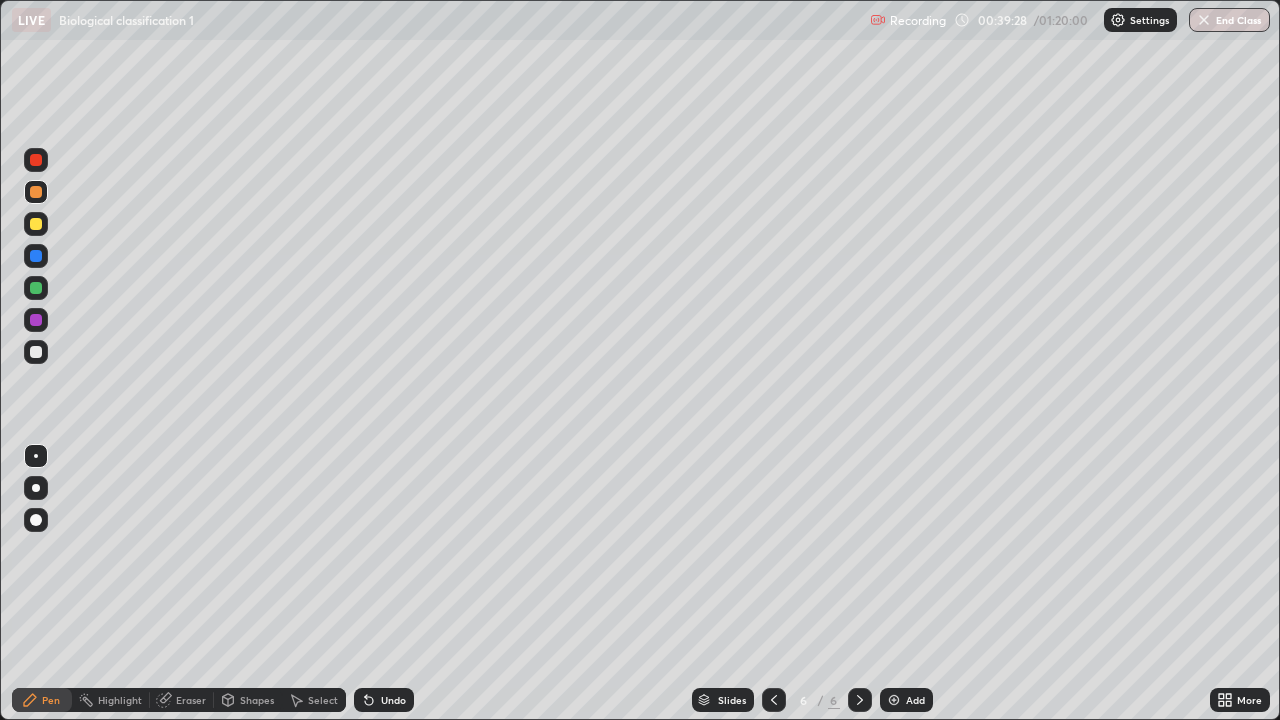 click at bounding box center (36, 224) 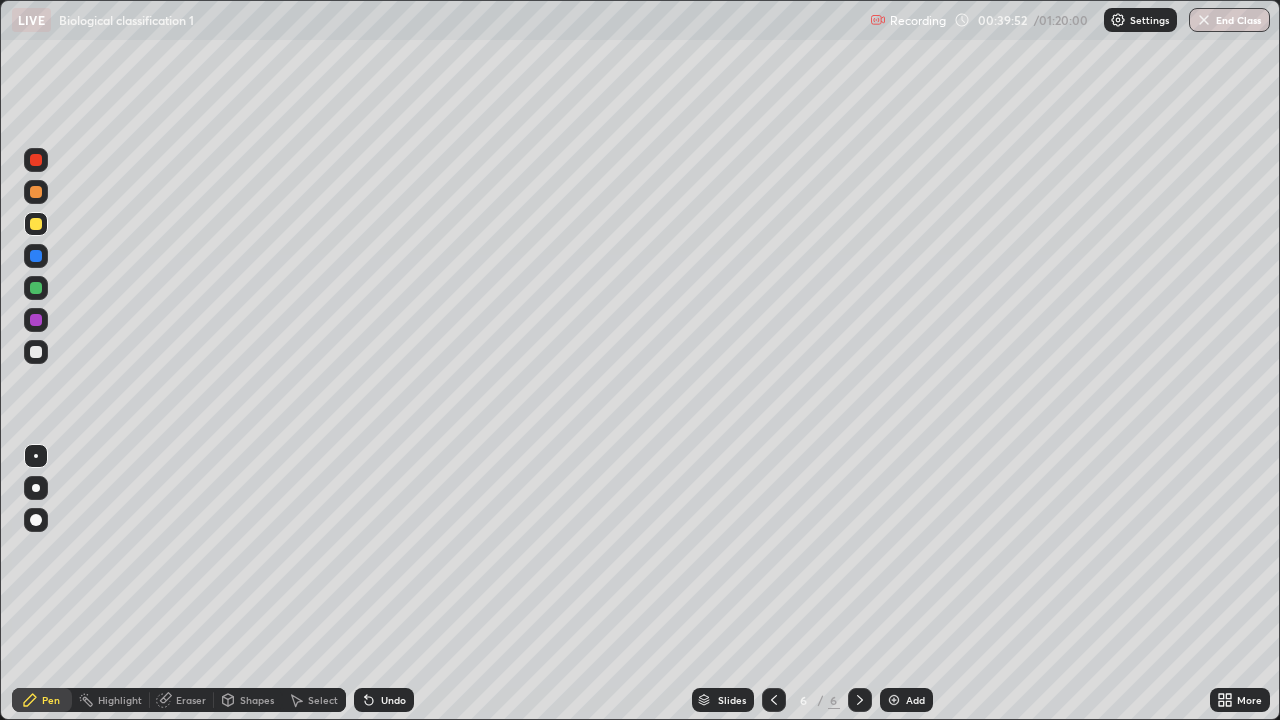 click at bounding box center [36, 288] 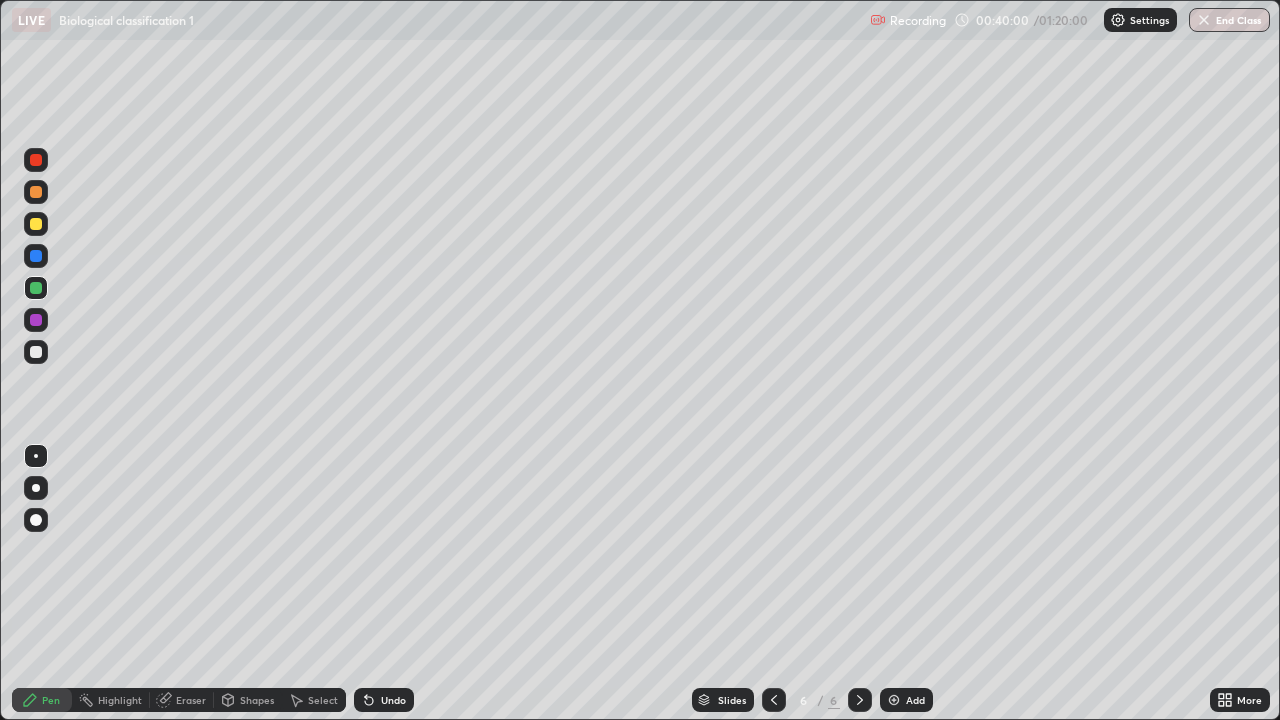 click on "Undo" at bounding box center [384, 700] 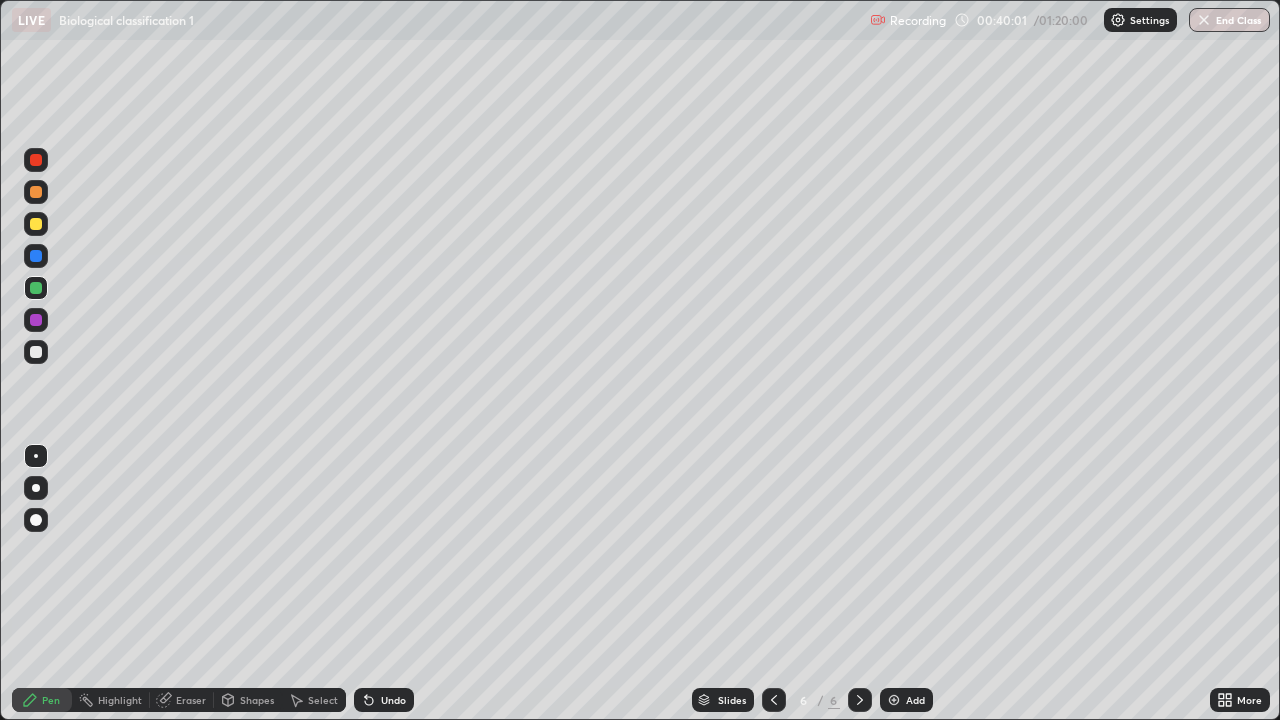 click on "Undo" at bounding box center (384, 700) 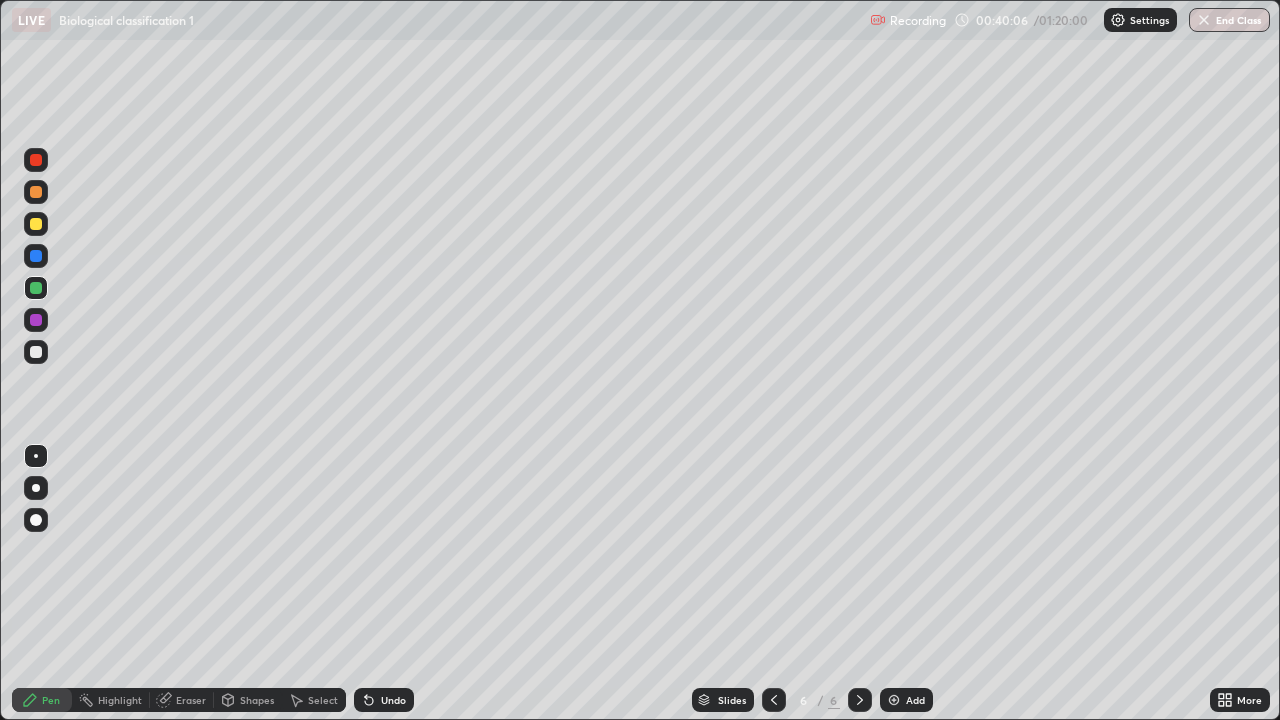 click on "Undo" at bounding box center [384, 700] 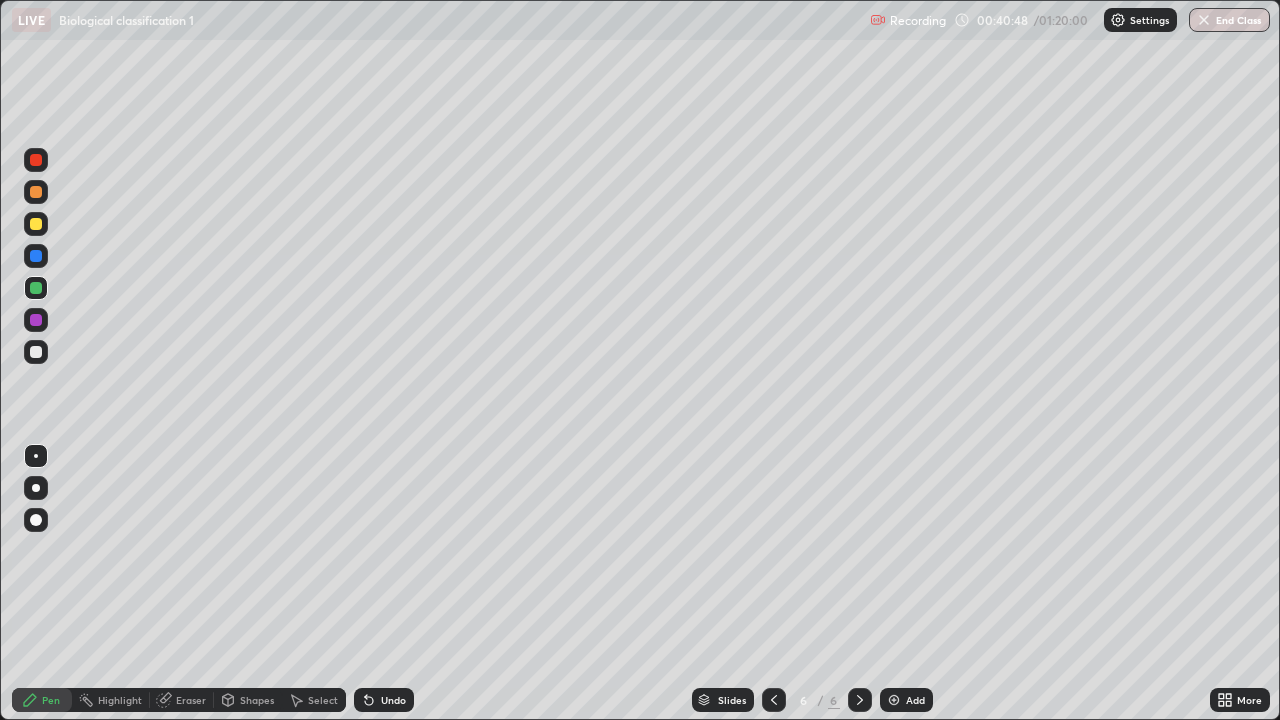 click at bounding box center [36, 352] 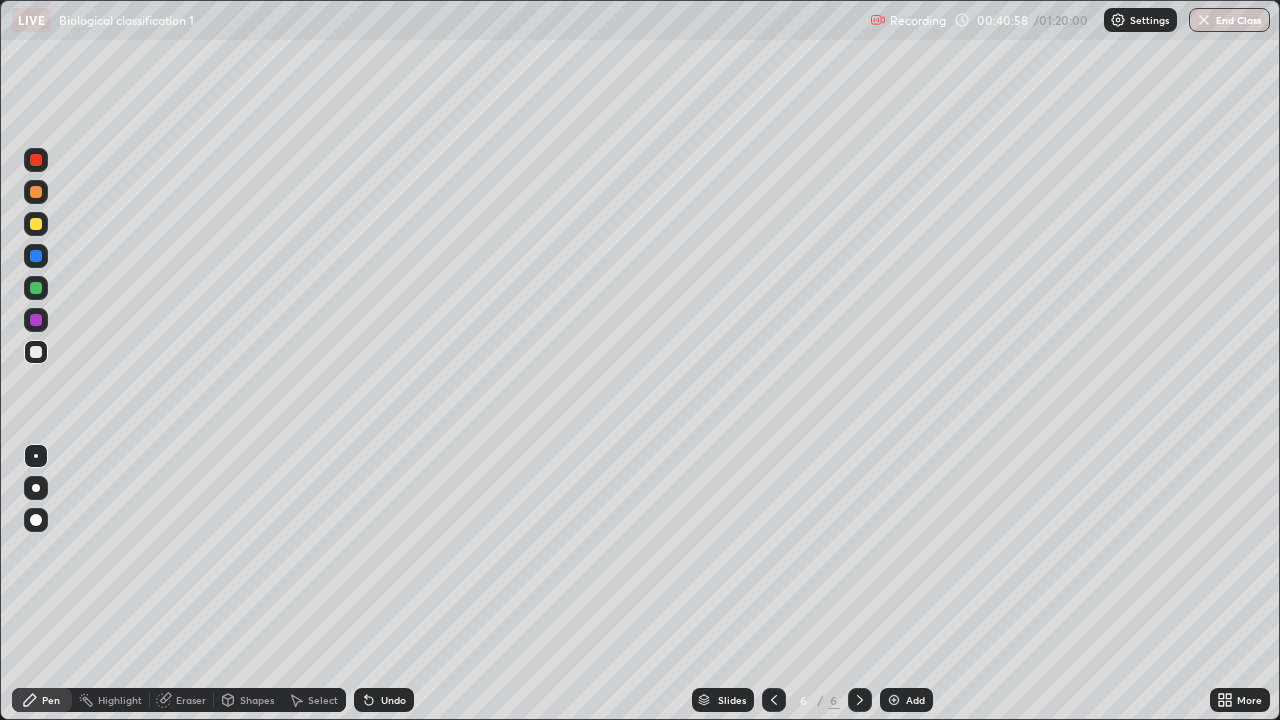 click on "Undo" at bounding box center [393, 700] 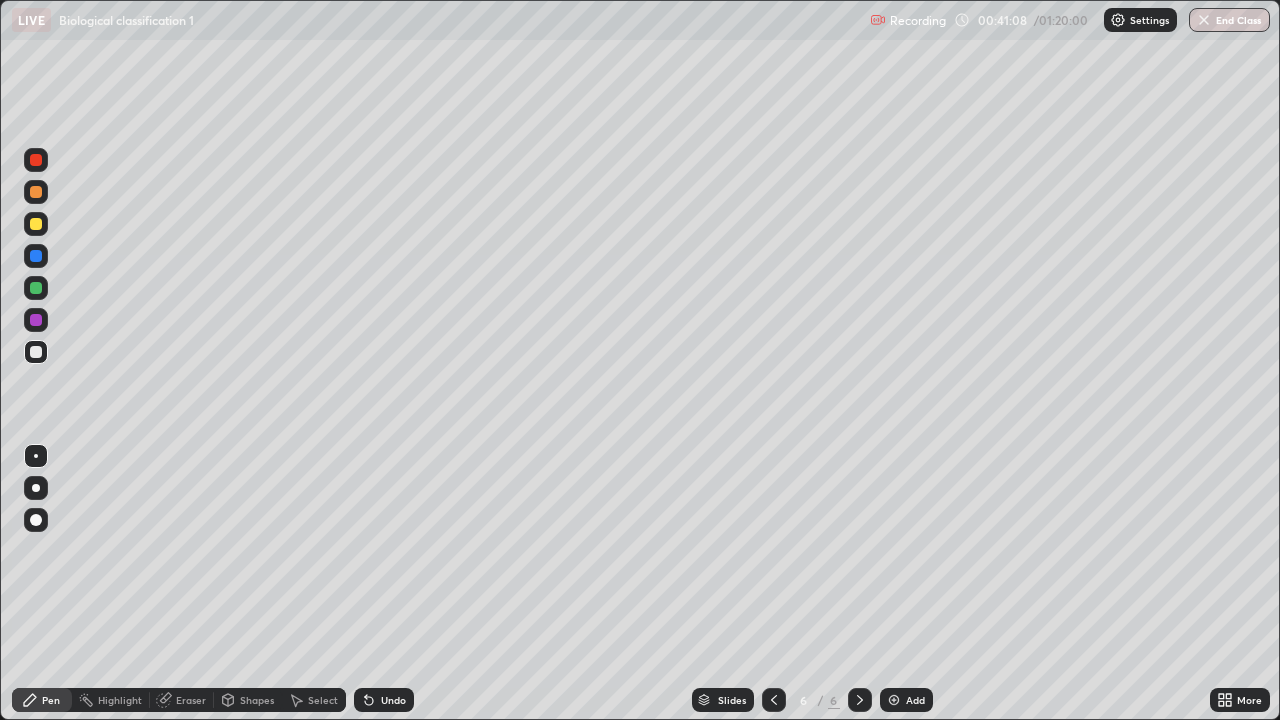 click at bounding box center [36, 288] 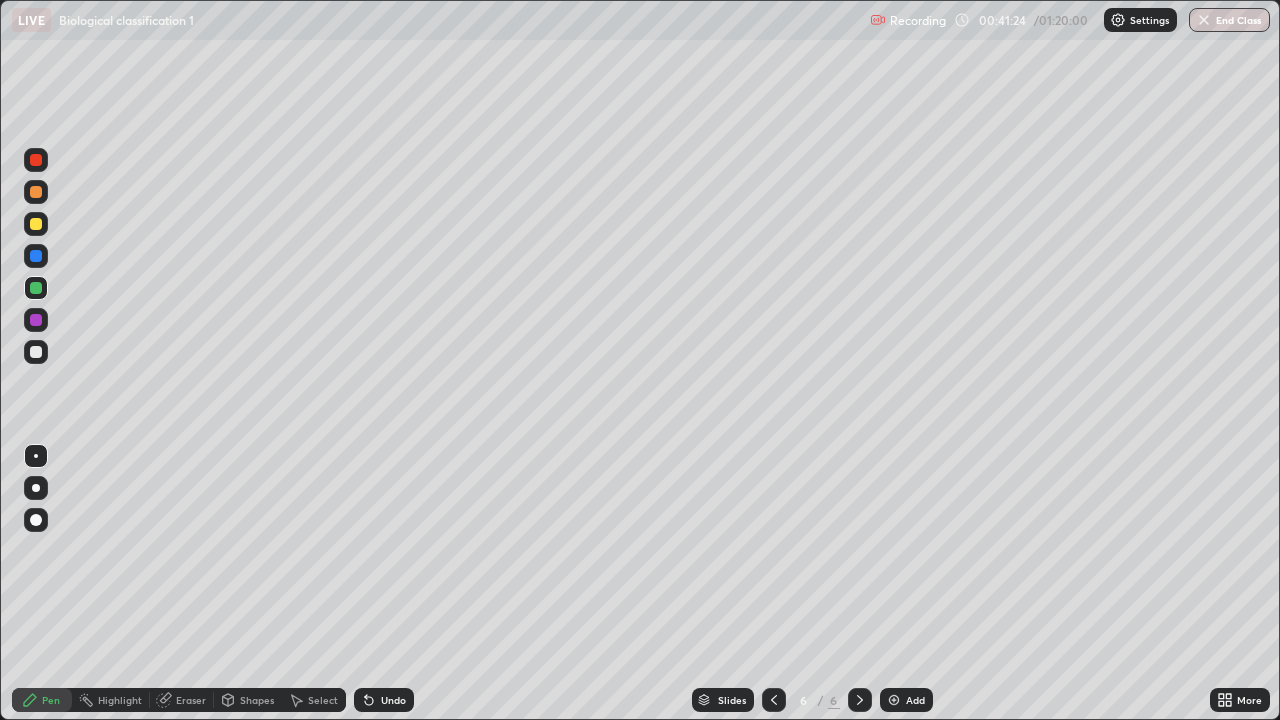 click on "Eraser" at bounding box center [191, 700] 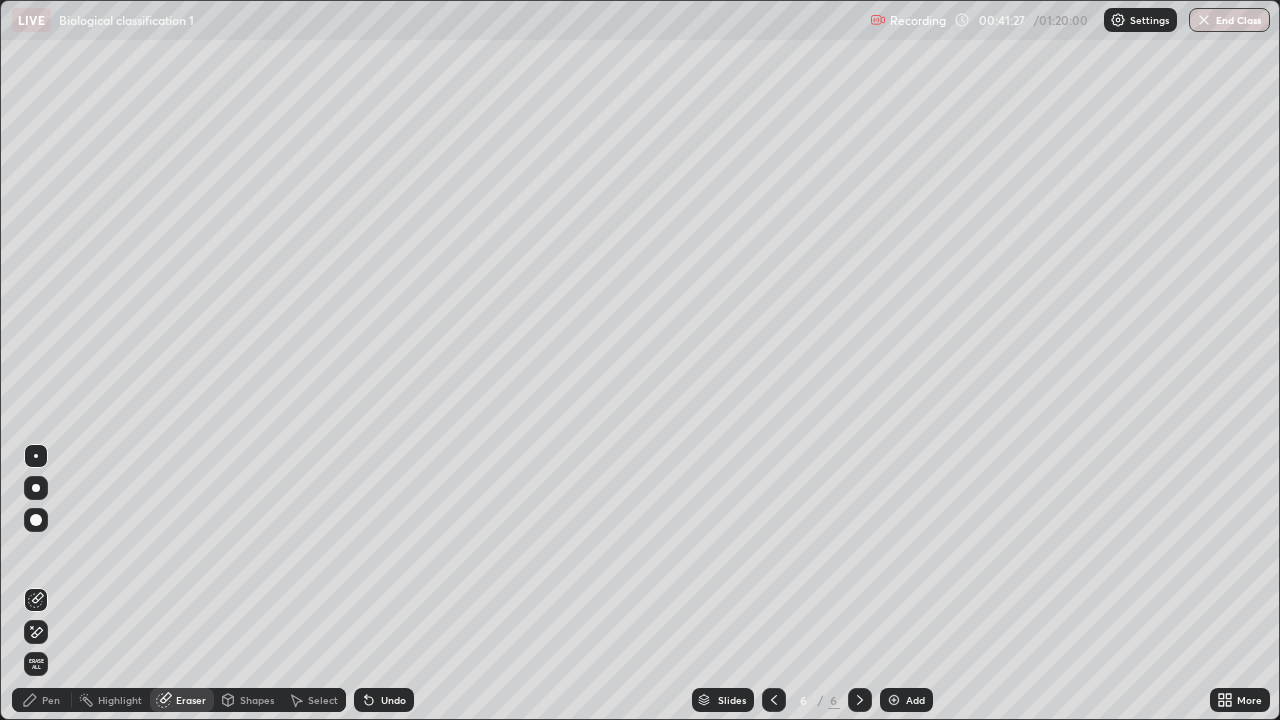 click on "Pen" at bounding box center [51, 700] 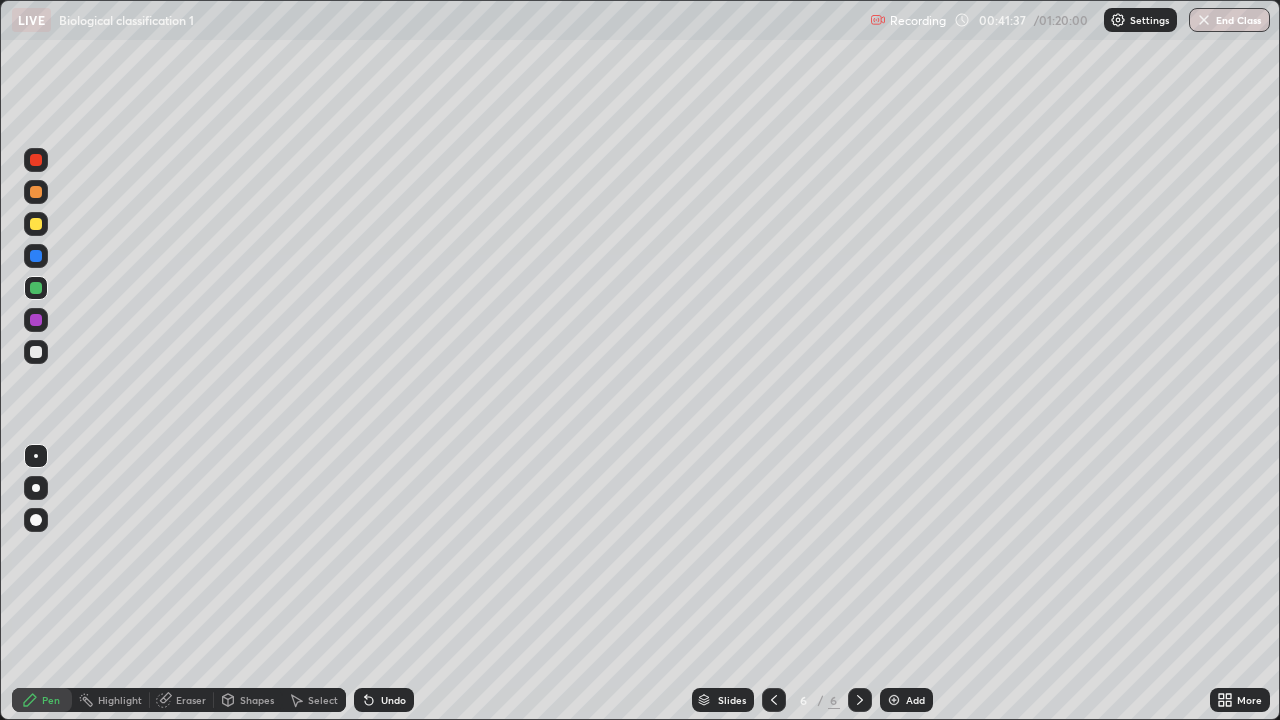 click at bounding box center [36, 320] 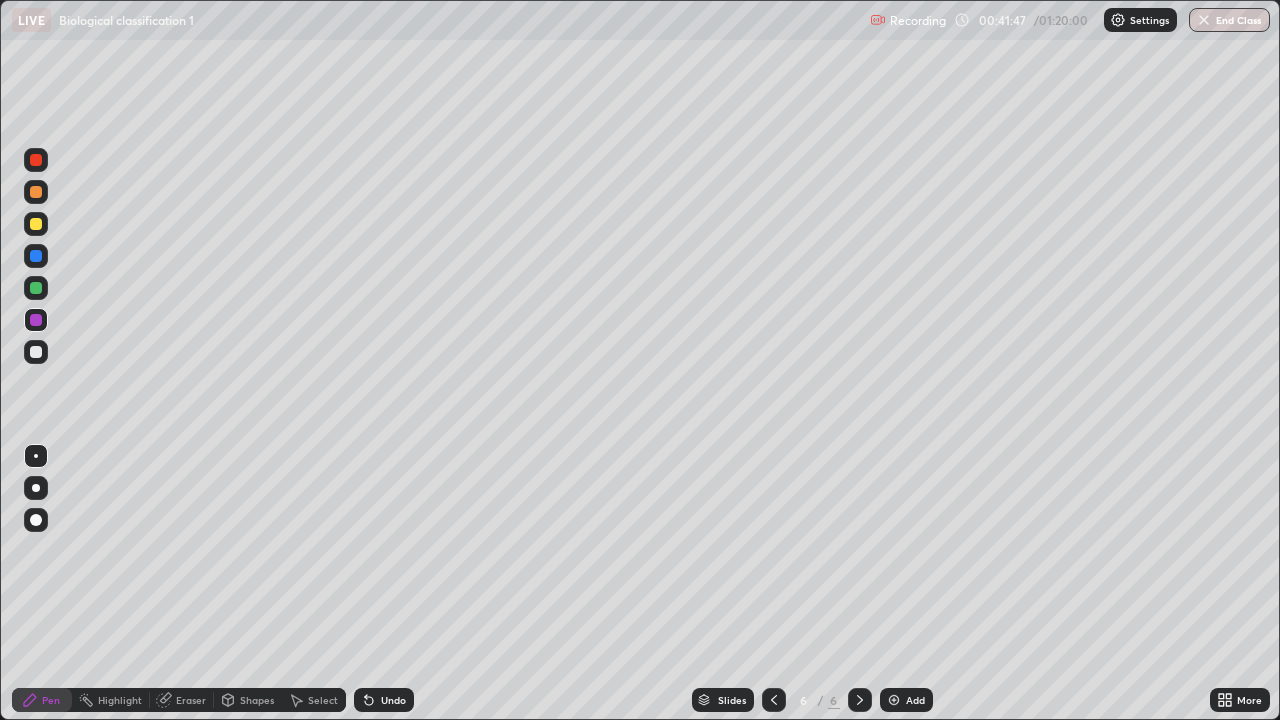 click on "Undo" at bounding box center [384, 700] 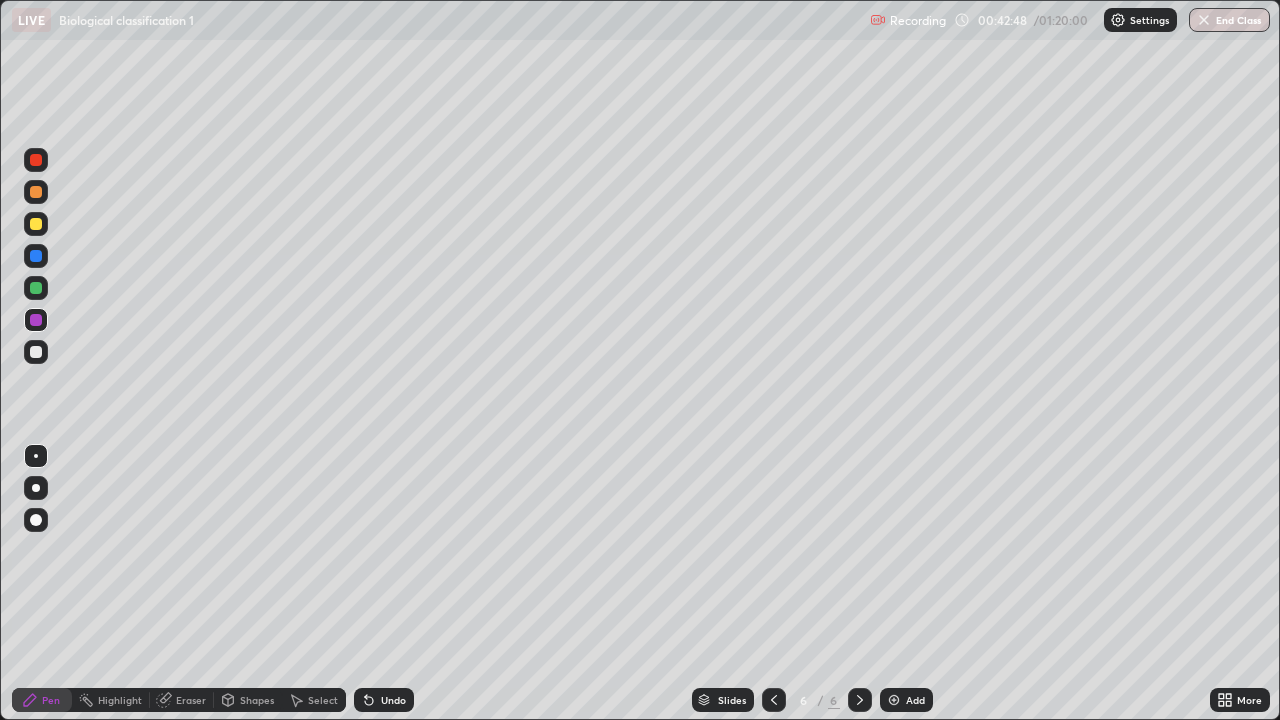 click on "Add" at bounding box center [906, 700] 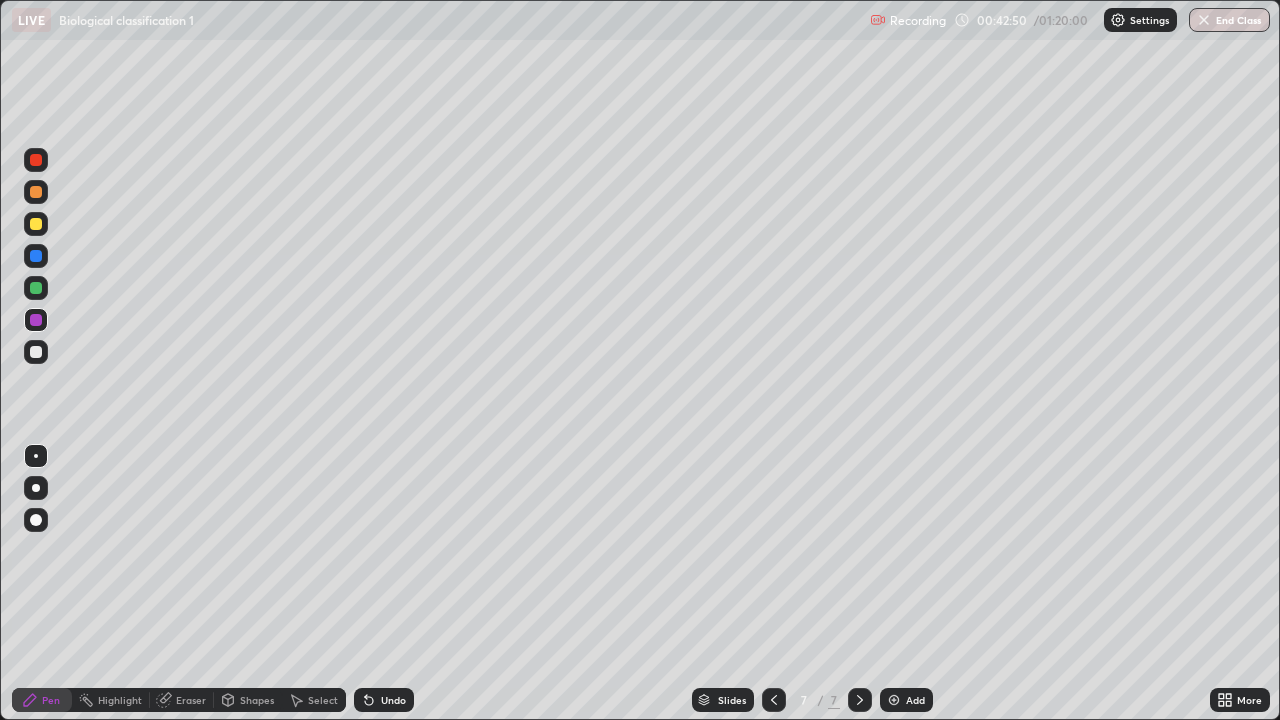 click at bounding box center (36, 224) 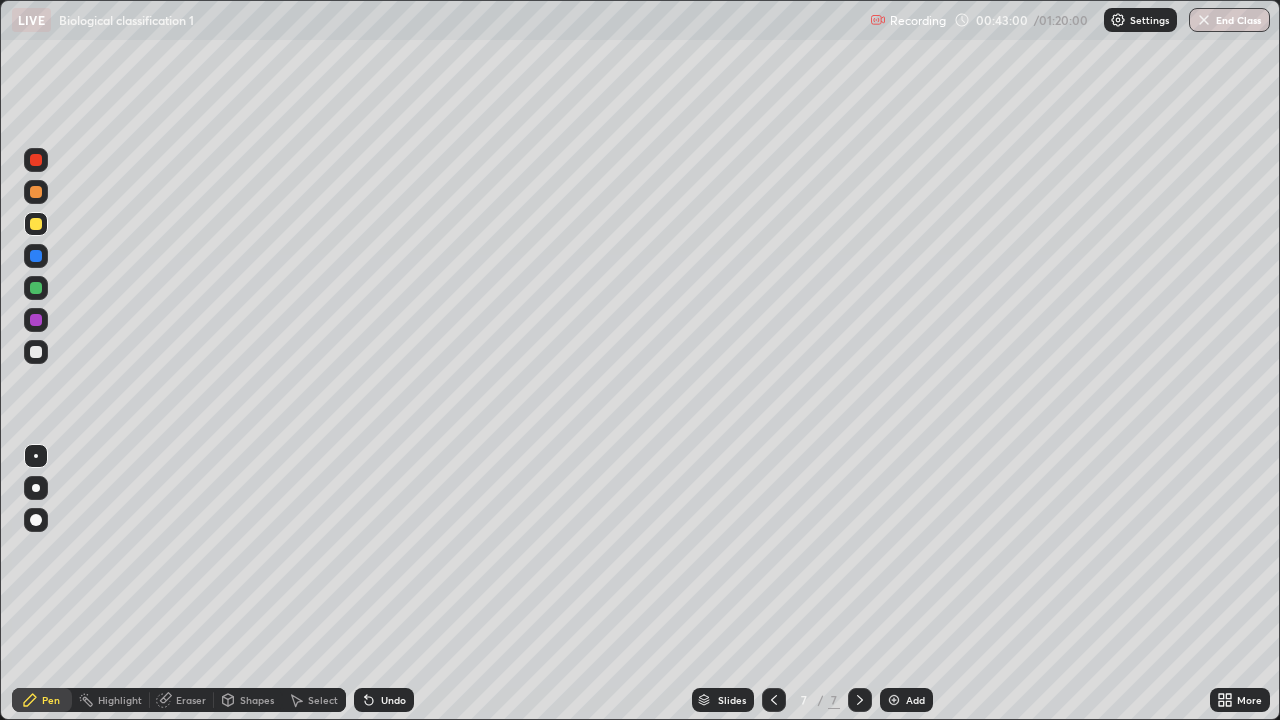 click at bounding box center [36, 192] 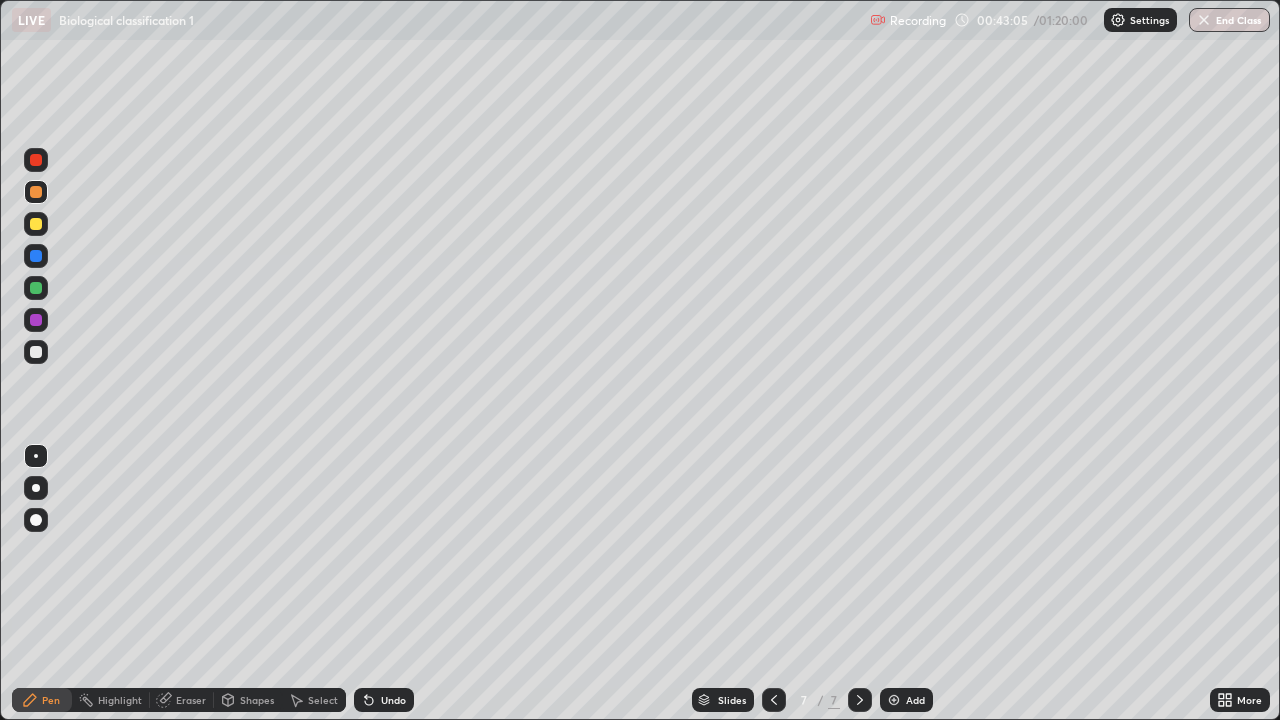 click at bounding box center (36, 288) 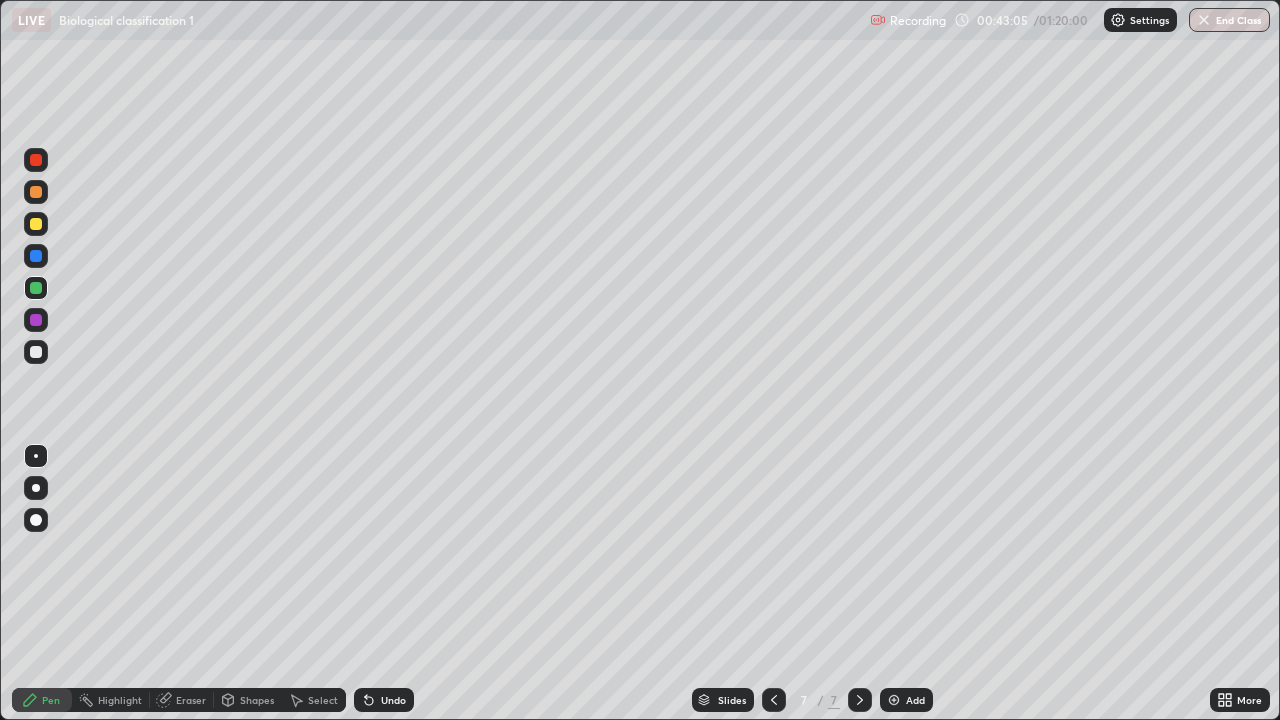 click at bounding box center (36, 256) 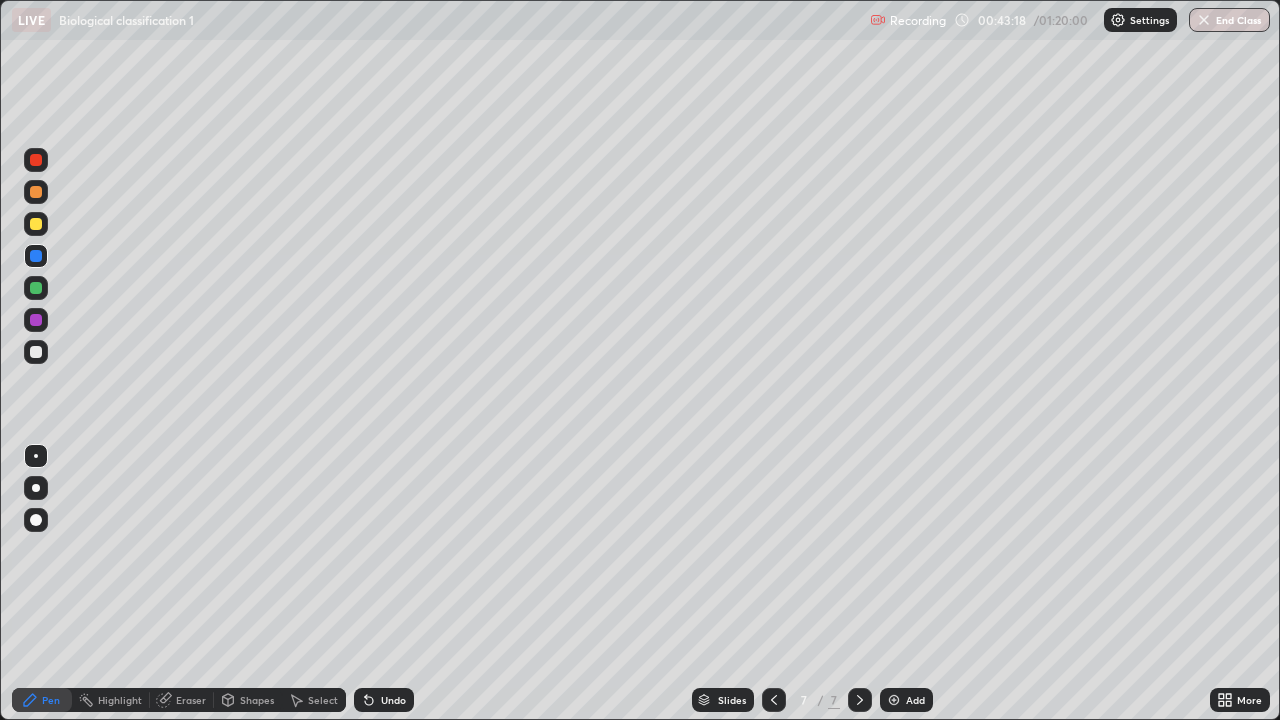 click at bounding box center [36, 288] 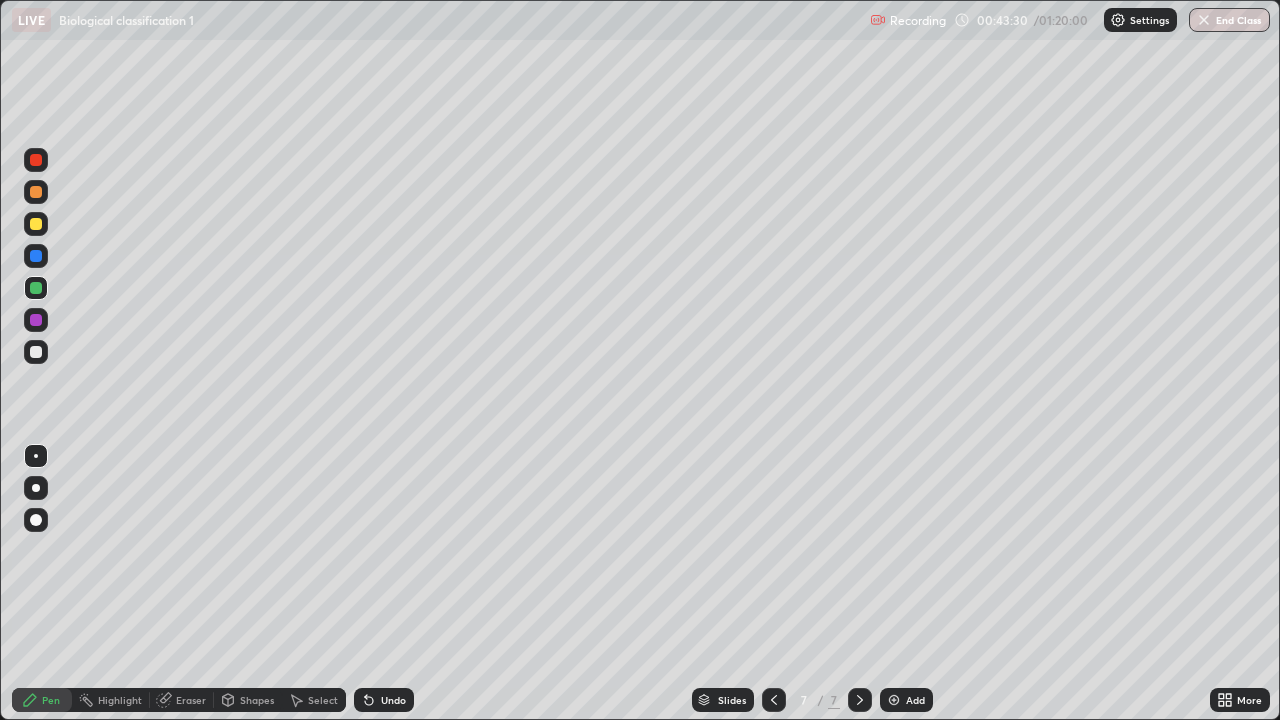 click at bounding box center [36, 256] 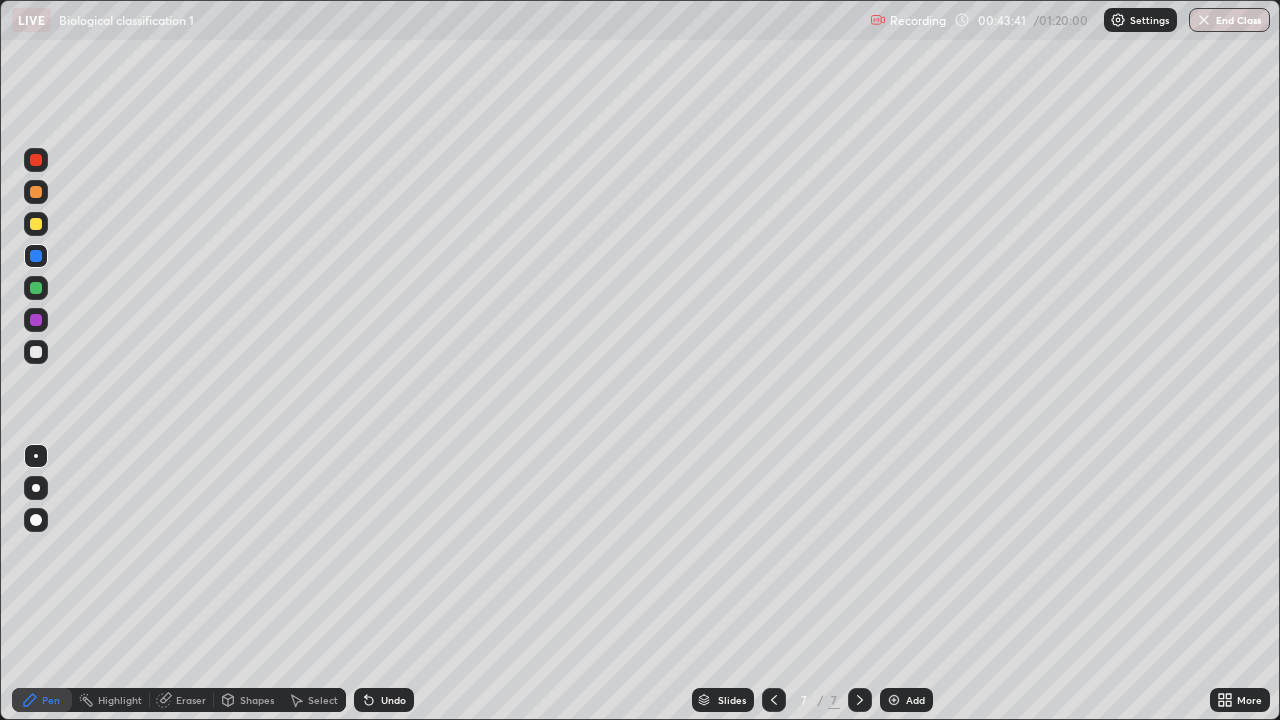 click at bounding box center [36, 288] 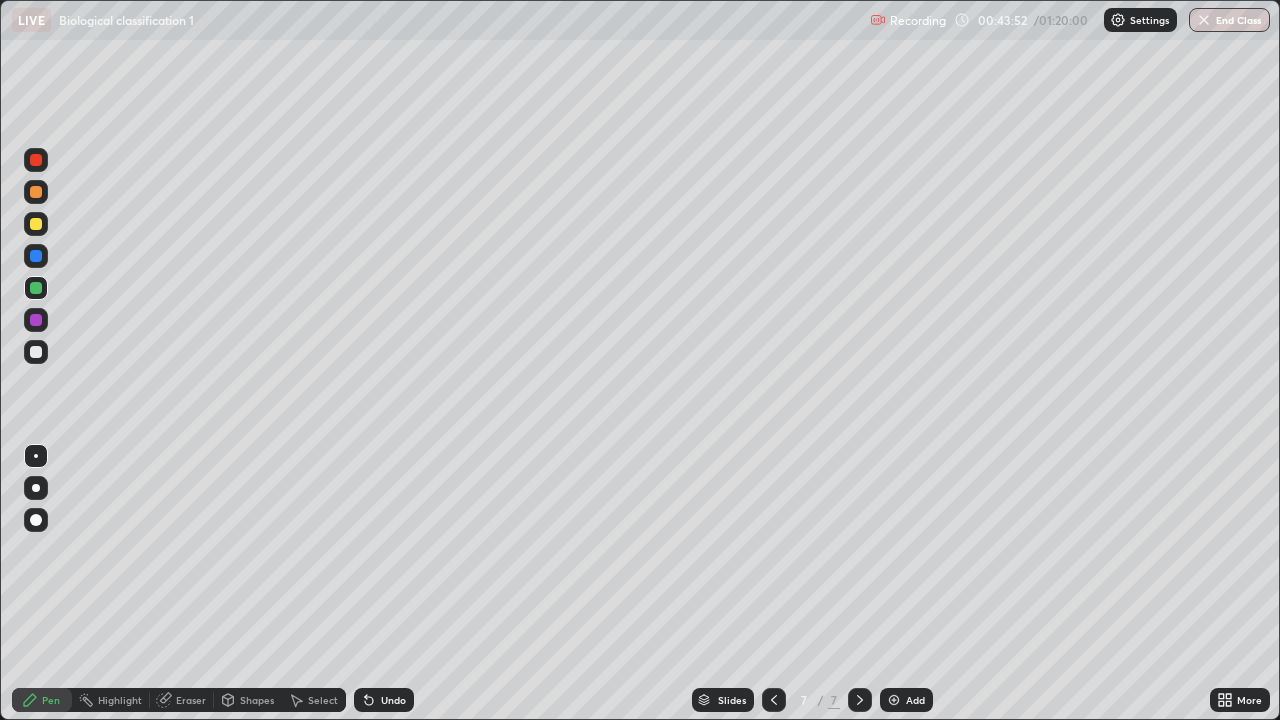 click at bounding box center (36, 256) 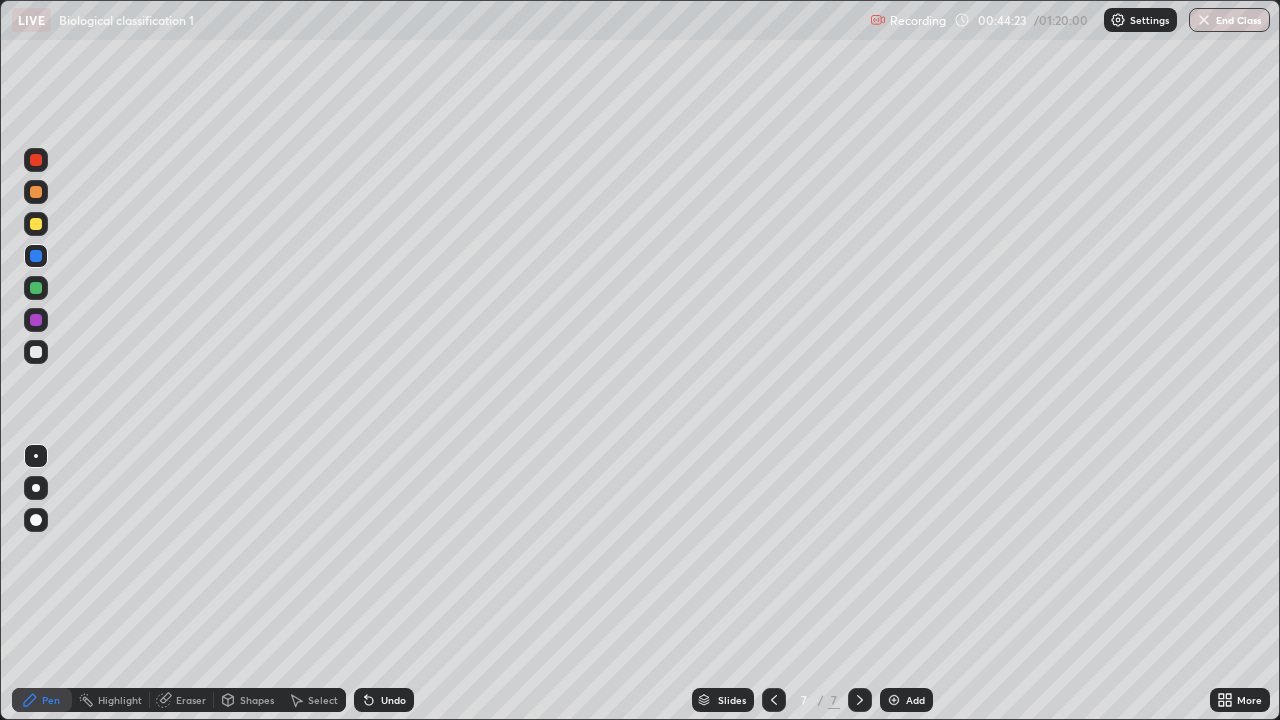 click at bounding box center (36, 352) 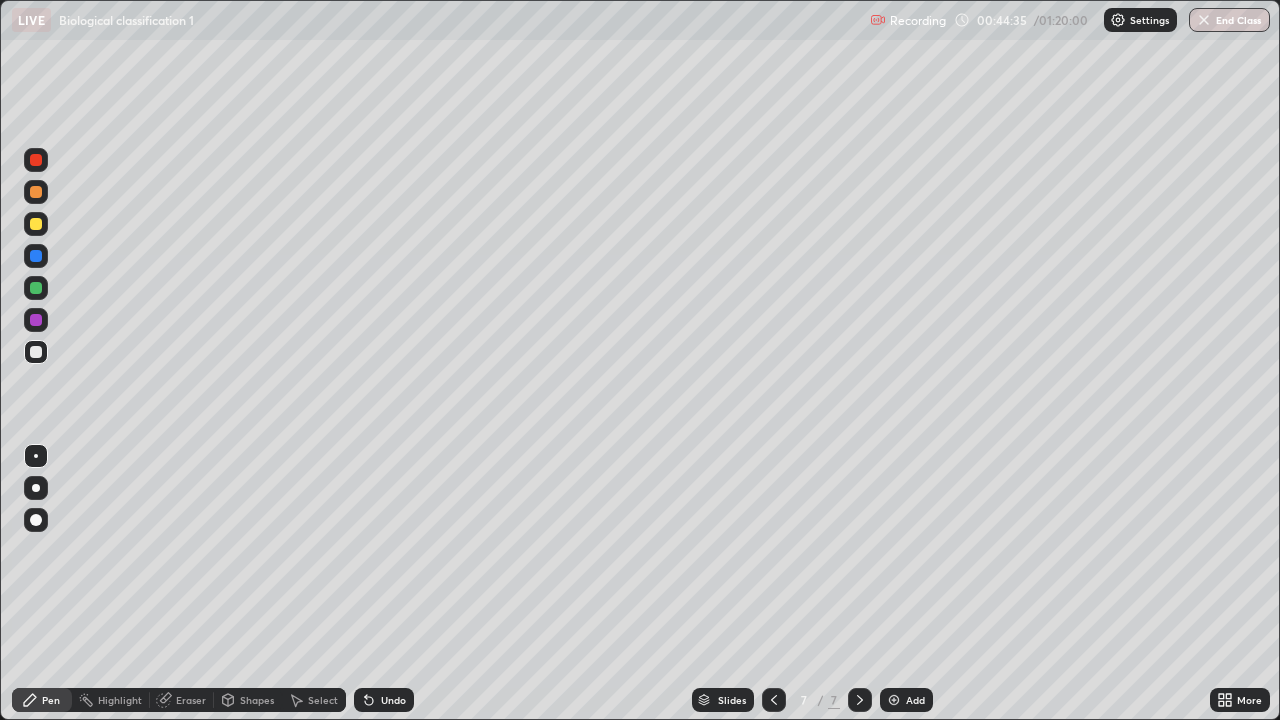 click at bounding box center (36, 256) 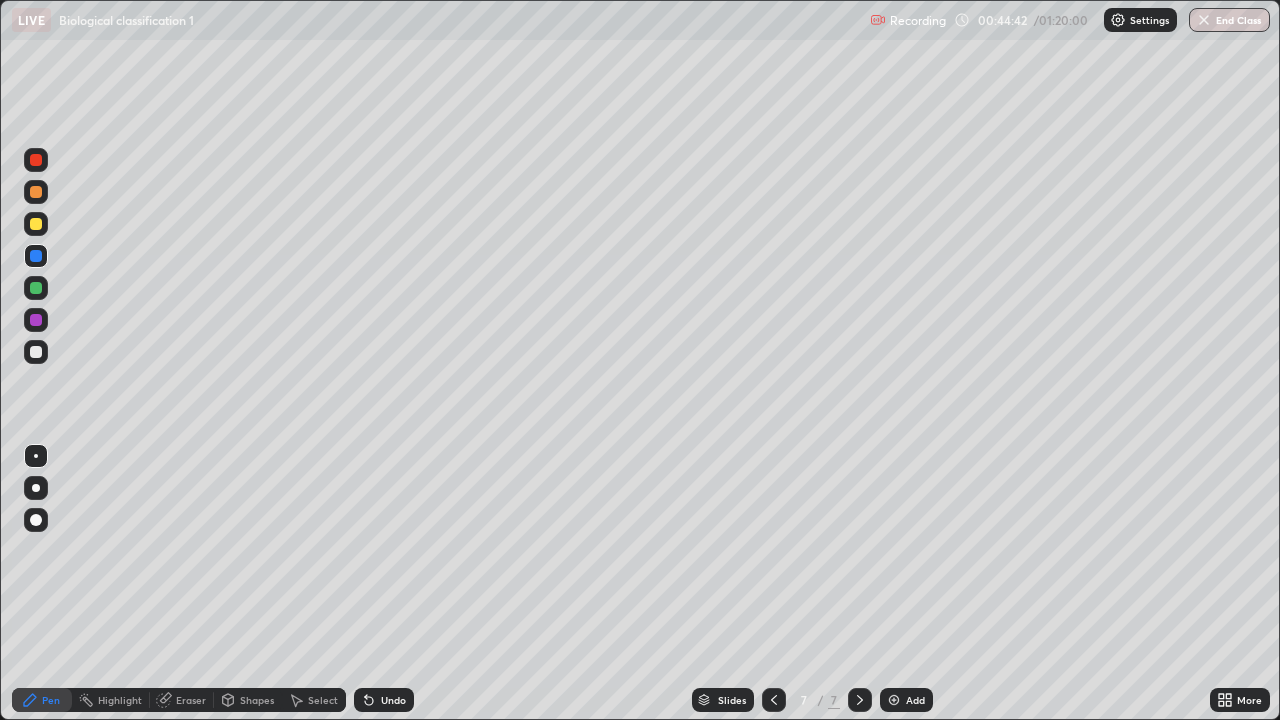 click on "Undo" at bounding box center [393, 700] 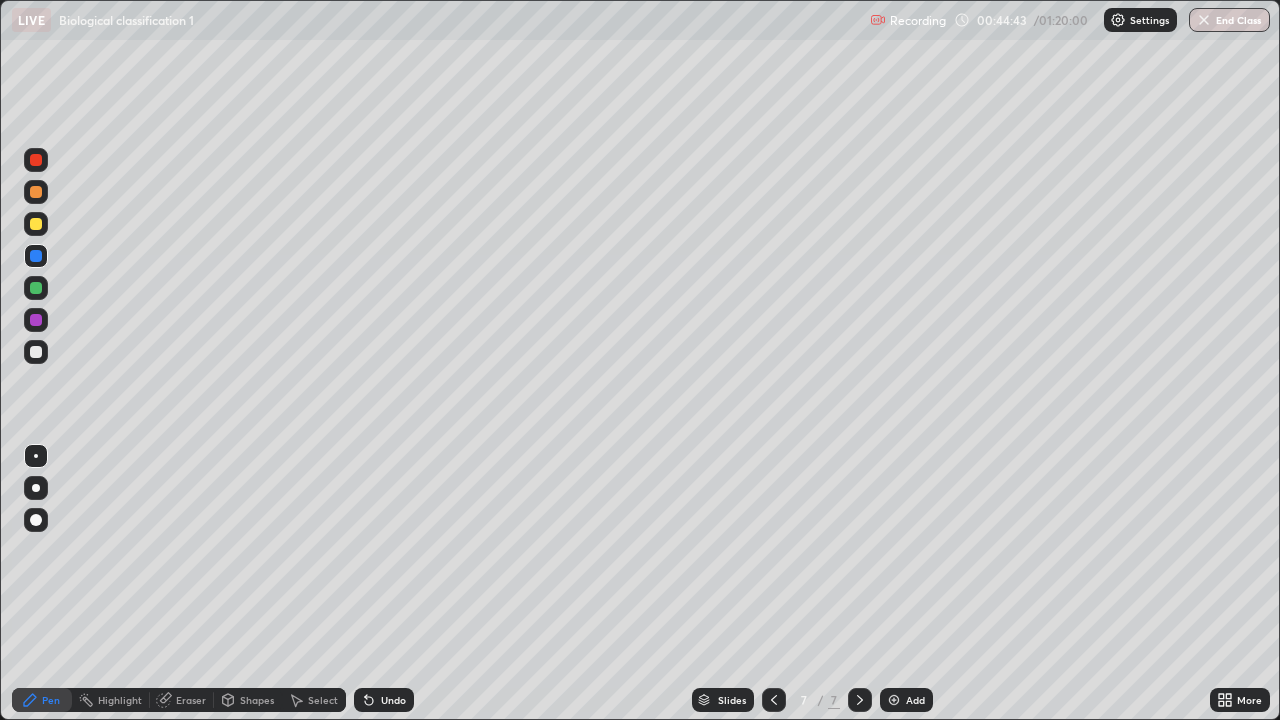 click on "Undo" at bounding box center [393, 700] 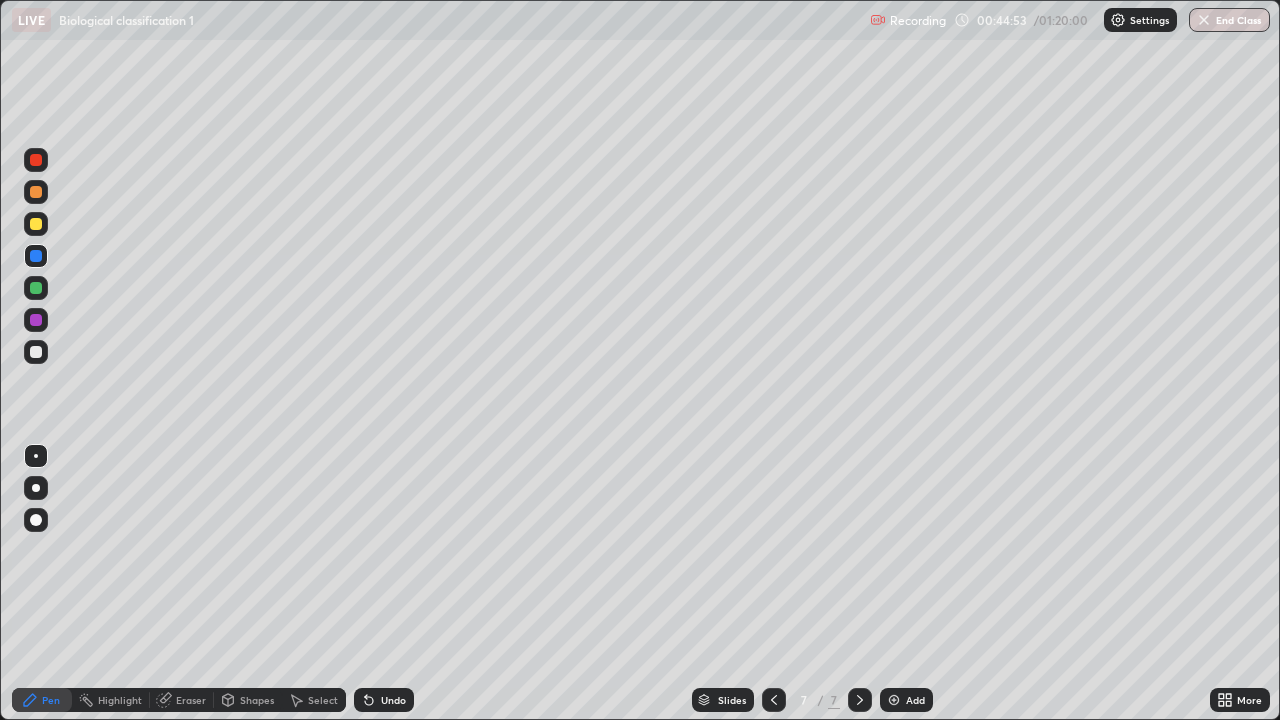 click at bounding box center [36, 320] 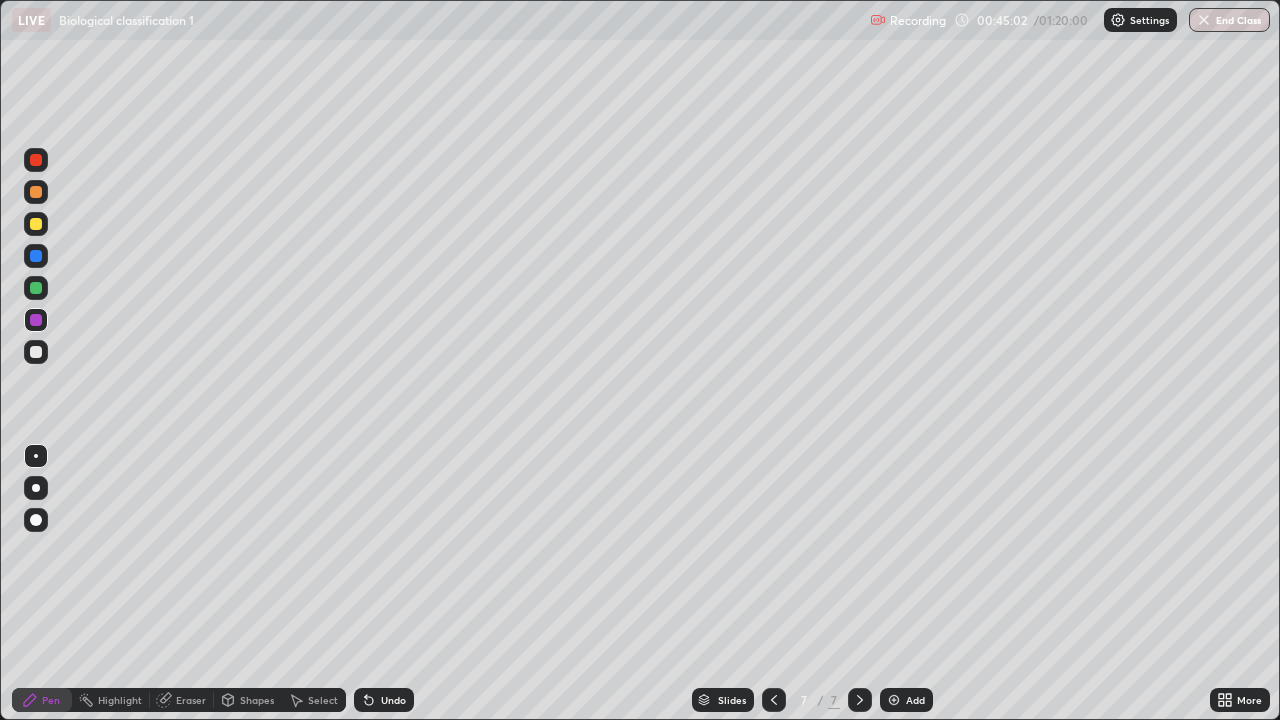 click 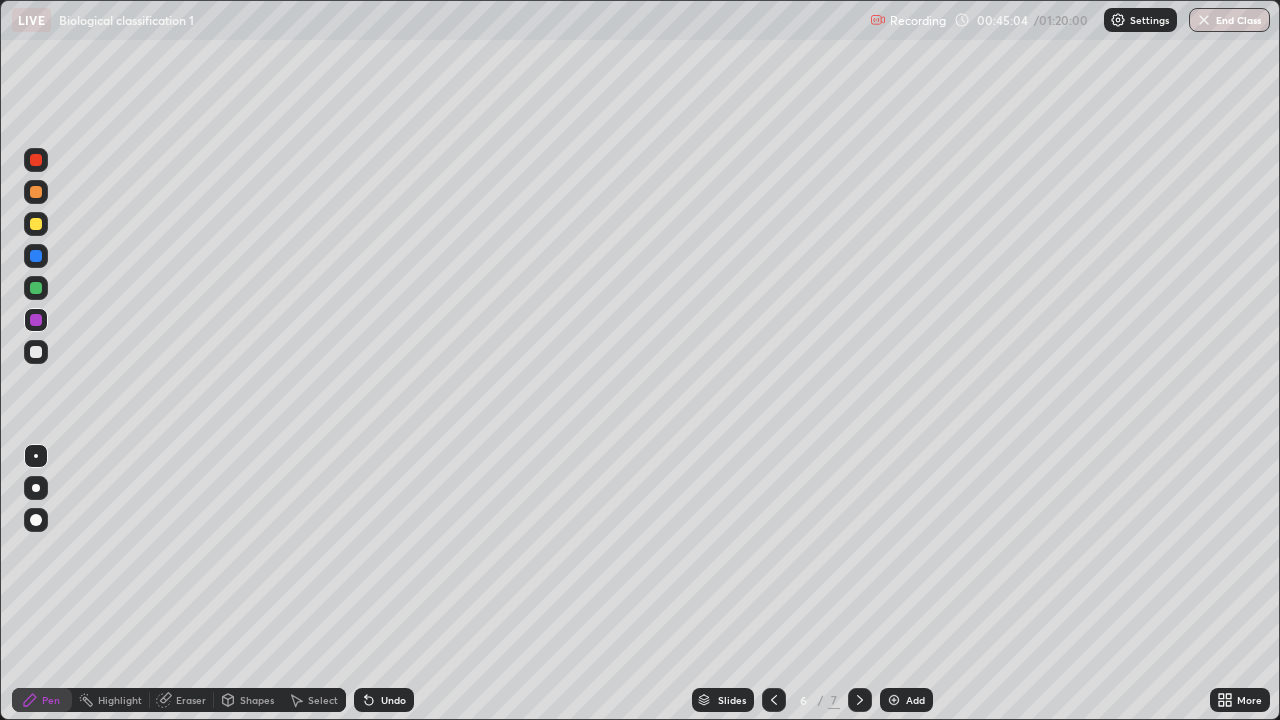 click at bounding box center [36, 256] 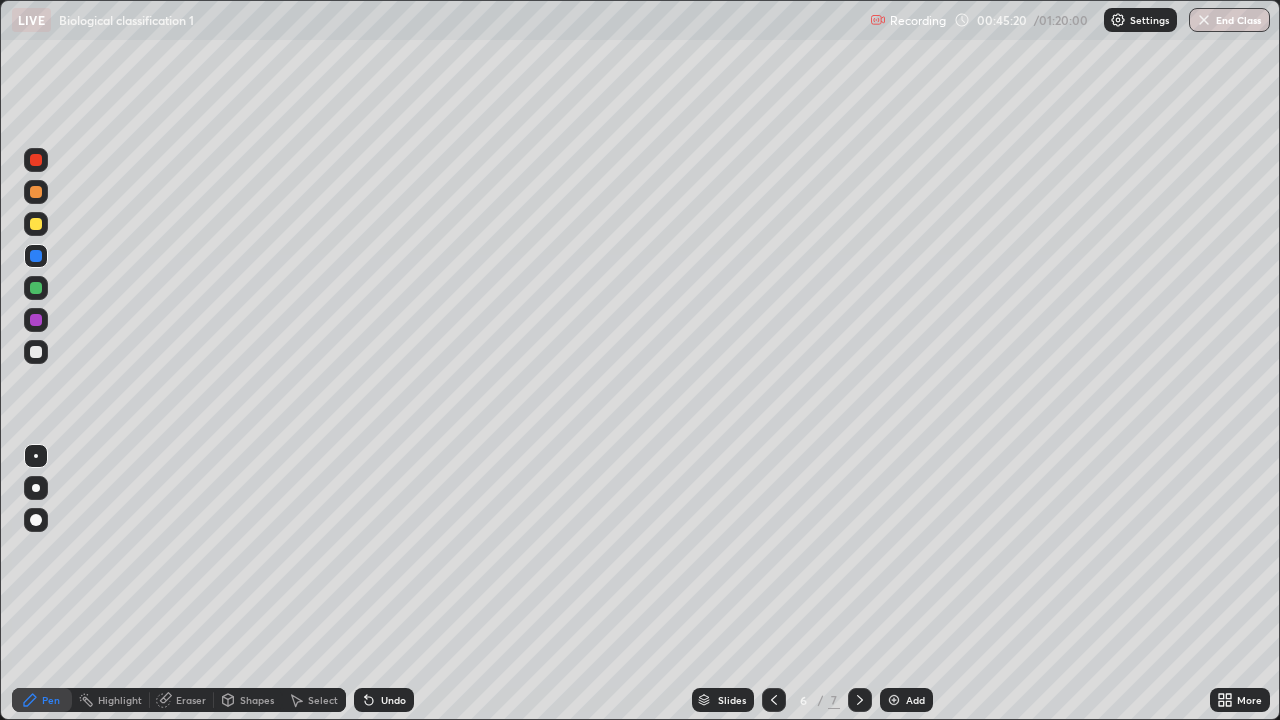 click 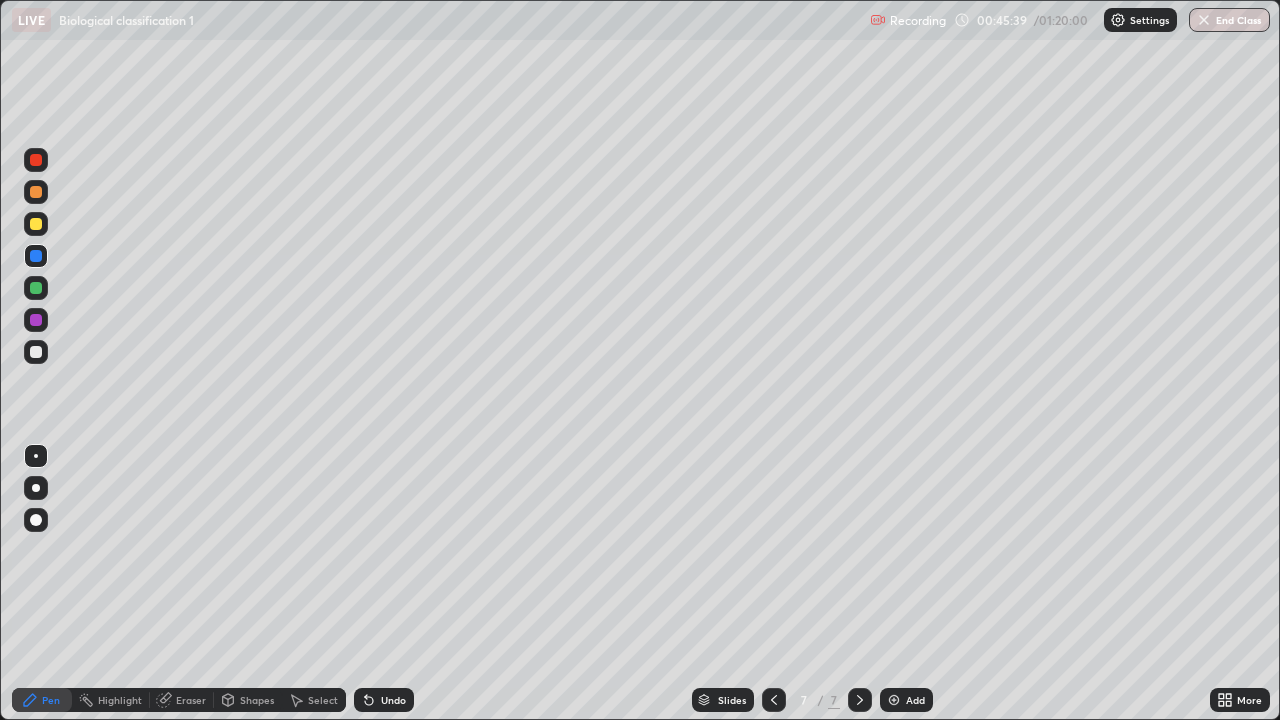 click at bounding box center [36, 352] 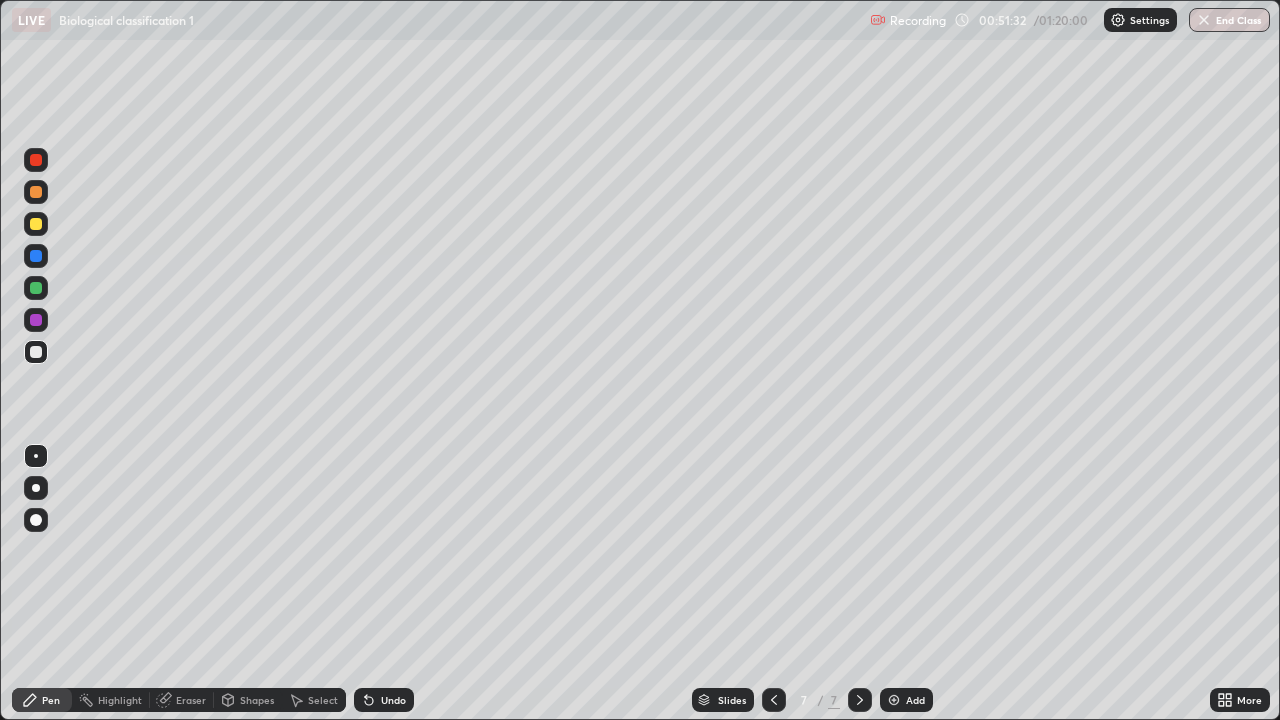 click on "Add" at bounding box center [915, 700] 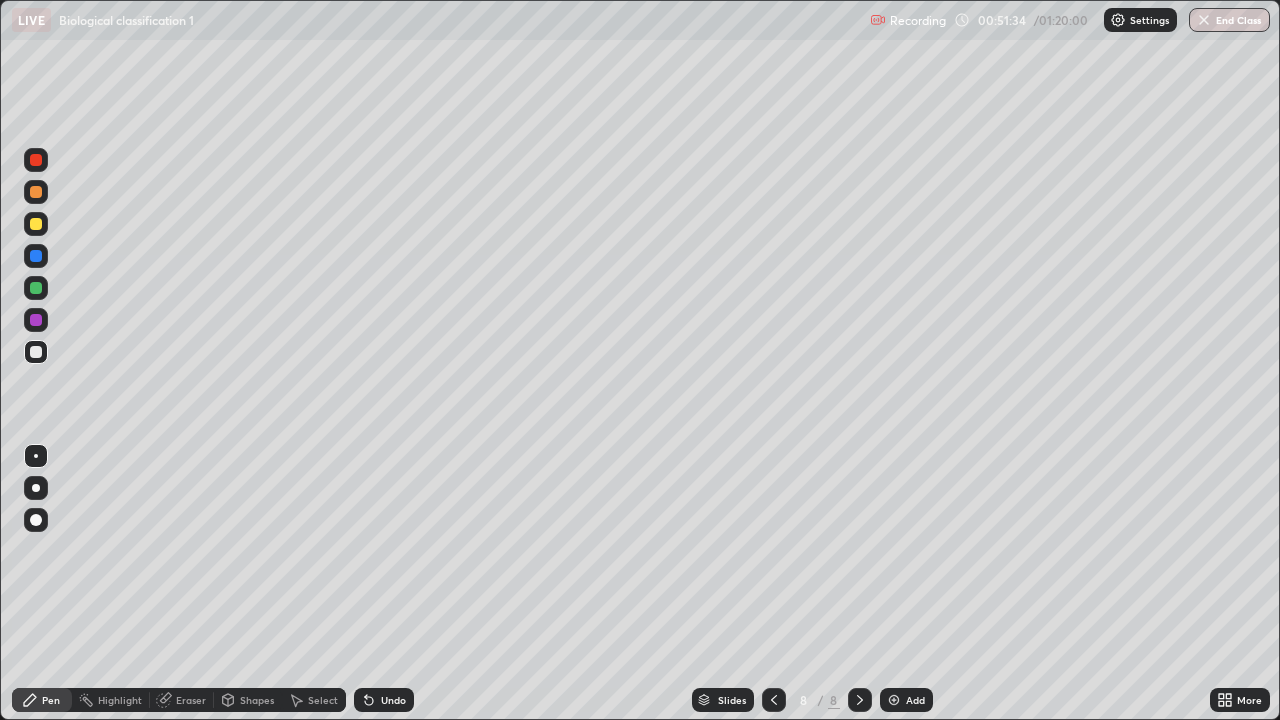 click at bounding box center [36, 192] 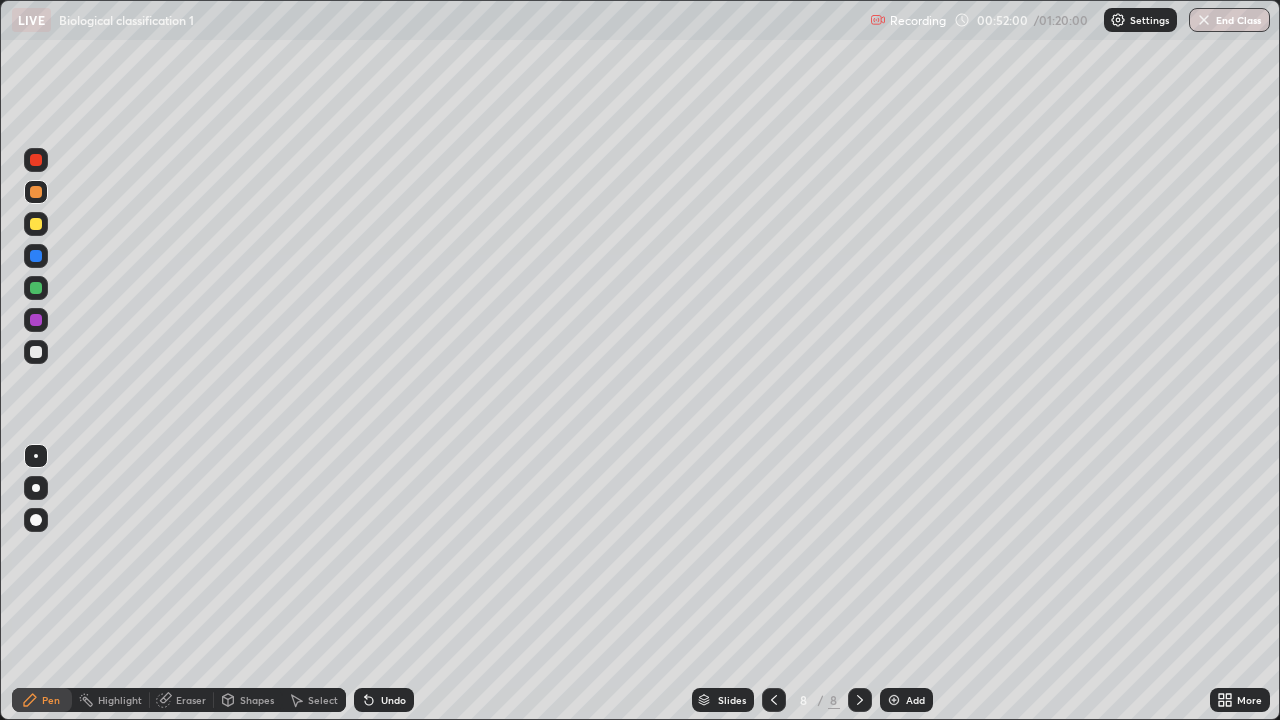 click at bounding box center (36, 288) 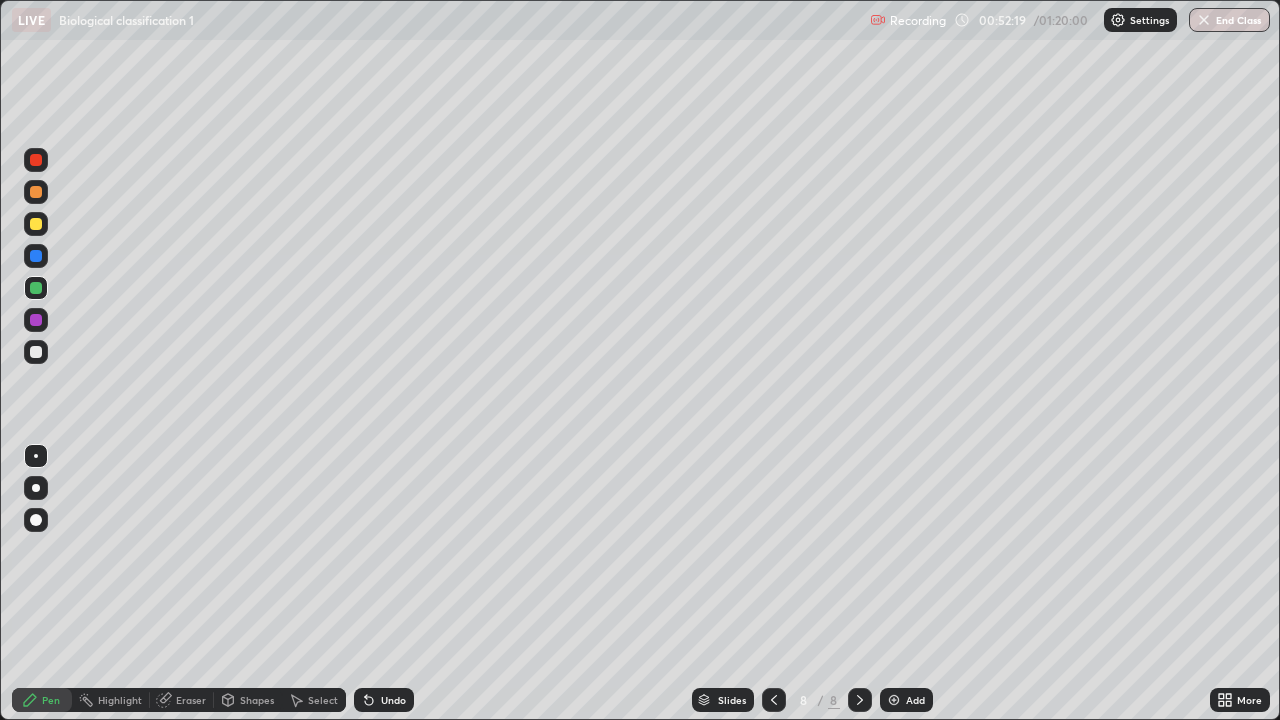 click on "Undo" at bounding box center (384, 700) 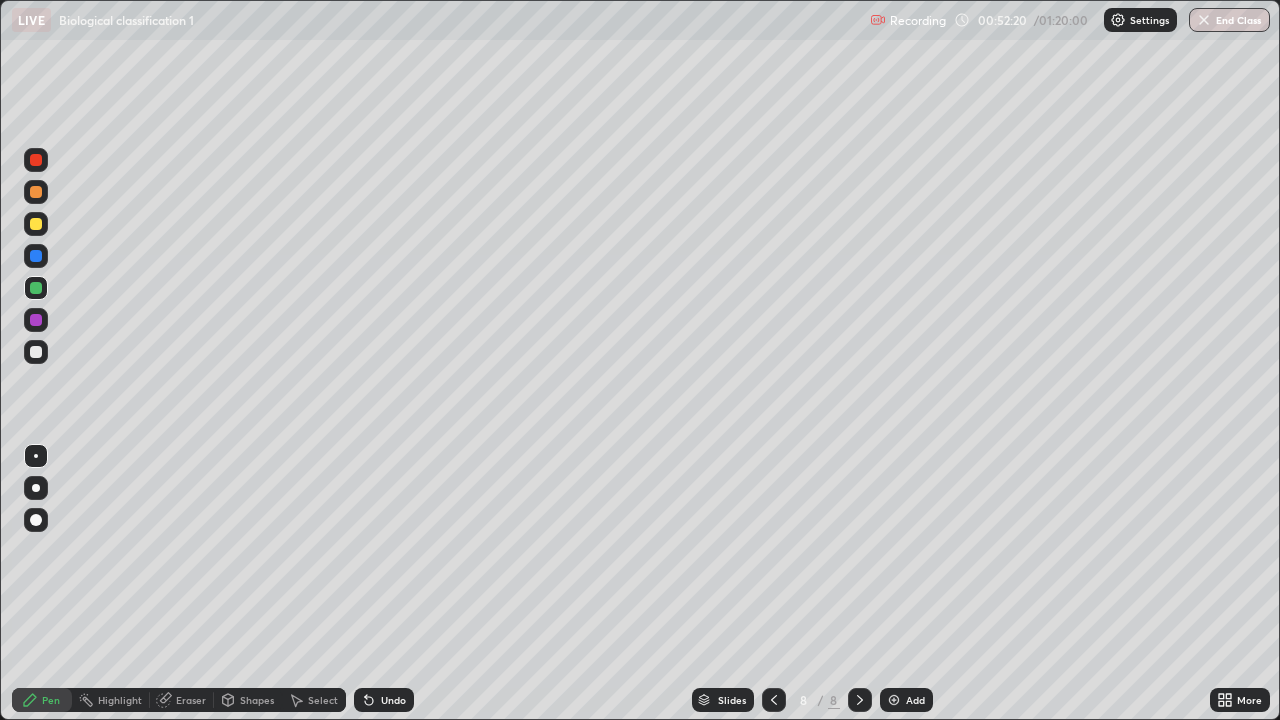 click on "Undo" at bounding box center (384, 700) 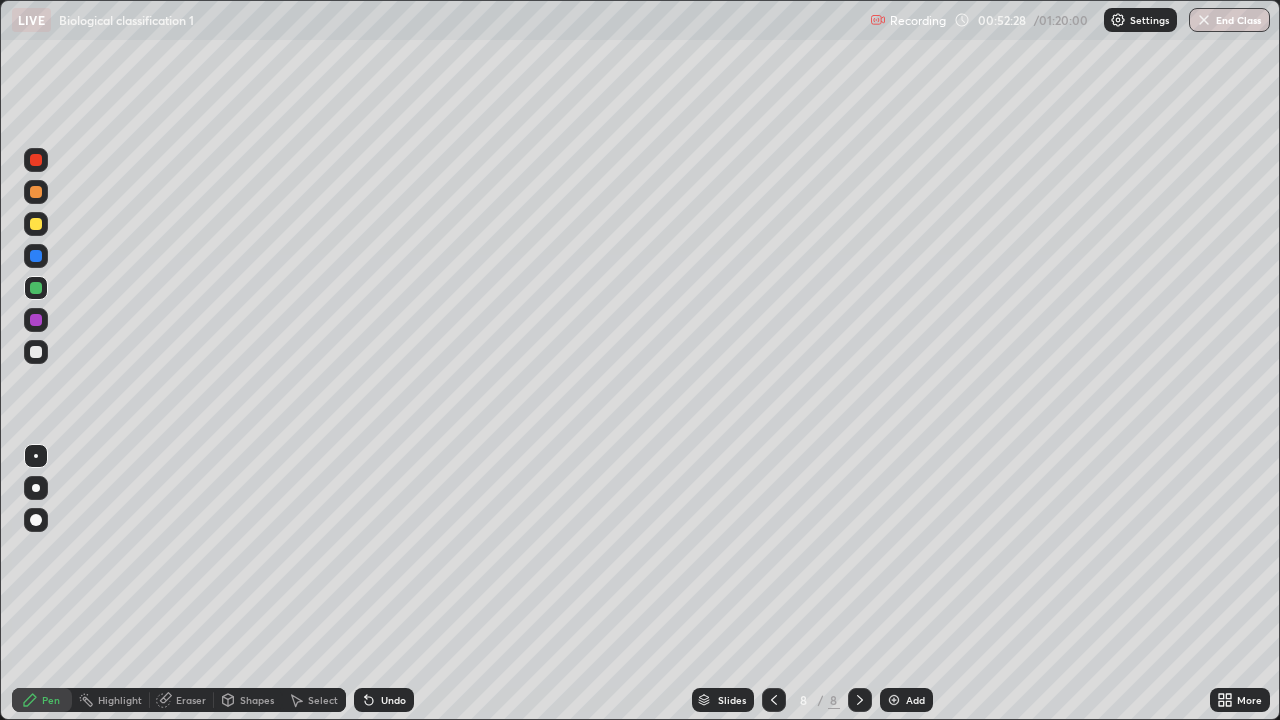 click at bounding box center (36, 352) 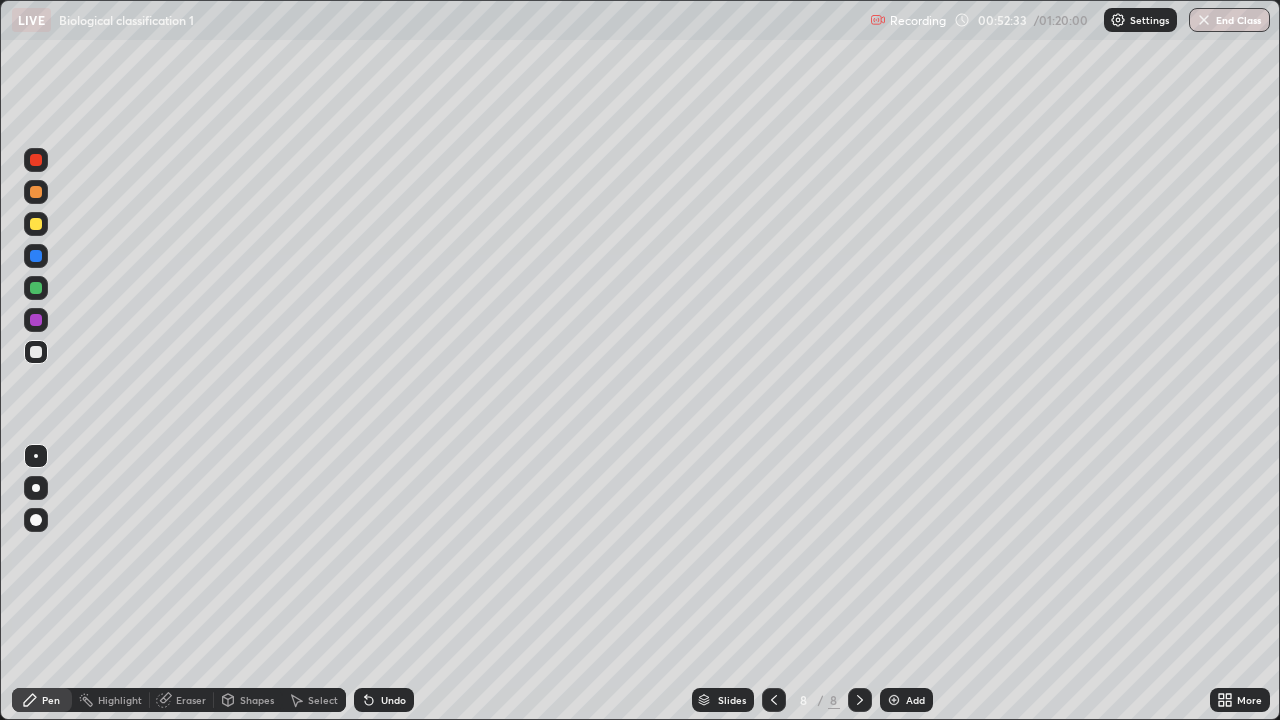 click on "Undo" at bounding box center (393, 700) 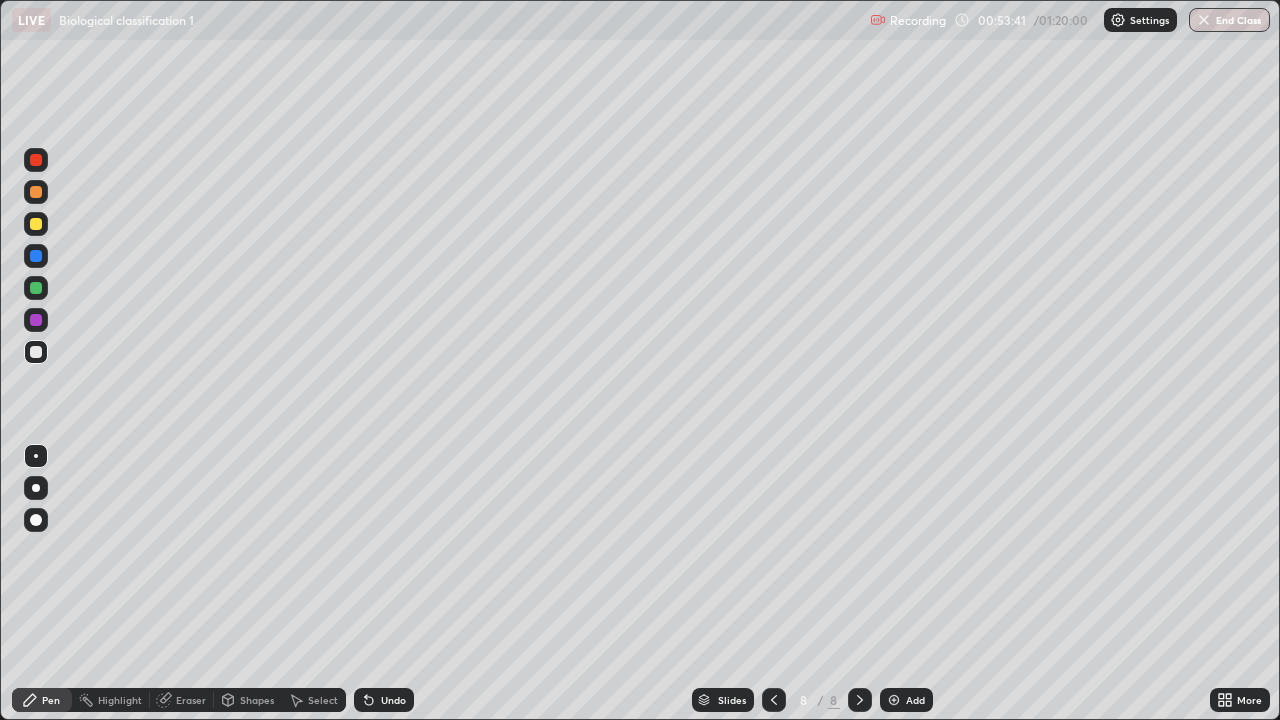 click at bounding box center [36, 288] 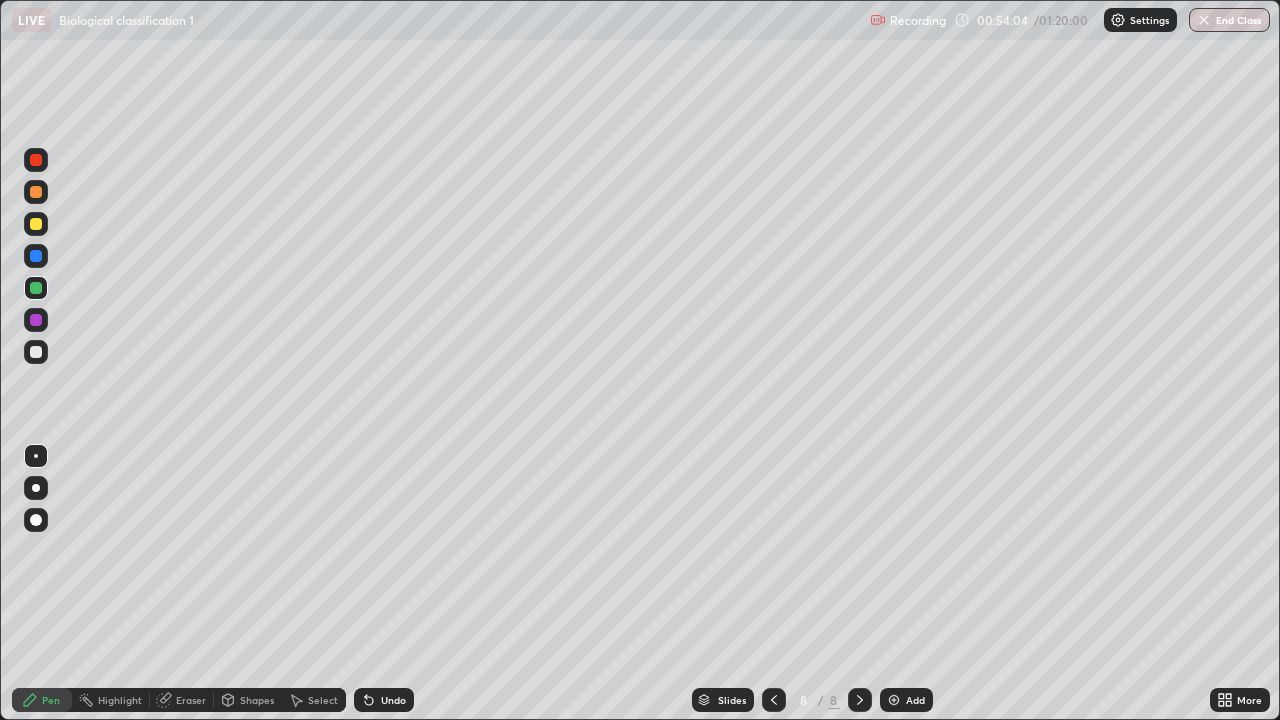 click at bounding box center [36, 320] 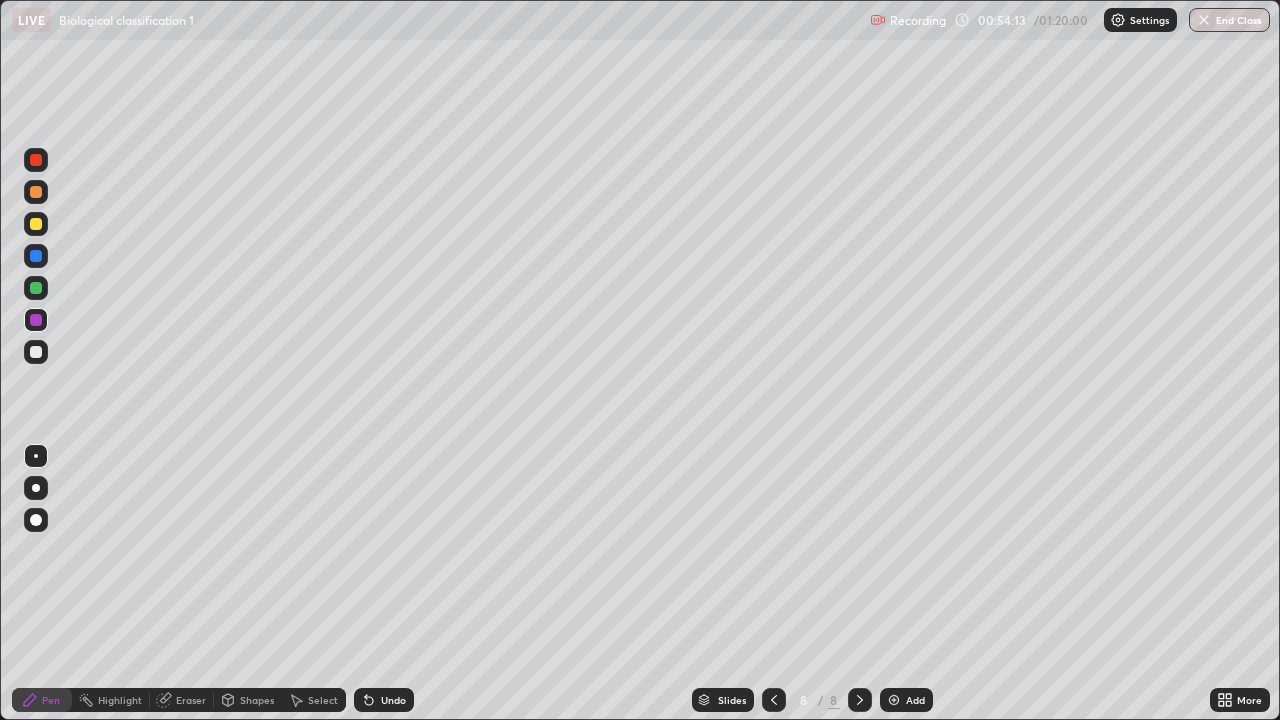 click at bounding box center (36, 352) 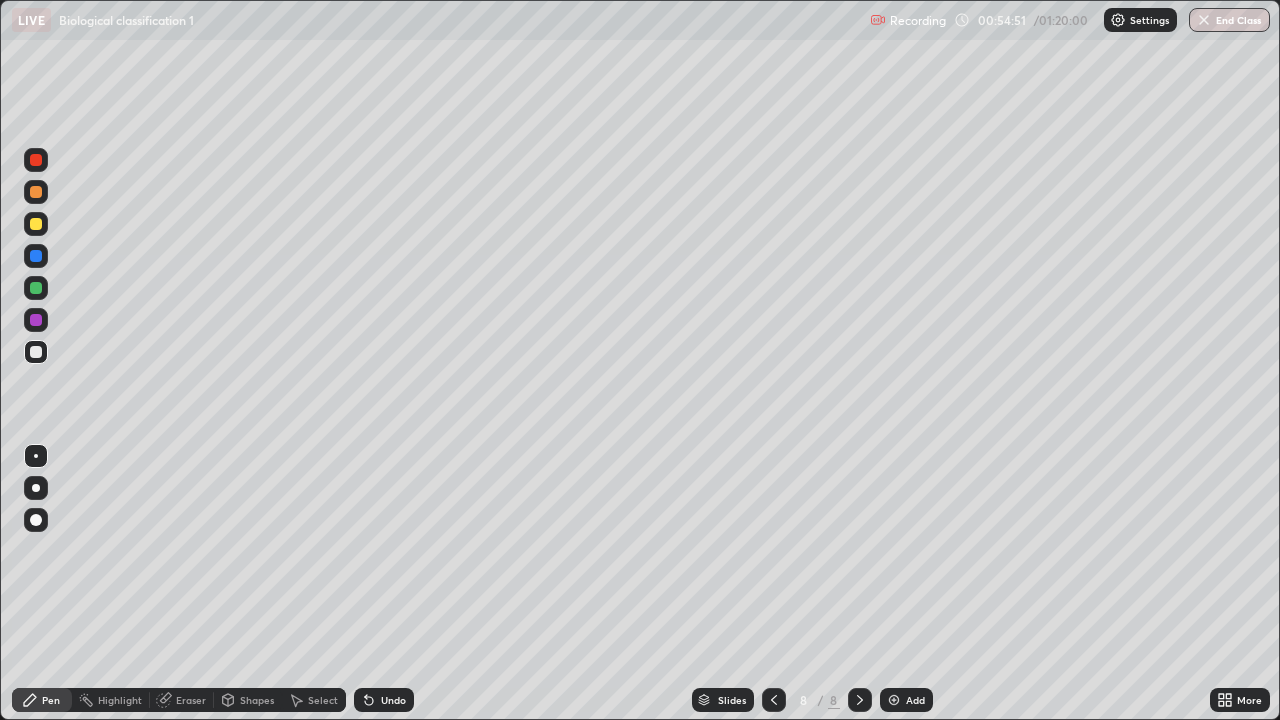 click at bounding box center (36, 256) 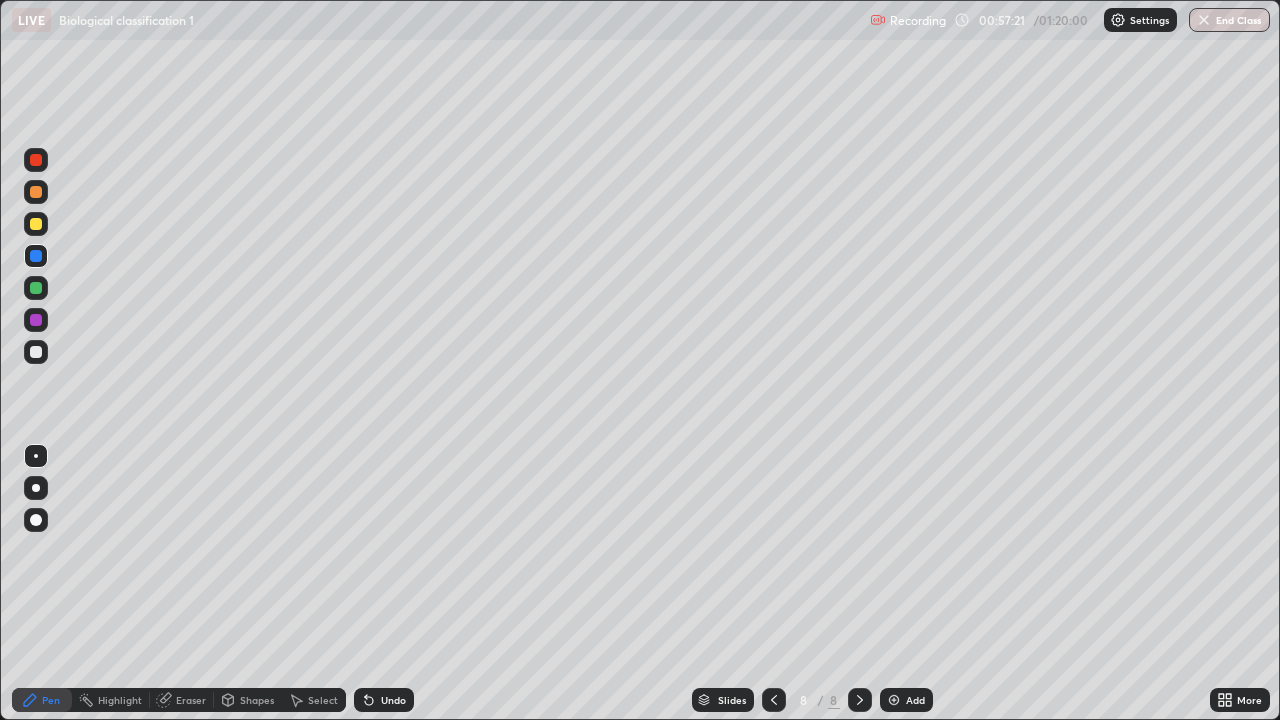 click on "Add" at bounding box center (915, 700) 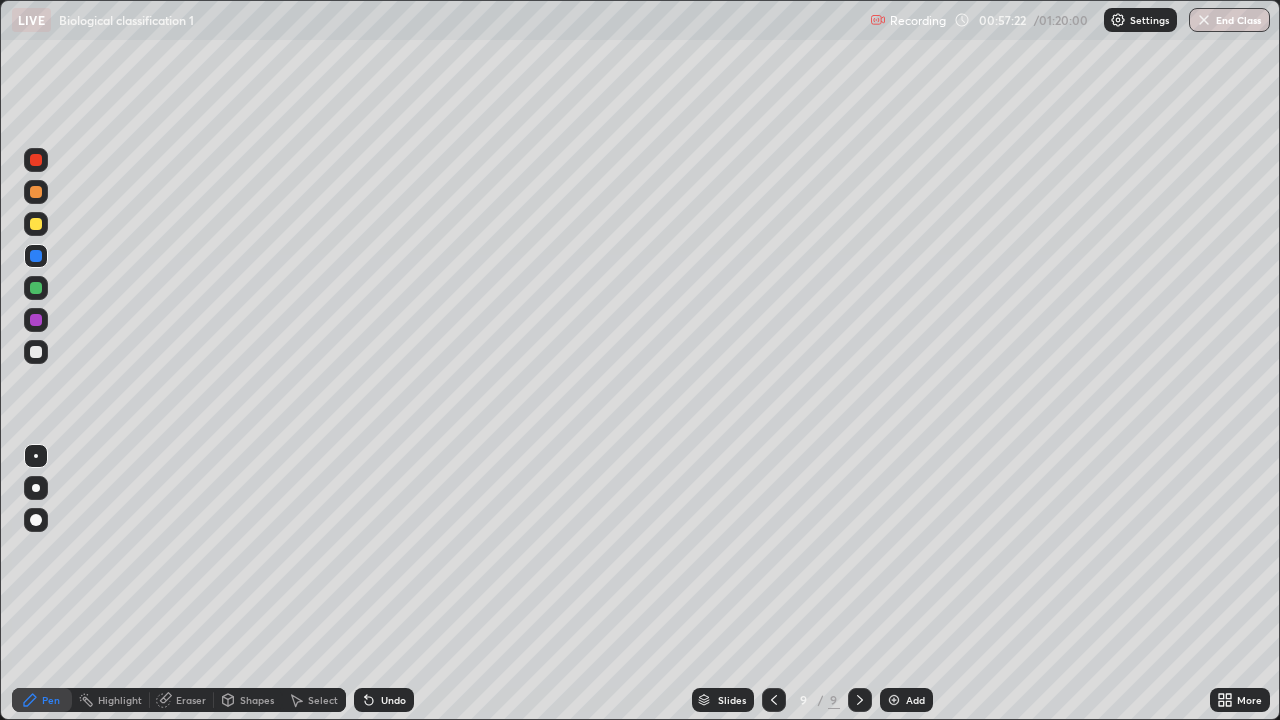 click at bounding box center (36, 224) 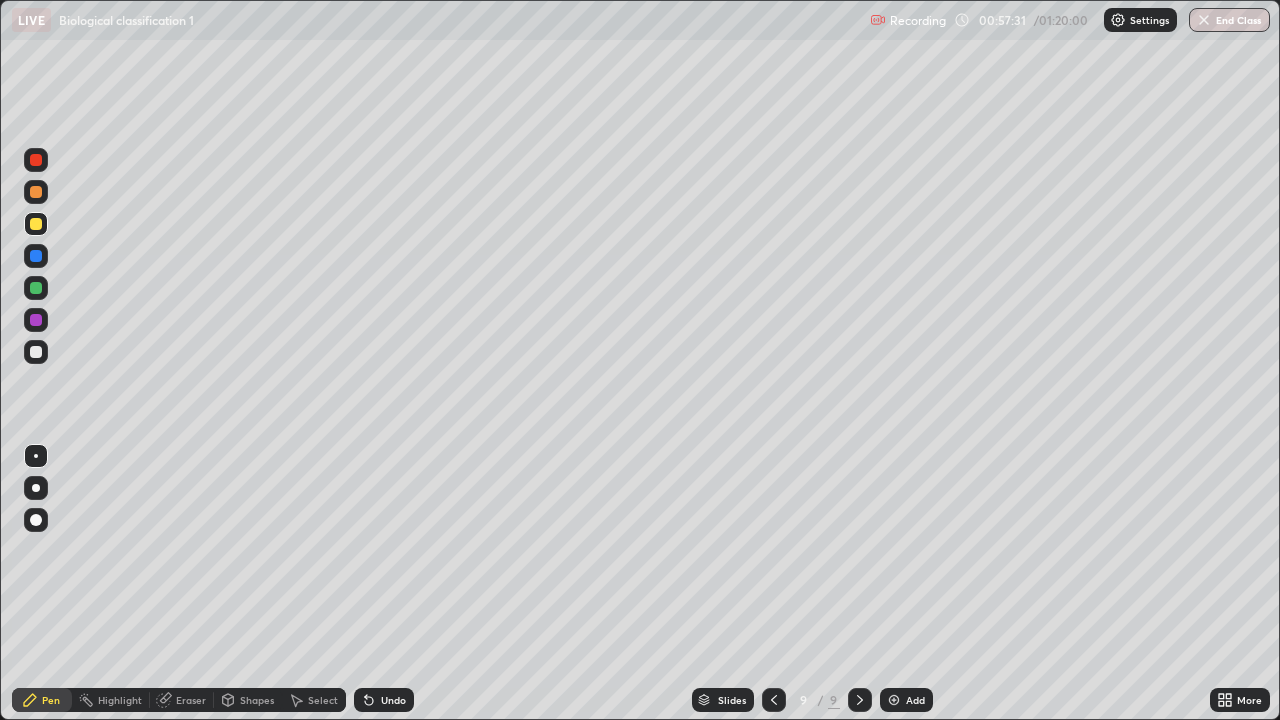 click at bounding box center [36, 352] 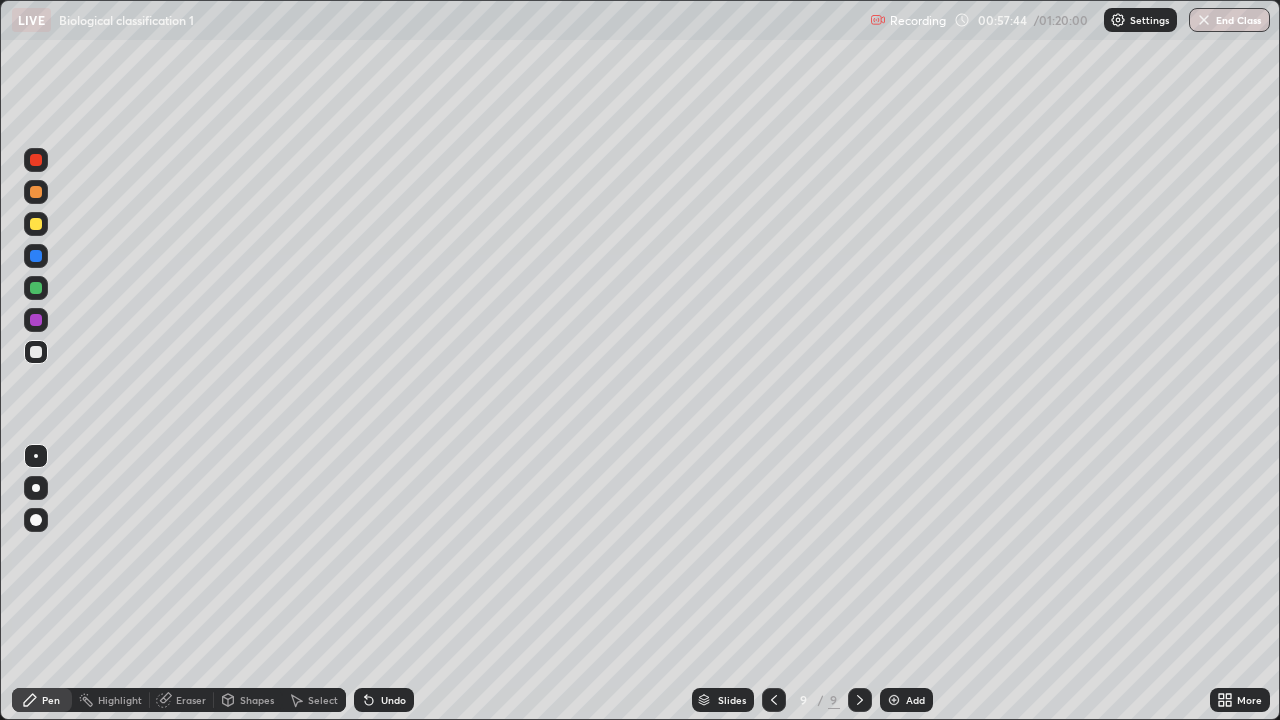 click at bounding box center (36, 224) 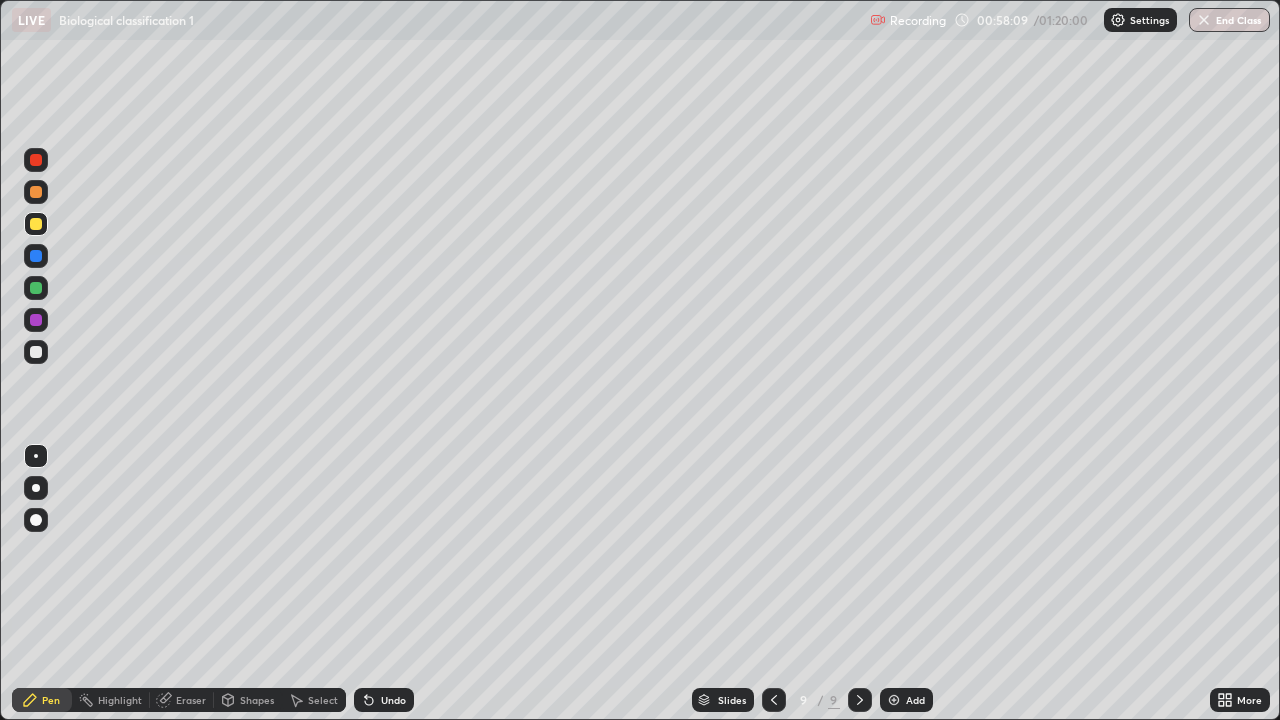 click at bounding box center (36, 352) 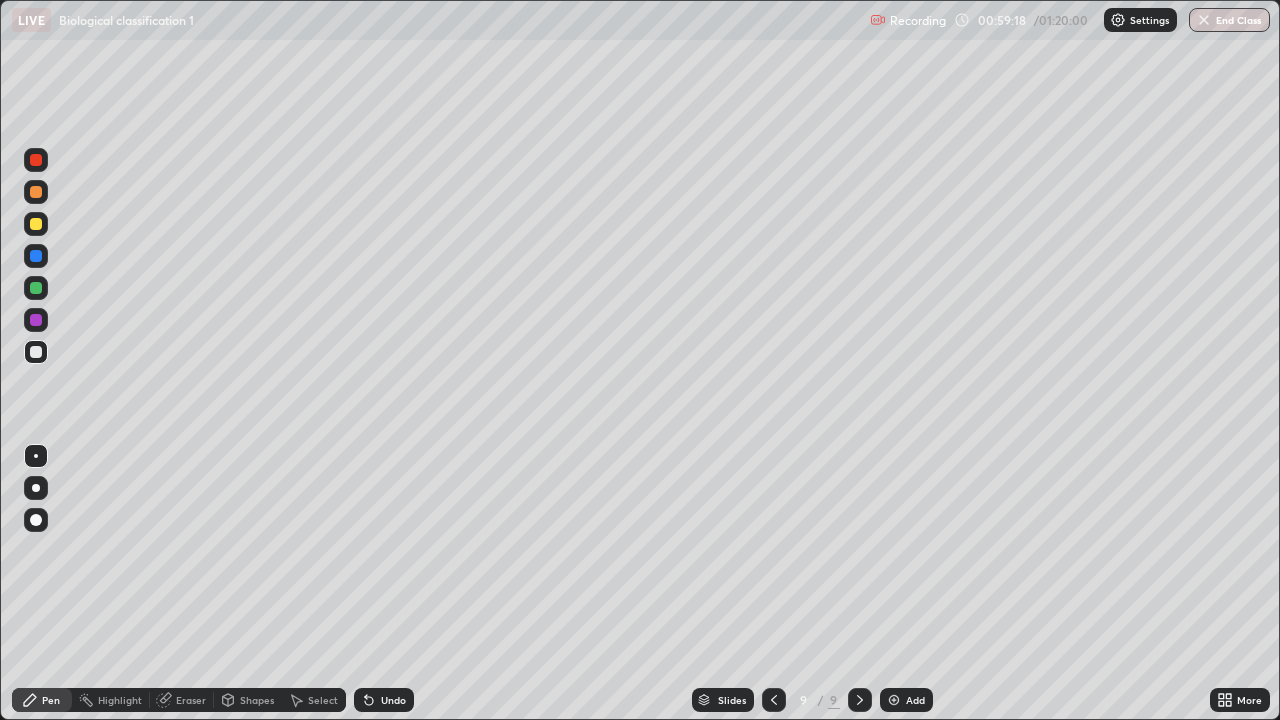 click at bounding box center (36, 288) 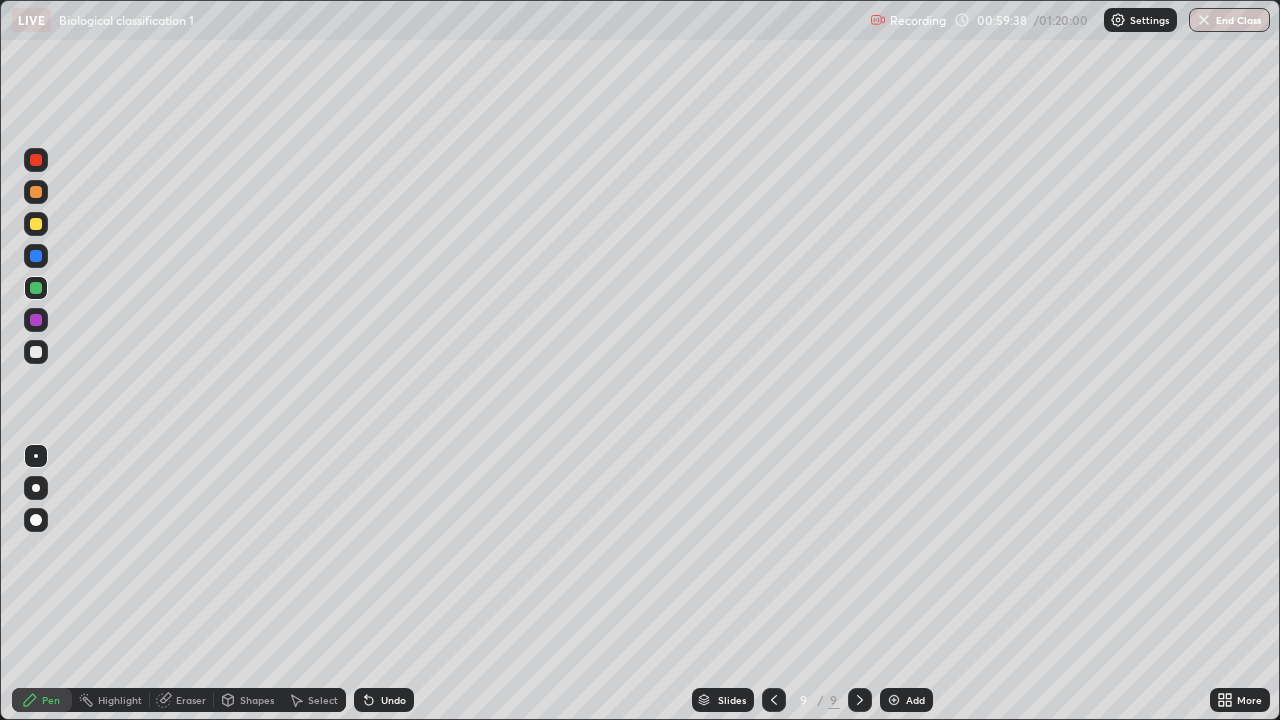 click at bounding box center (36, 320) 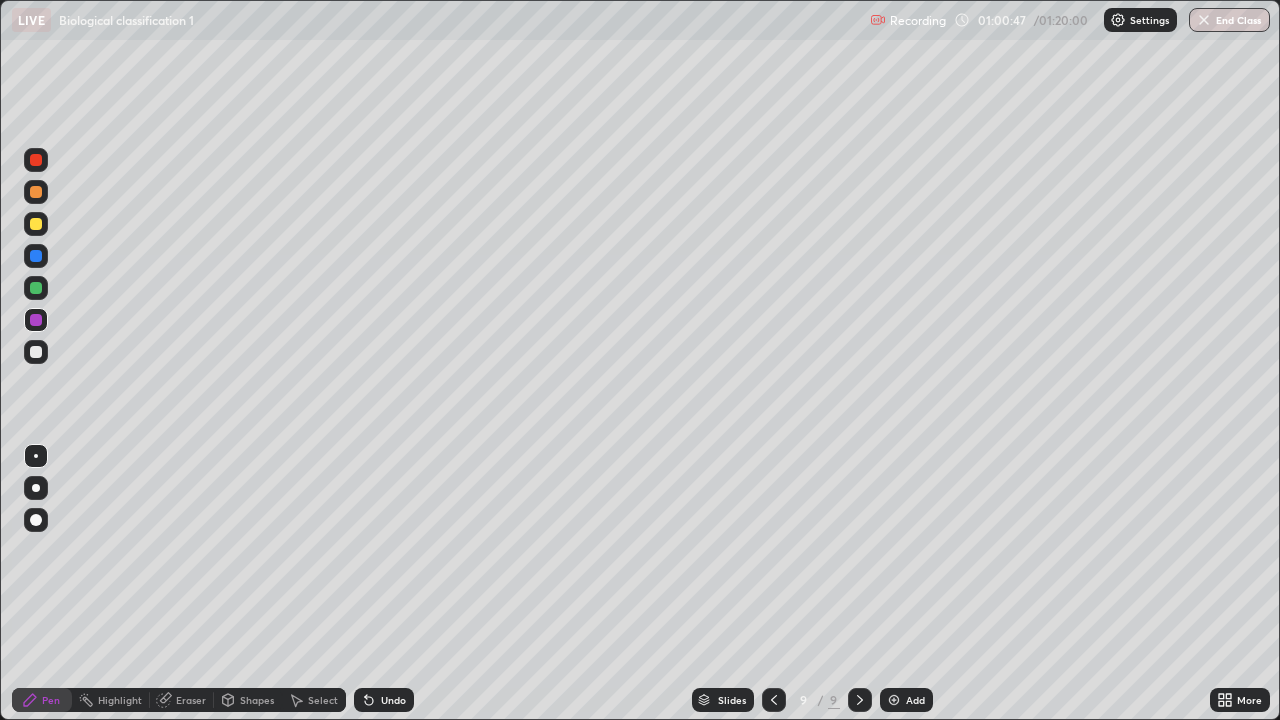 click at bounding box center (36, 288) 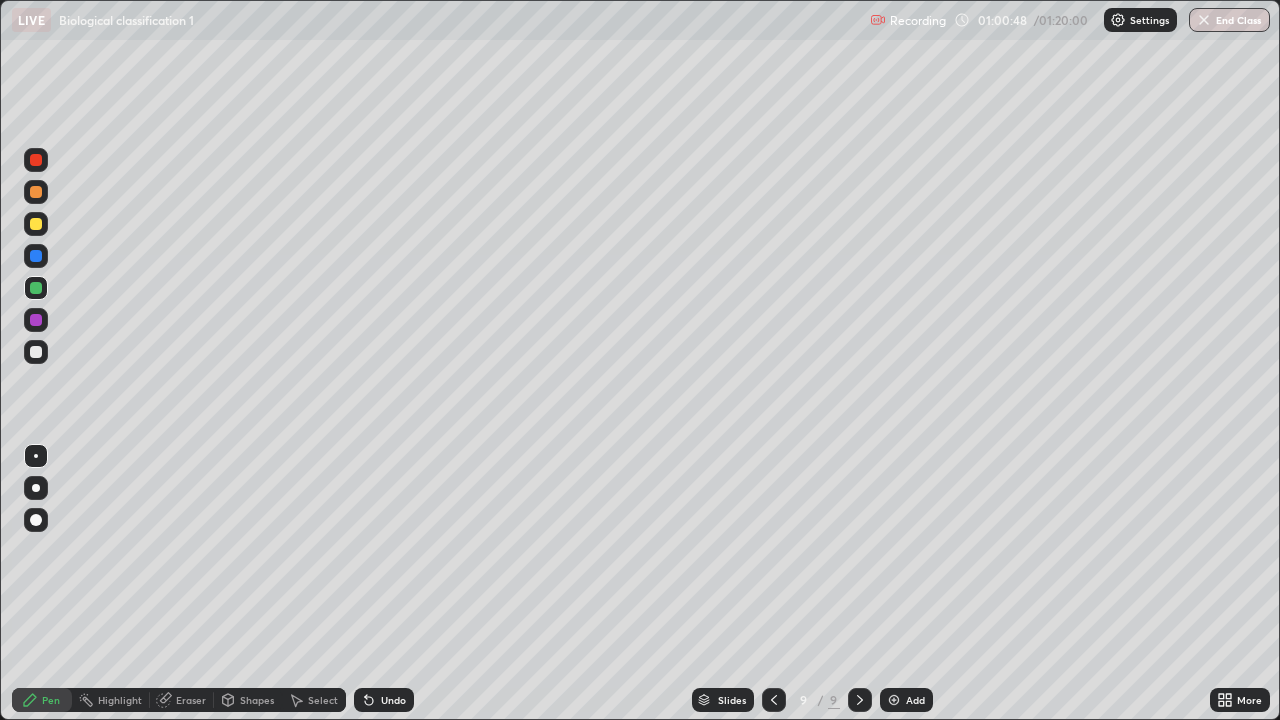 click at bounding box center [36, 224] 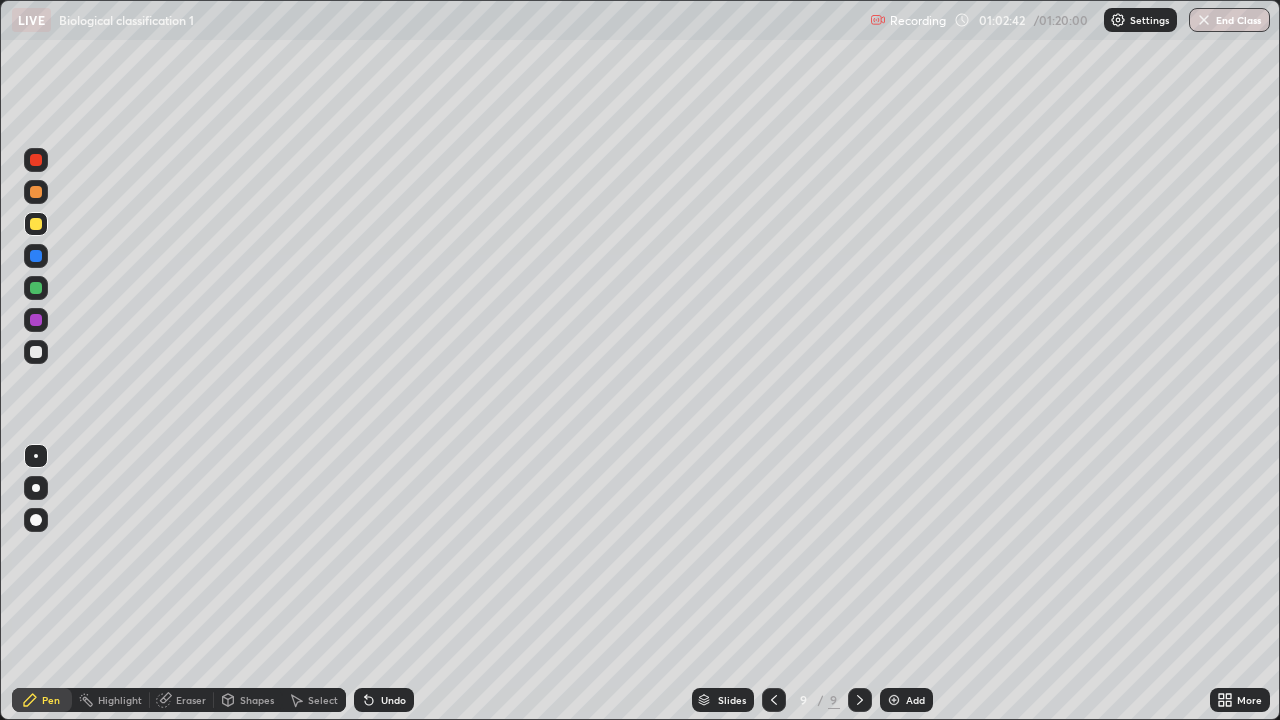 click on "Add" at bounding box center (915, 700) 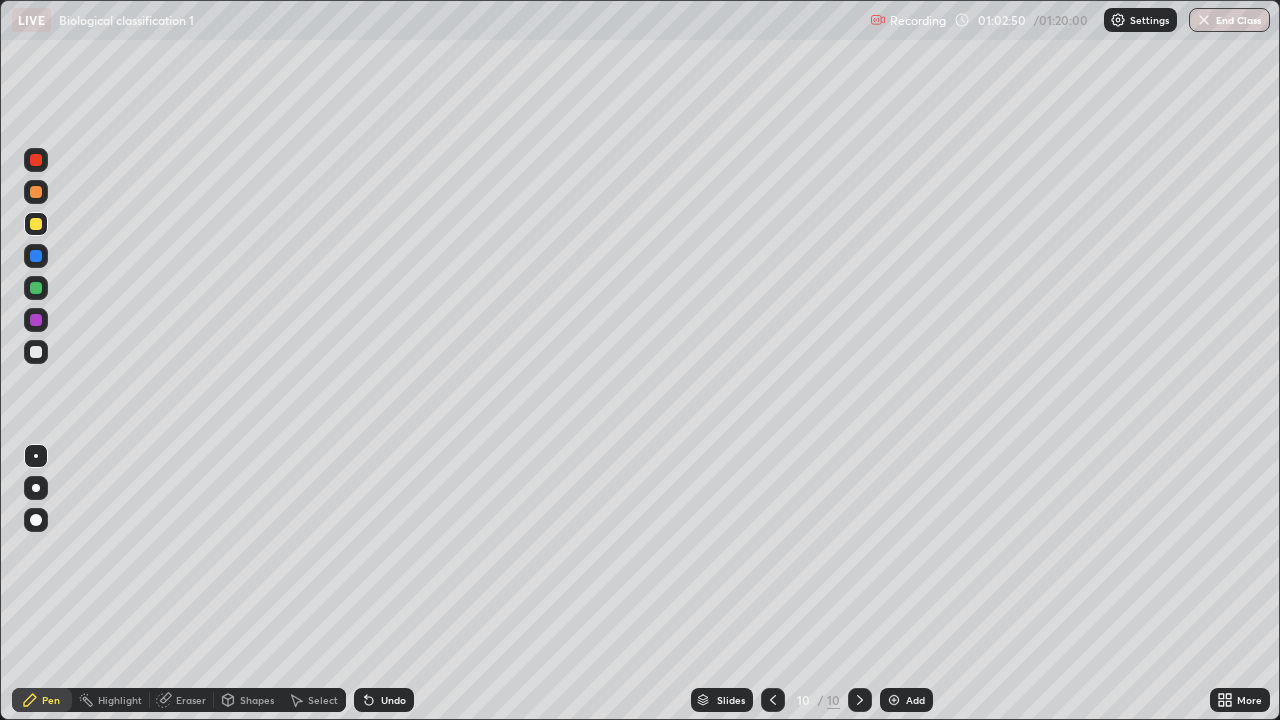 click at bounding box center (36, 288) 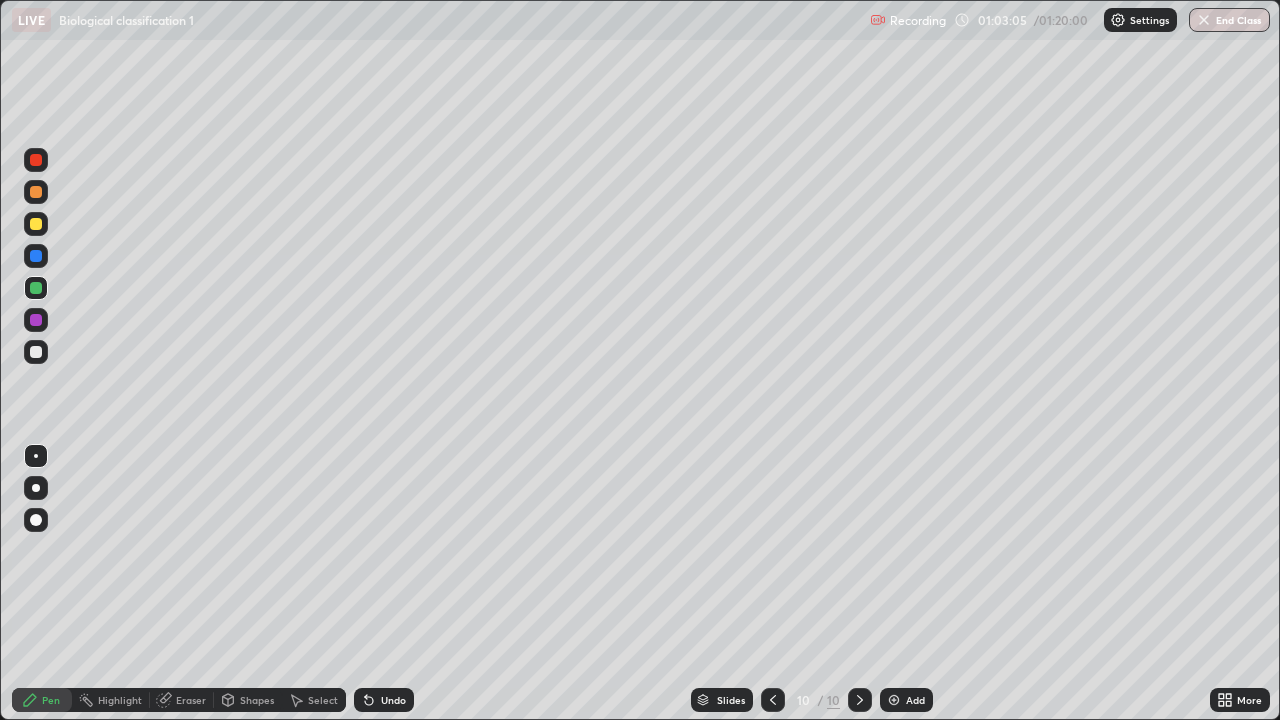 click on "Undo" at bounding box center (393, 700) 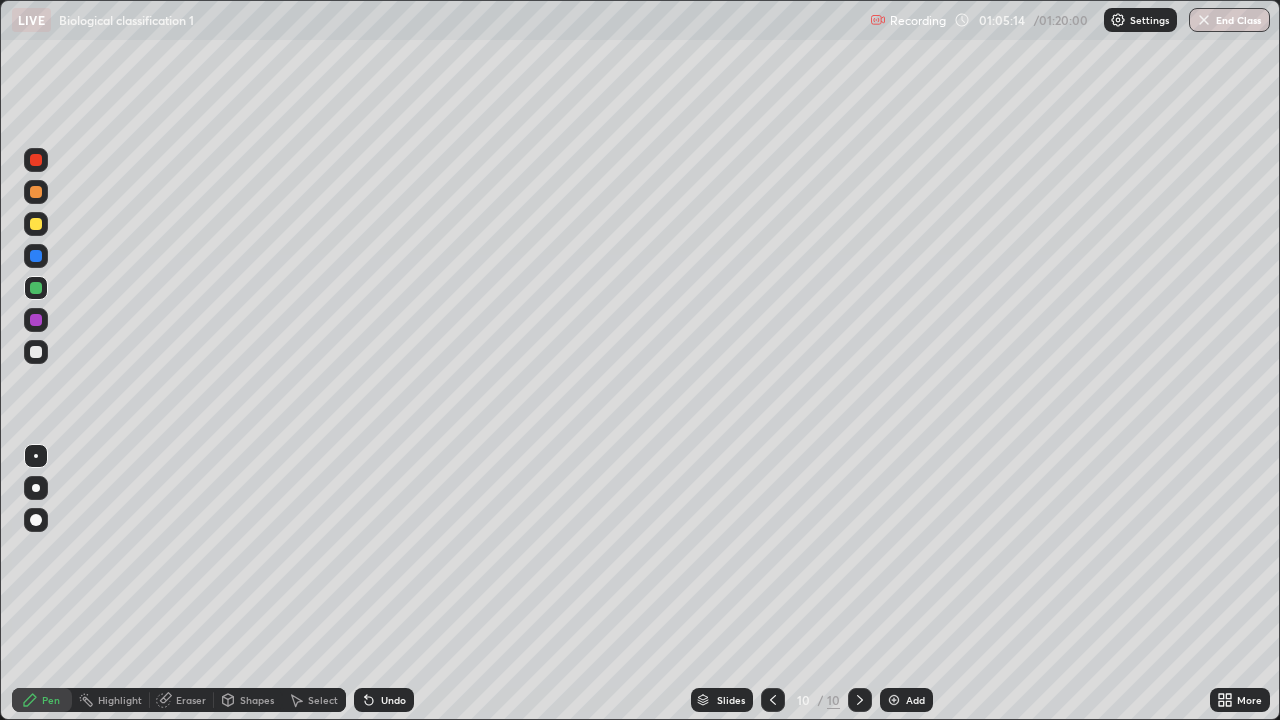 click at bounding box center (894, 700) 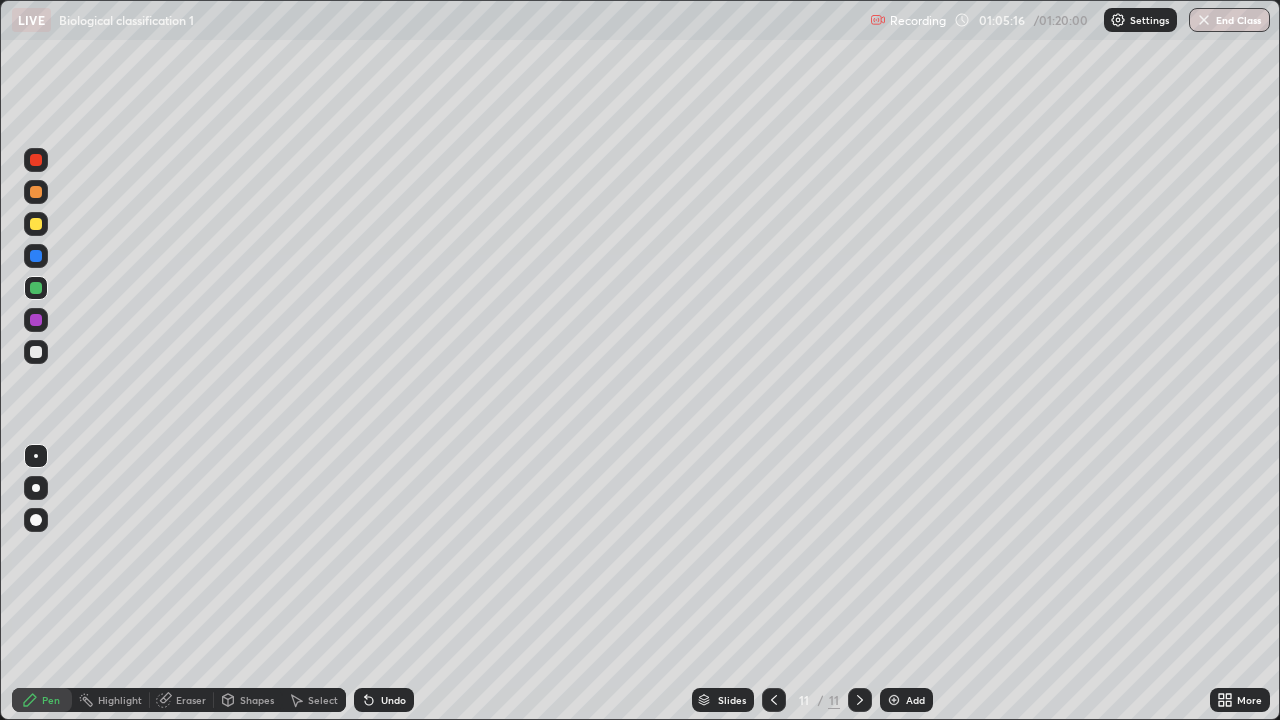 click at bounding box center (36, 192) 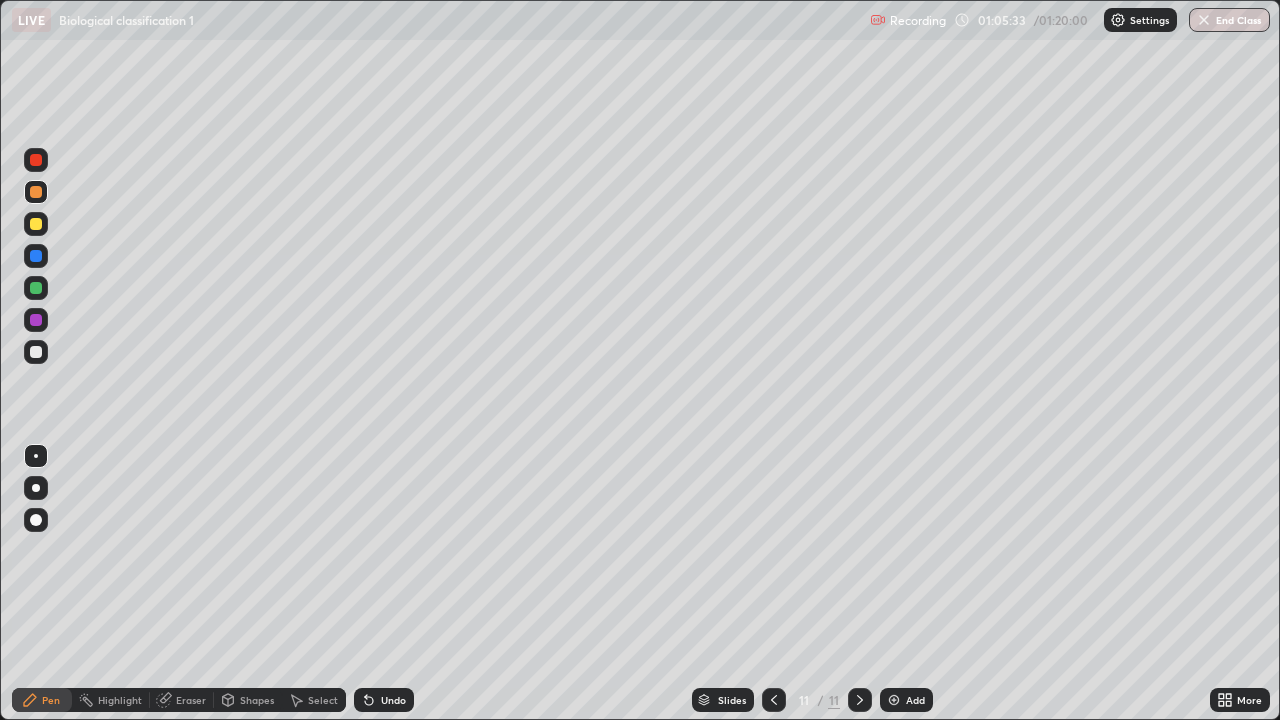 click at bounding box center (36, 288) 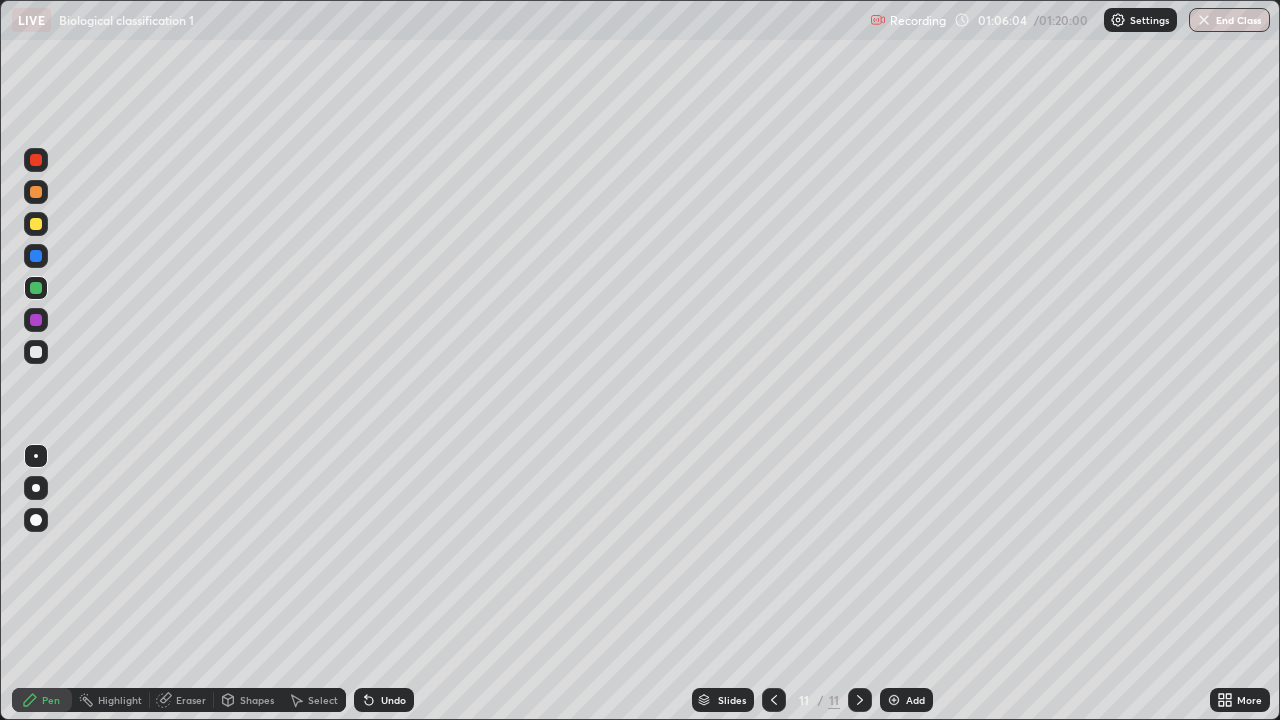 click on "Undo" at bounding box center (393, 700) 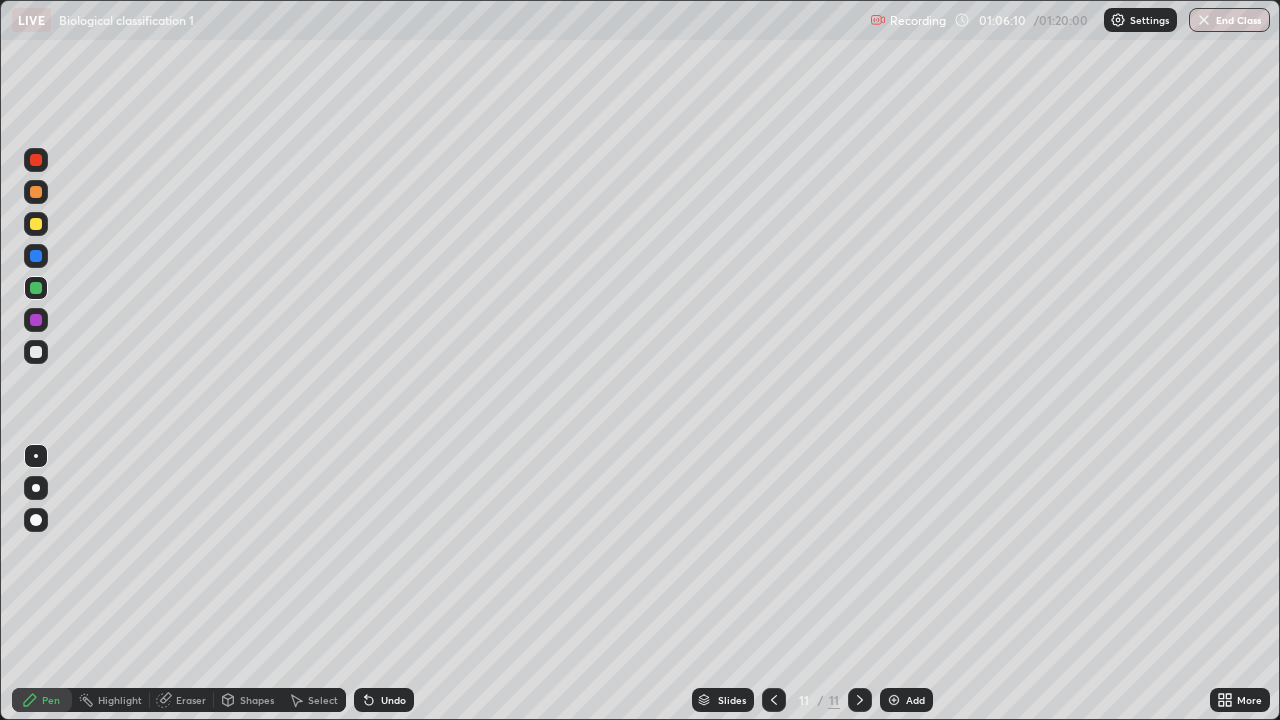 click on "Undo" at bounding box center (393, 700) 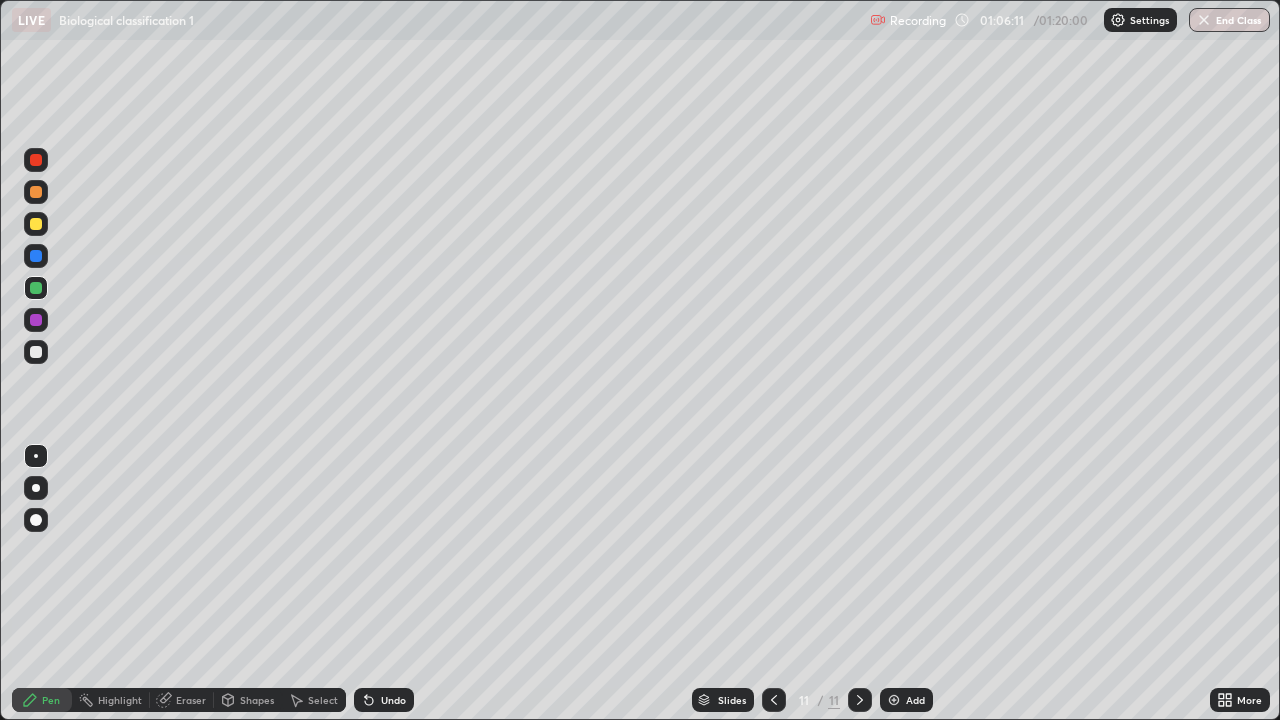 click on "Undo" at bounding box center [393, 700] 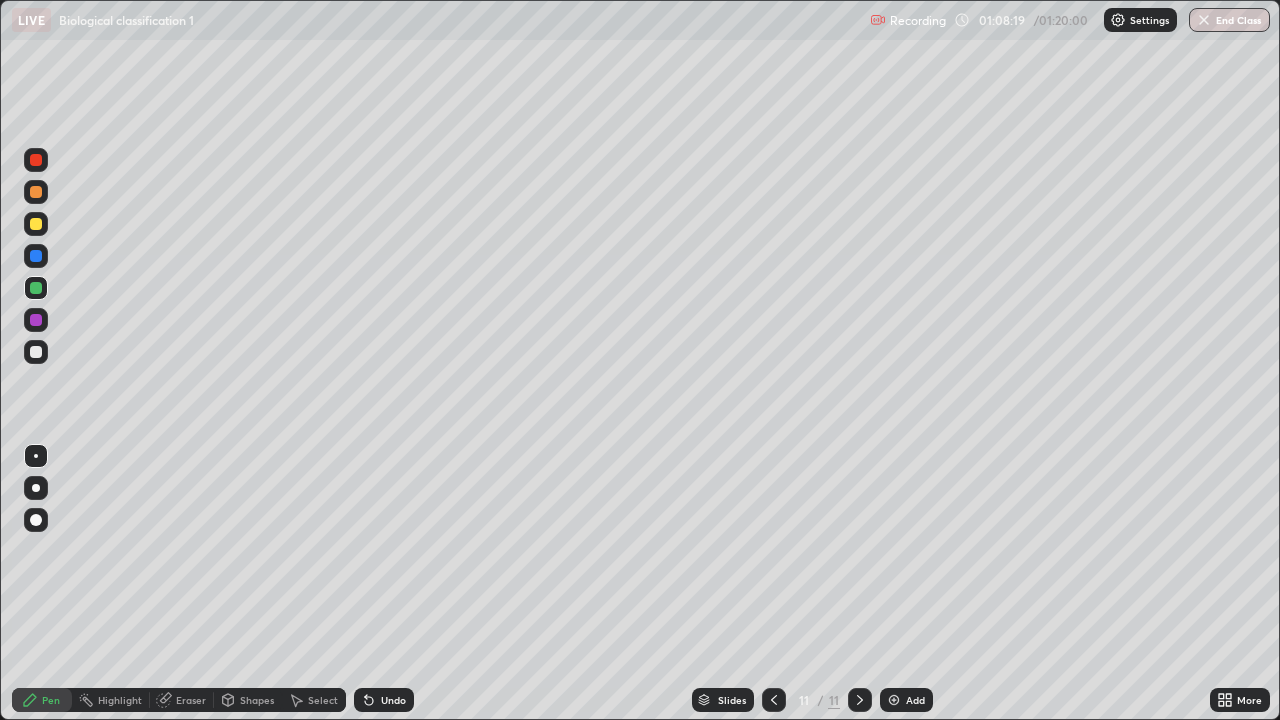 click on "Add" at bounding box center (906, 700) 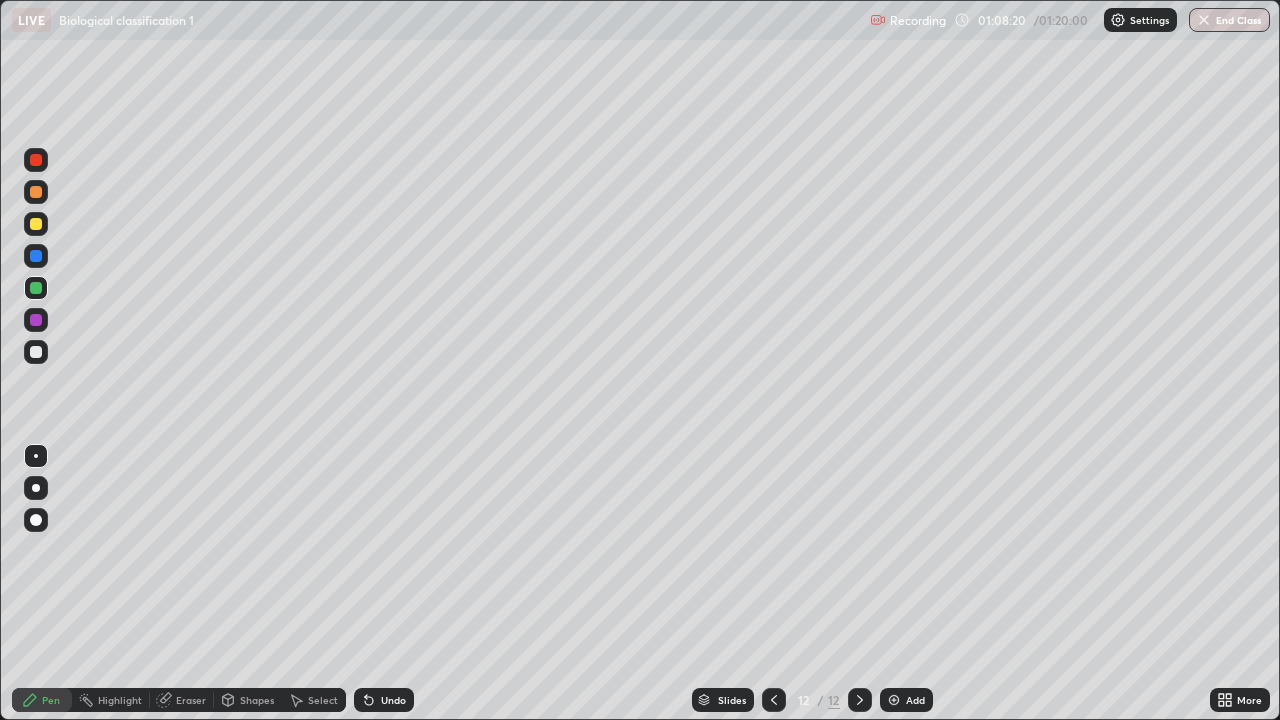 click at bounding box center [36, 224] 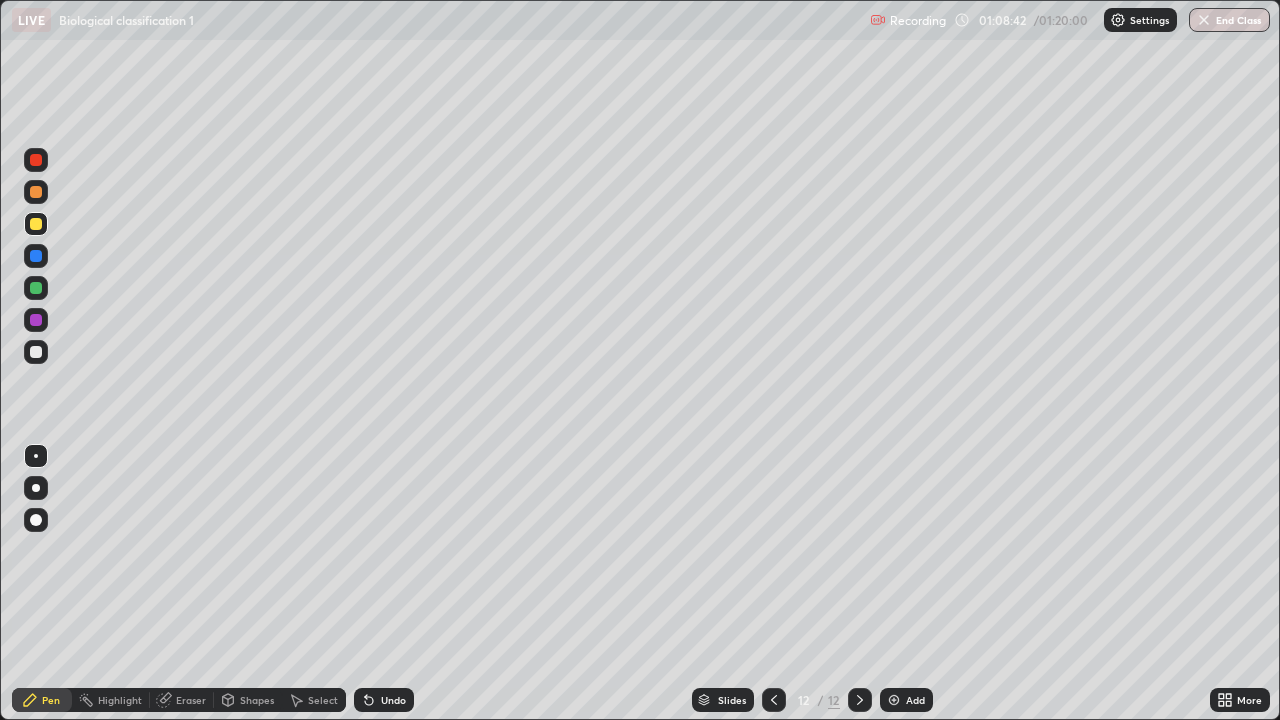 click at bounding box center (36, 288) 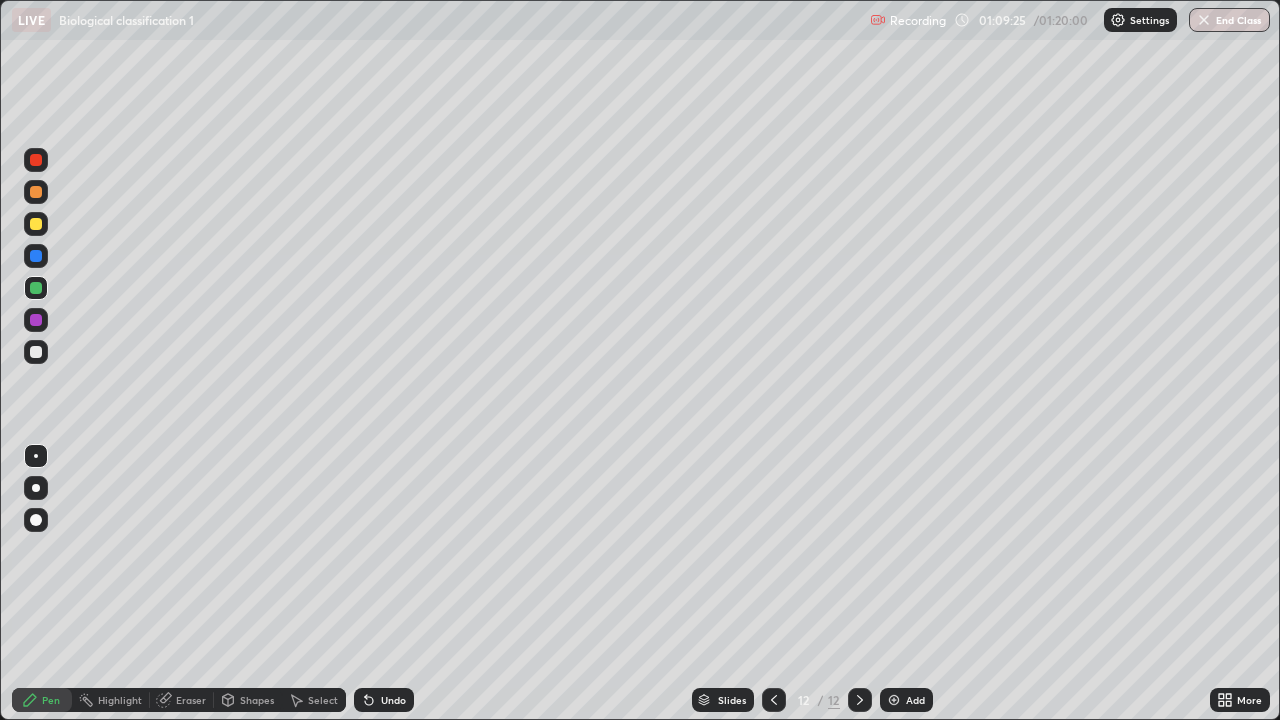 click at bounding box center (36, 224) 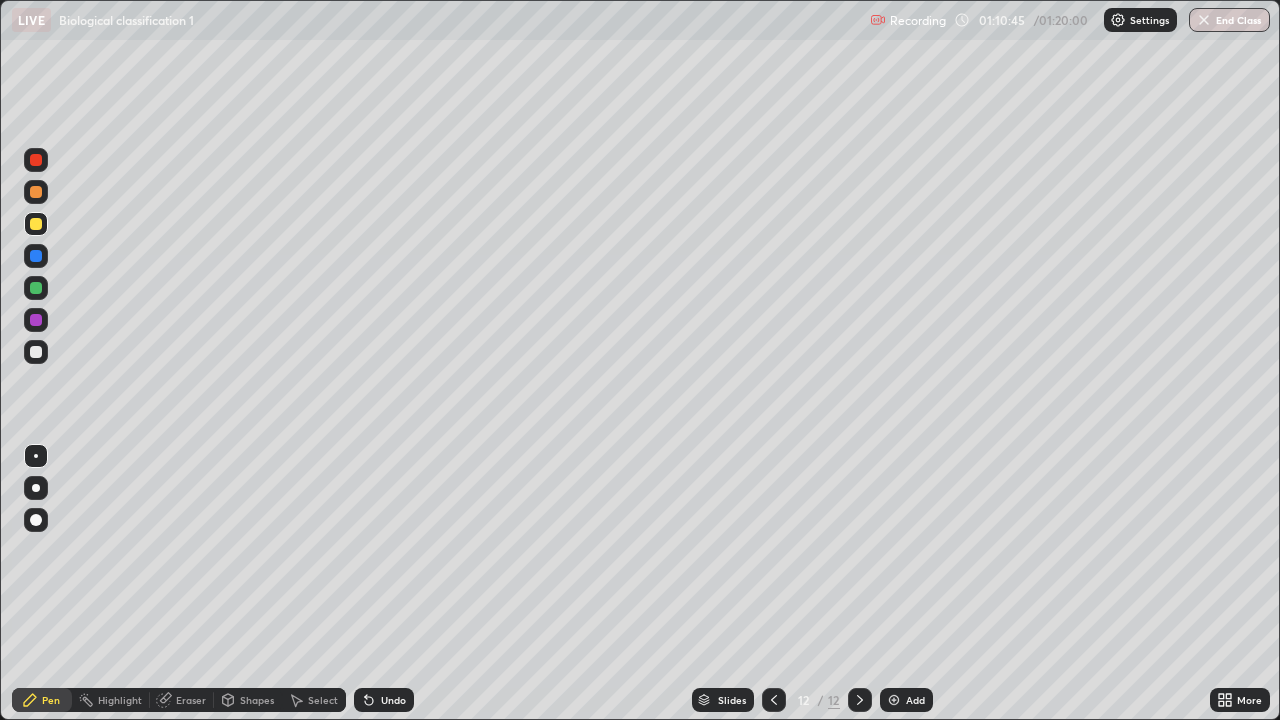 click on "Add" at bounding box center [915, 700] 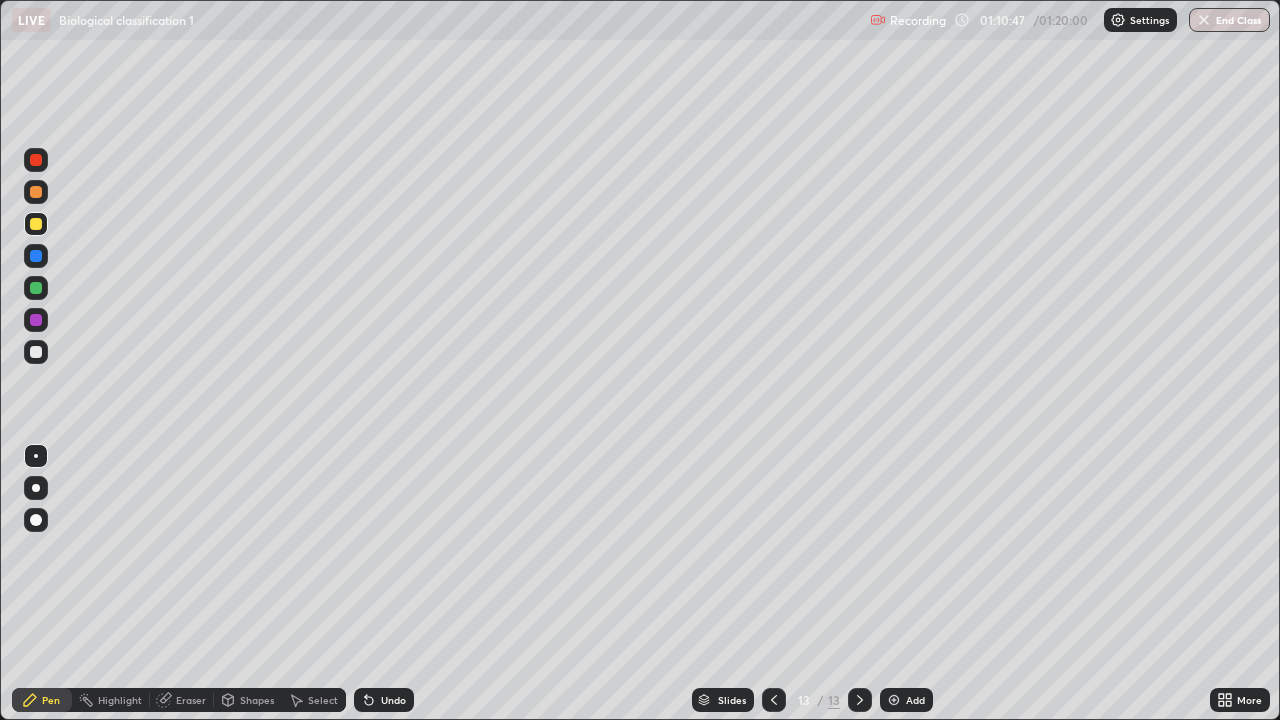 click at bounding box center (36, 192) 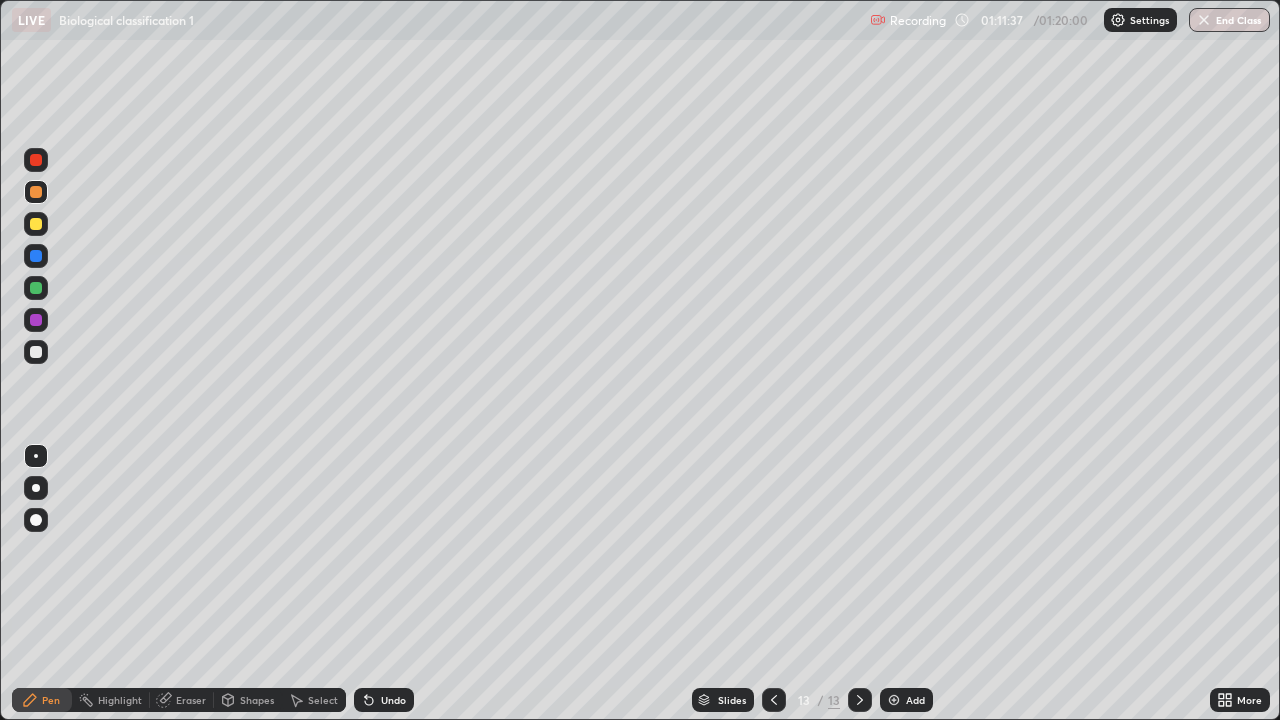 click at bounding box center (36, 320) 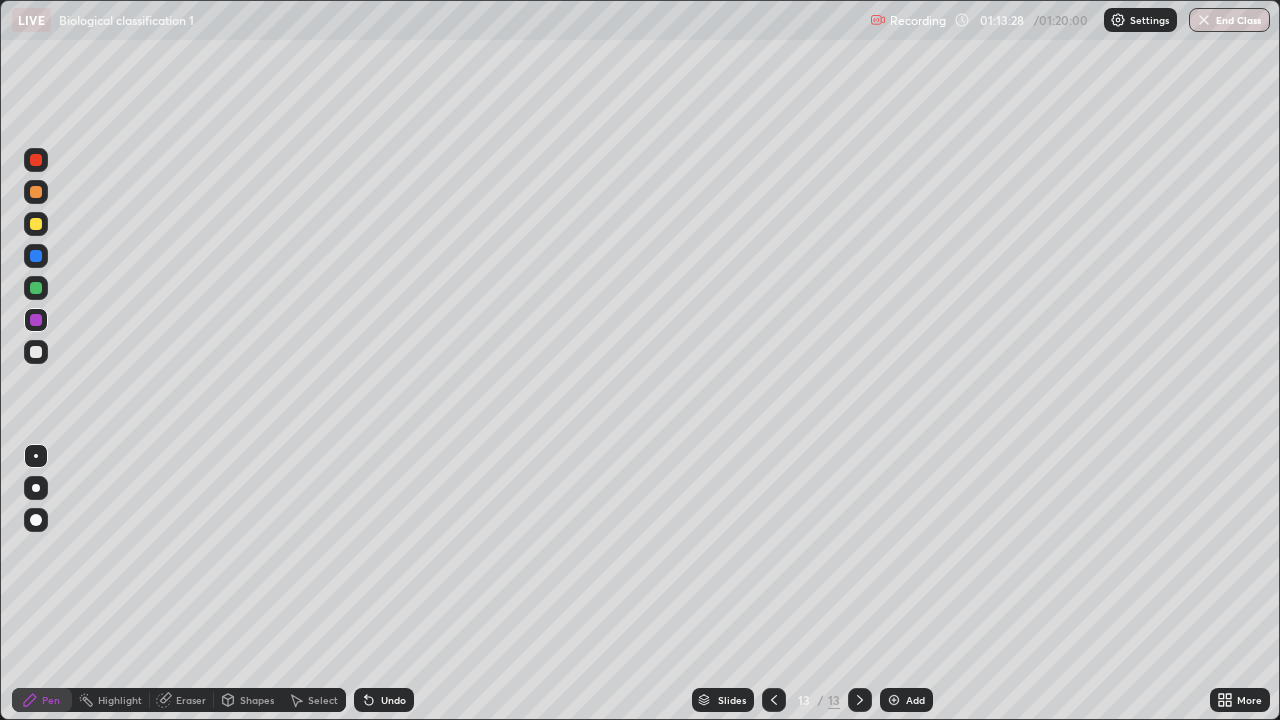 click on "End Class" at bounding box center (1229, 20) 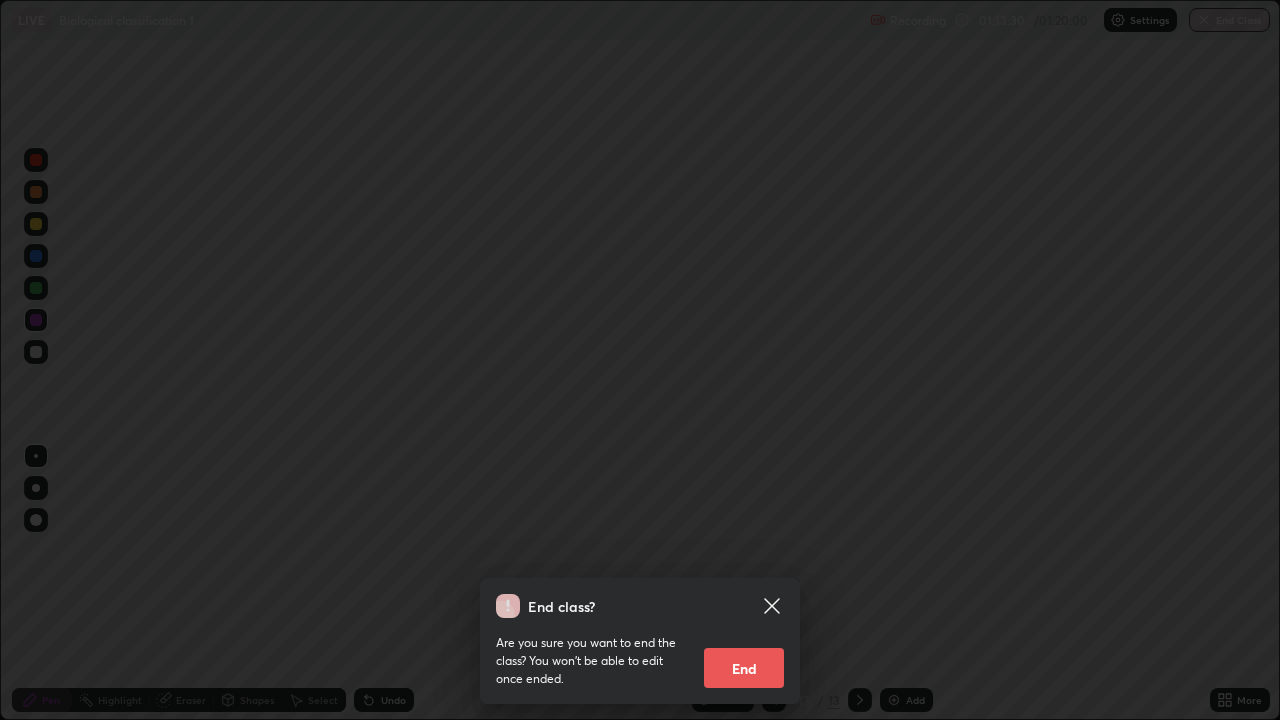 click on "End class? Are you sure you want to end the class? You won’t be able to edit once ended. End" at bounding box center [640, 360] 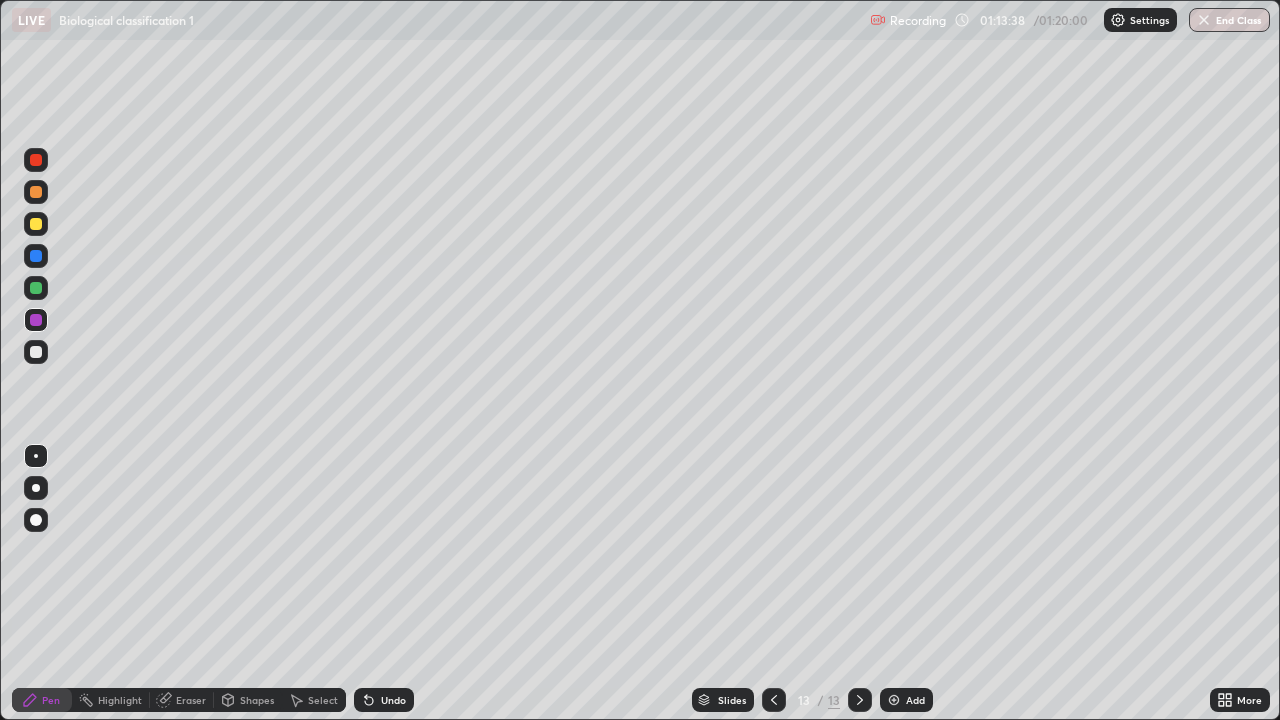 click on "End Class" at bounding box center (1229, 20) 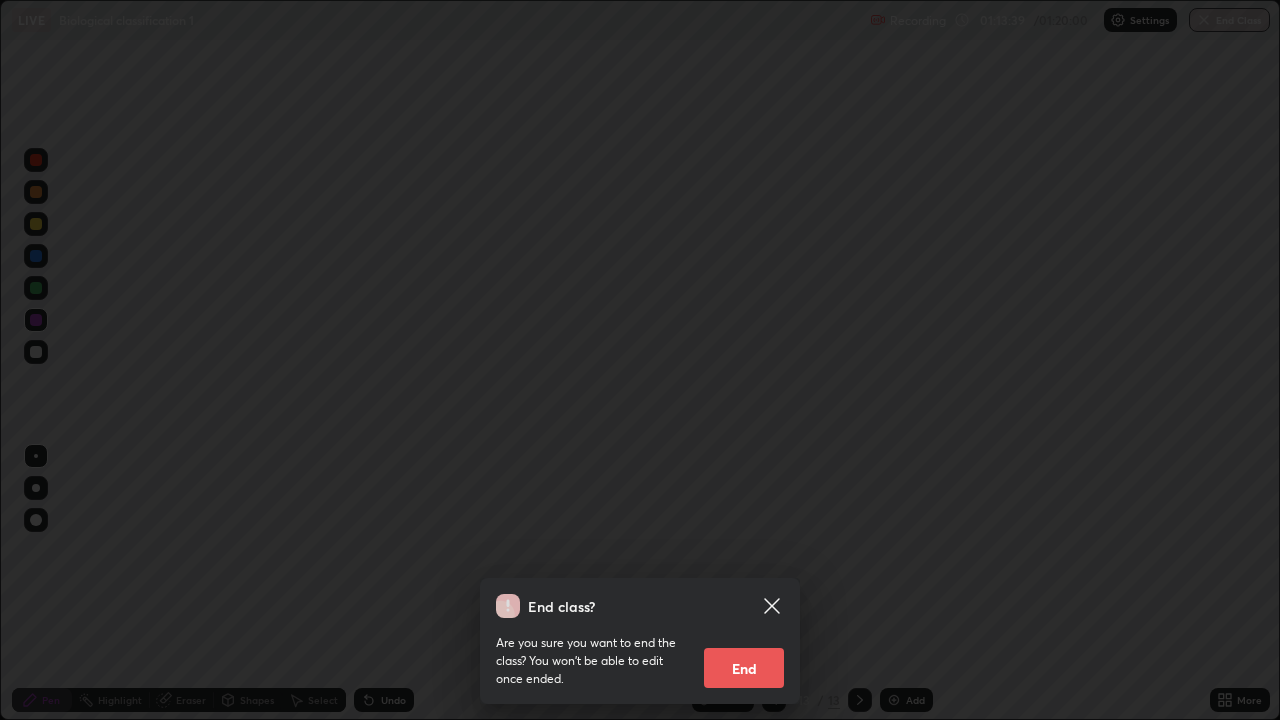 click on "End" at bounding box center [744, 668] 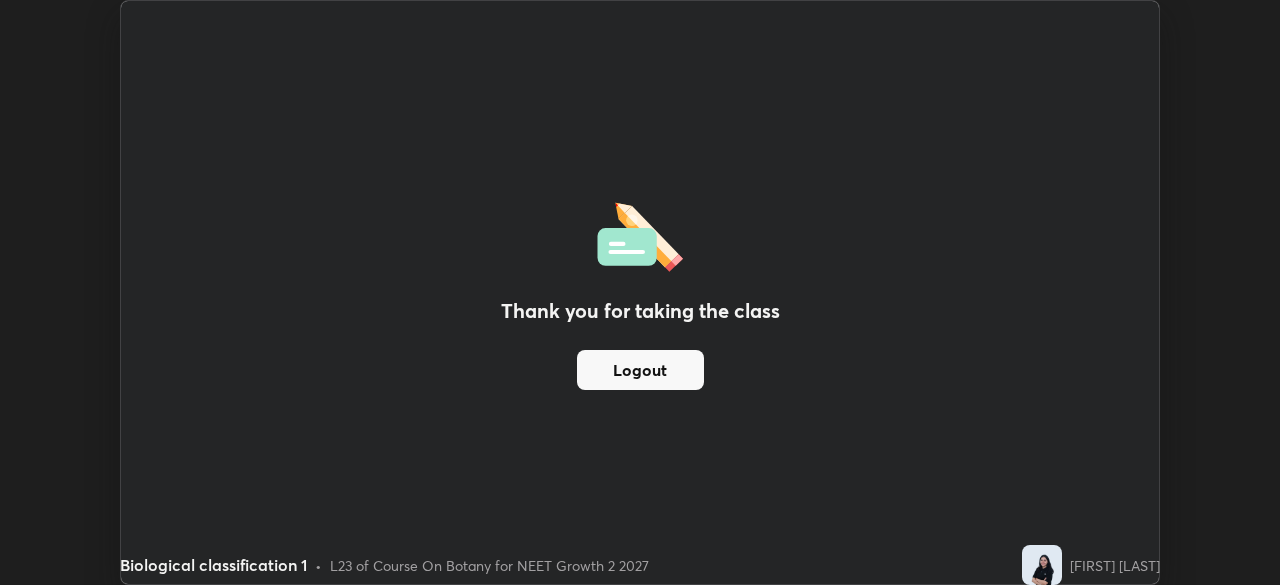 scroll, scrollTop: 585, scrollLeft: 1280, axis: both 